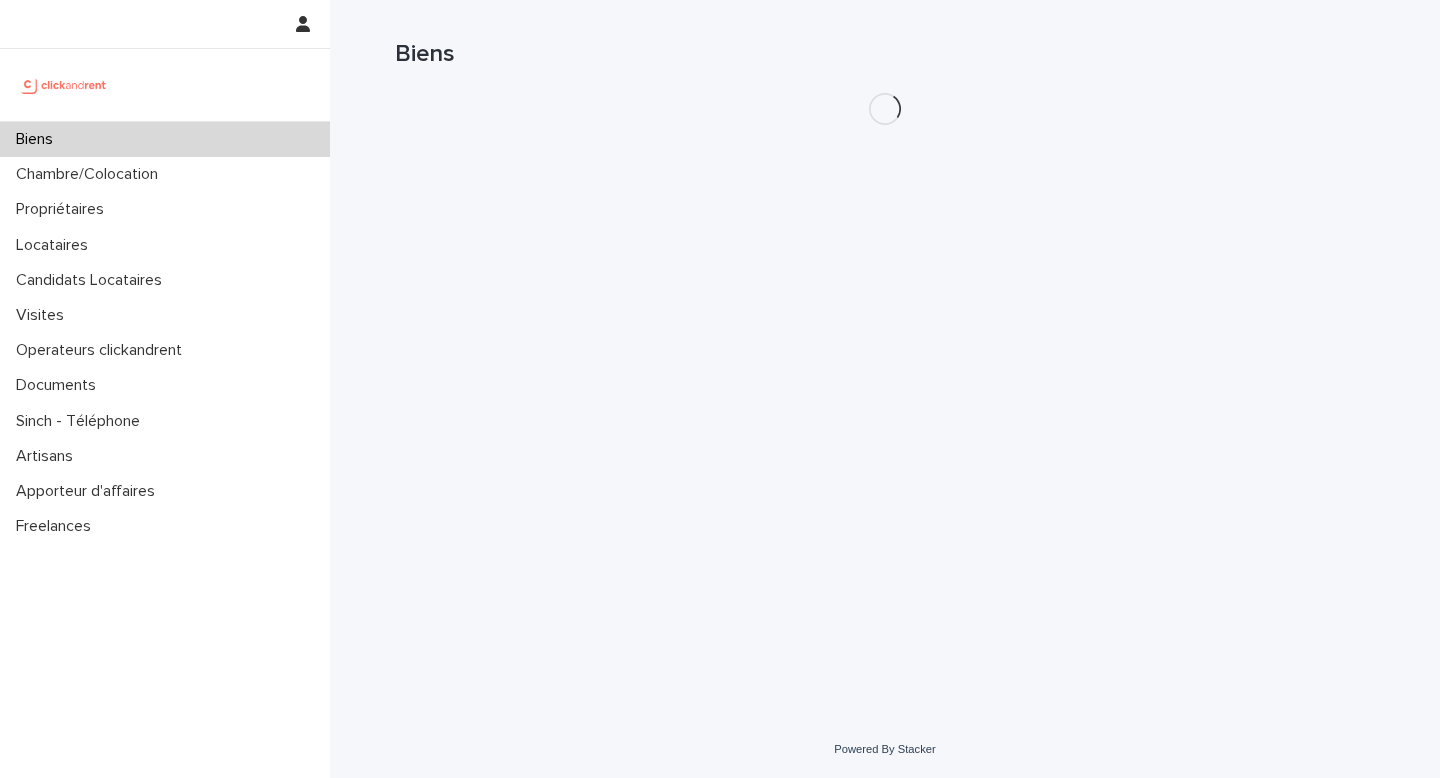 scroll, scrollTop: 0, scrollLeft: 0, axis: both 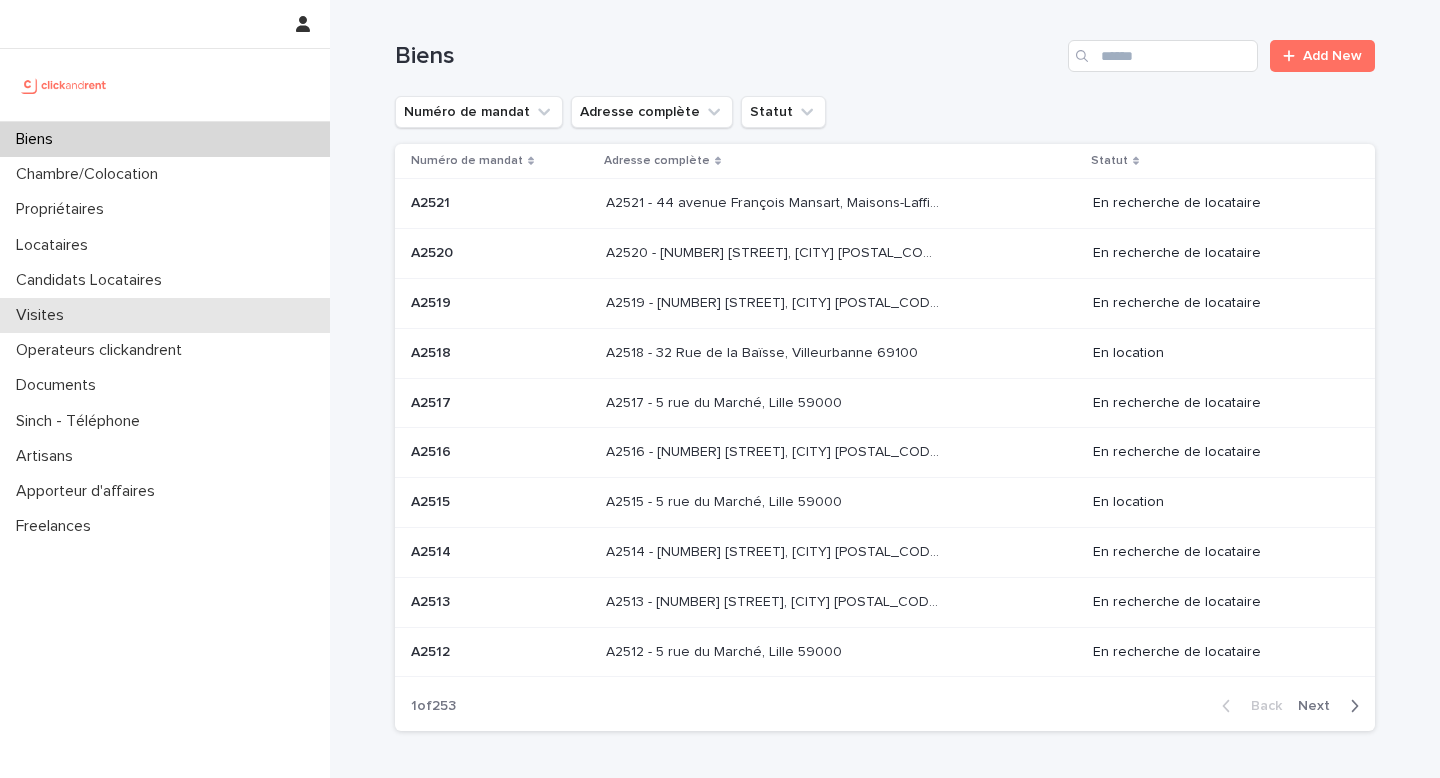 click on "Visites" at bounding box center [165, 315] 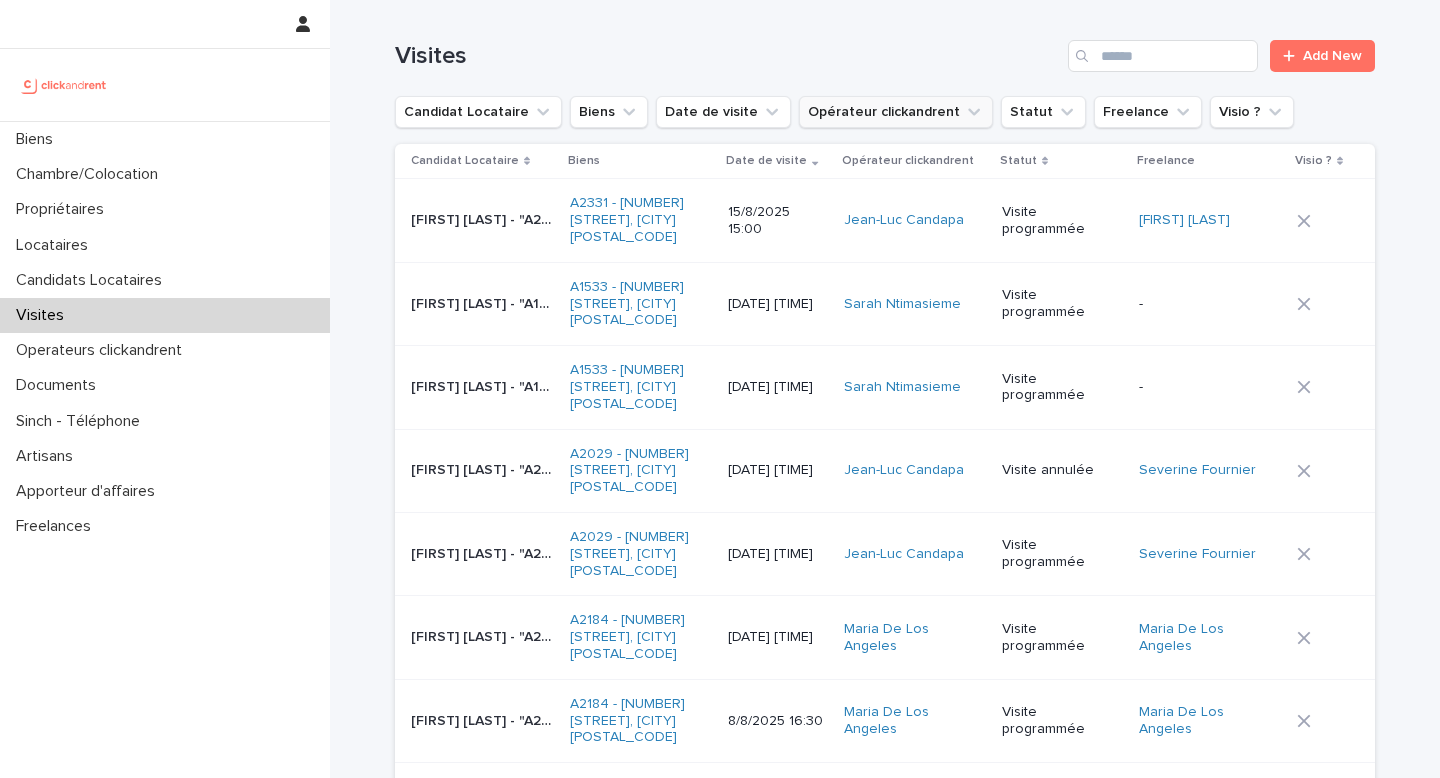 click 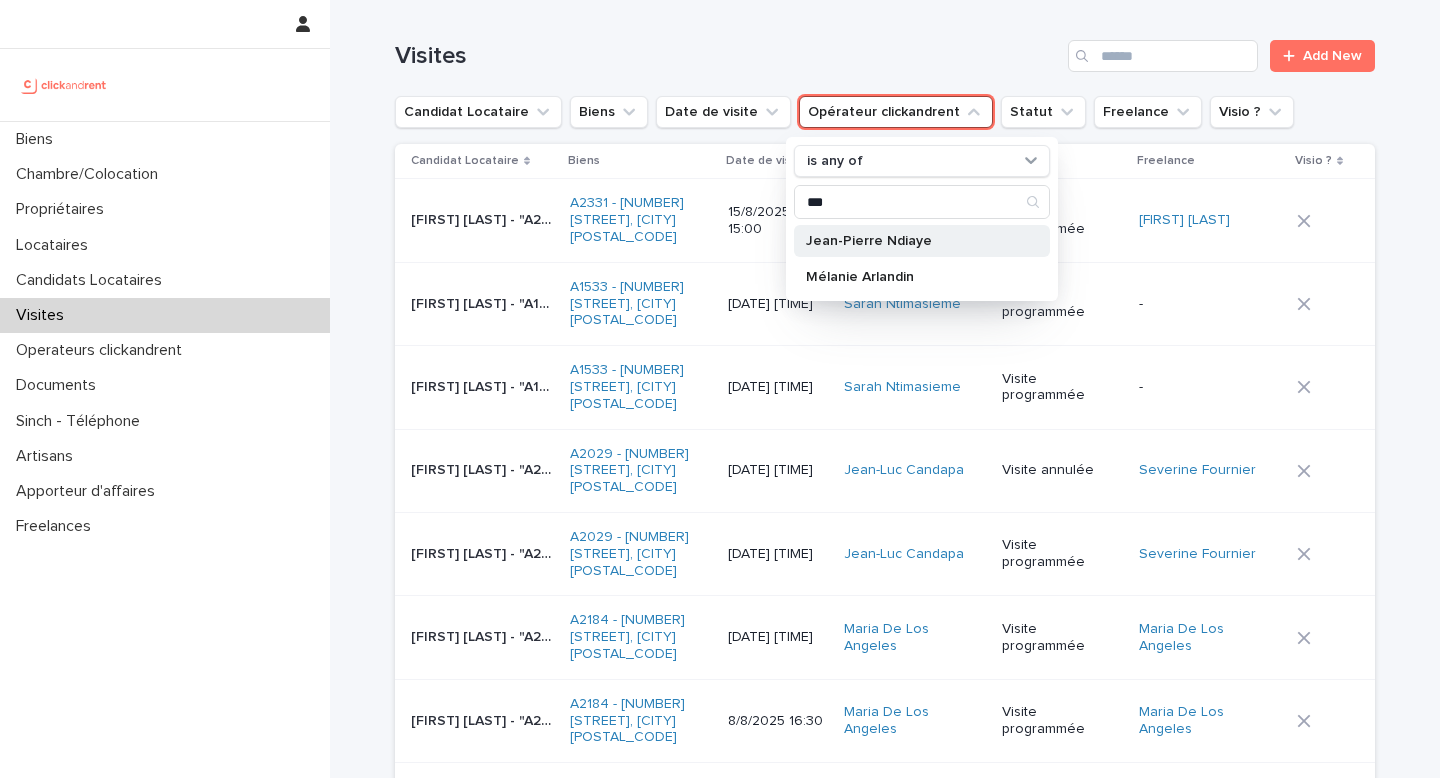type on "***" 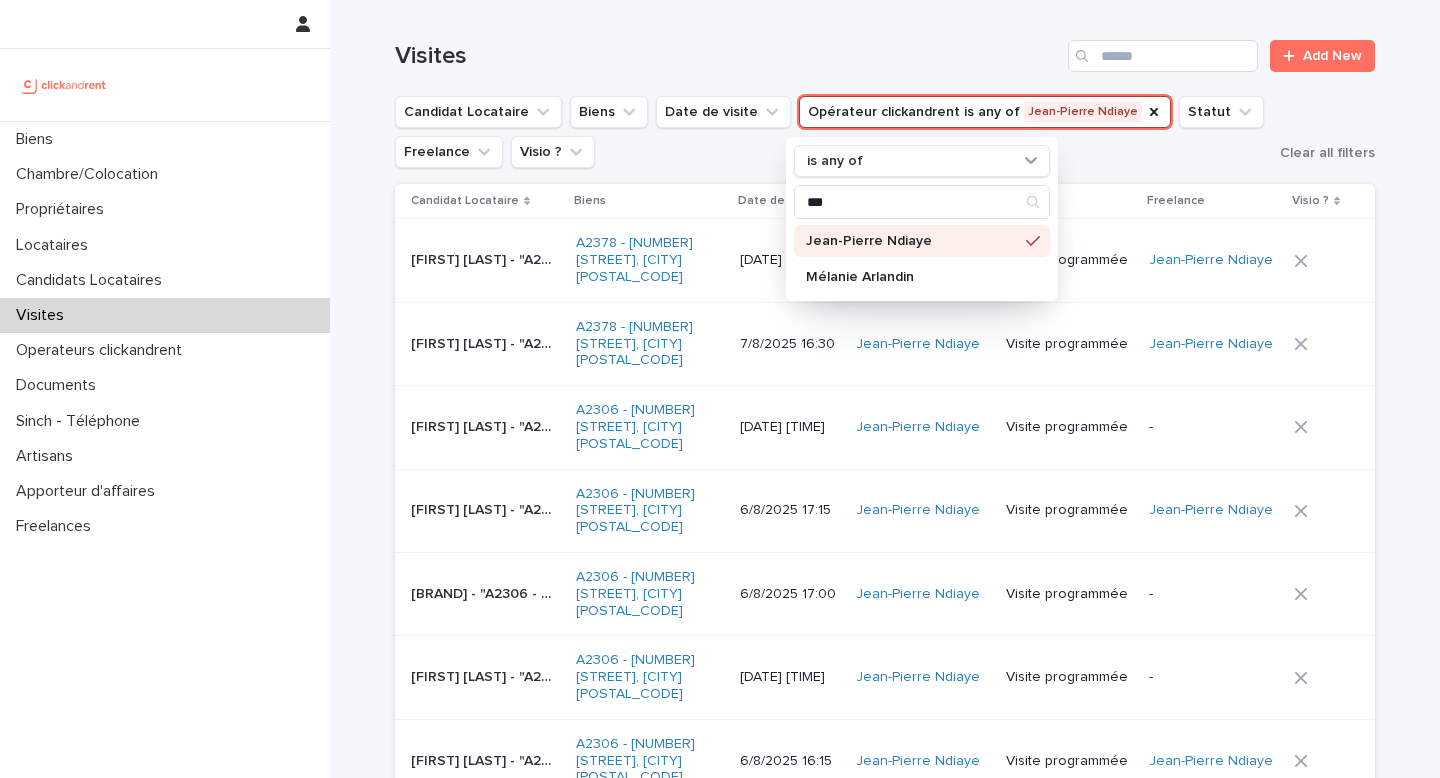 click on "Loading... Saving… Loading... Saving… Visites Add New Candidat Locataire Biens Date de visite Opérateur clickandrent is any of [FIRST] [LAST] is any of *** [FIRST] [LAST] [FIRST] [LAST] Statut Freelance Visio ? Clear all filters Candidat Locataire Biens Date de visite Opérateur clickandrent Statut Freelance Visio ? [FIRST] [LAST] - "A2378 - [NUMBER] [STREET], [CITY] [POSTAL_CODE]" [FIRST] [LAST] - "A2378 - [NUMBER] [STREET], [CITY] [POSTAL_CODE]"   A2378 - [NUMBER] [STREET], [CITY] [POSTAL_CODE]
[DATE] [TIME] [FIRST] [LAST]
Visite programmée [FIRST] [LAST]
[FIRST] [LAST]  - "A2378 - [NUMBER] [STREET], [CITY] [POSTAL_CODE]" [FIRST] [LAST]  - "A2378 - [NUMBER] [STREET], [CITY] [POSTAL_CODE]"   A2378 - [NUMBER] [STREET], [CITY] [POSTAL_CODE]
[DATE] [TIME] [FIRST] [LAST]
Visite programmée [FIRST] [LAST]
[FIRST] [LAST] - "A2306 - [NUMBER] [STREET], [CITY] [POSTAL_CODE]" [FIRST] [LAST] - "A2306 - [NUMBER] [STREET], [CITY] [POSTAL_CODE]"   A2306 - [NUMBER] [STREET], [CITY] [POSTAL_CODE]
-" at bounding box center [885, 1454] 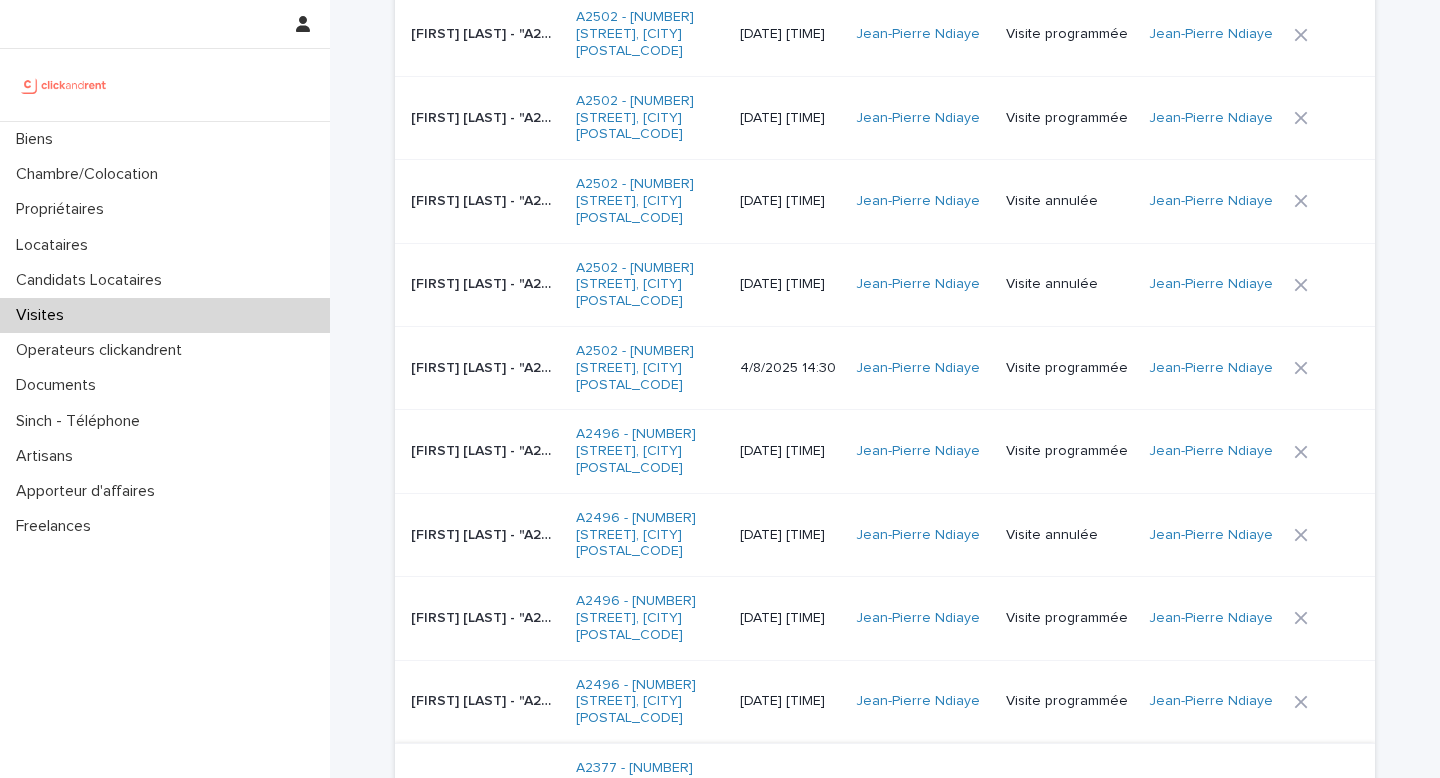 scroll, scrollTop: 1725, scrollLeft: 0, axis: vertical 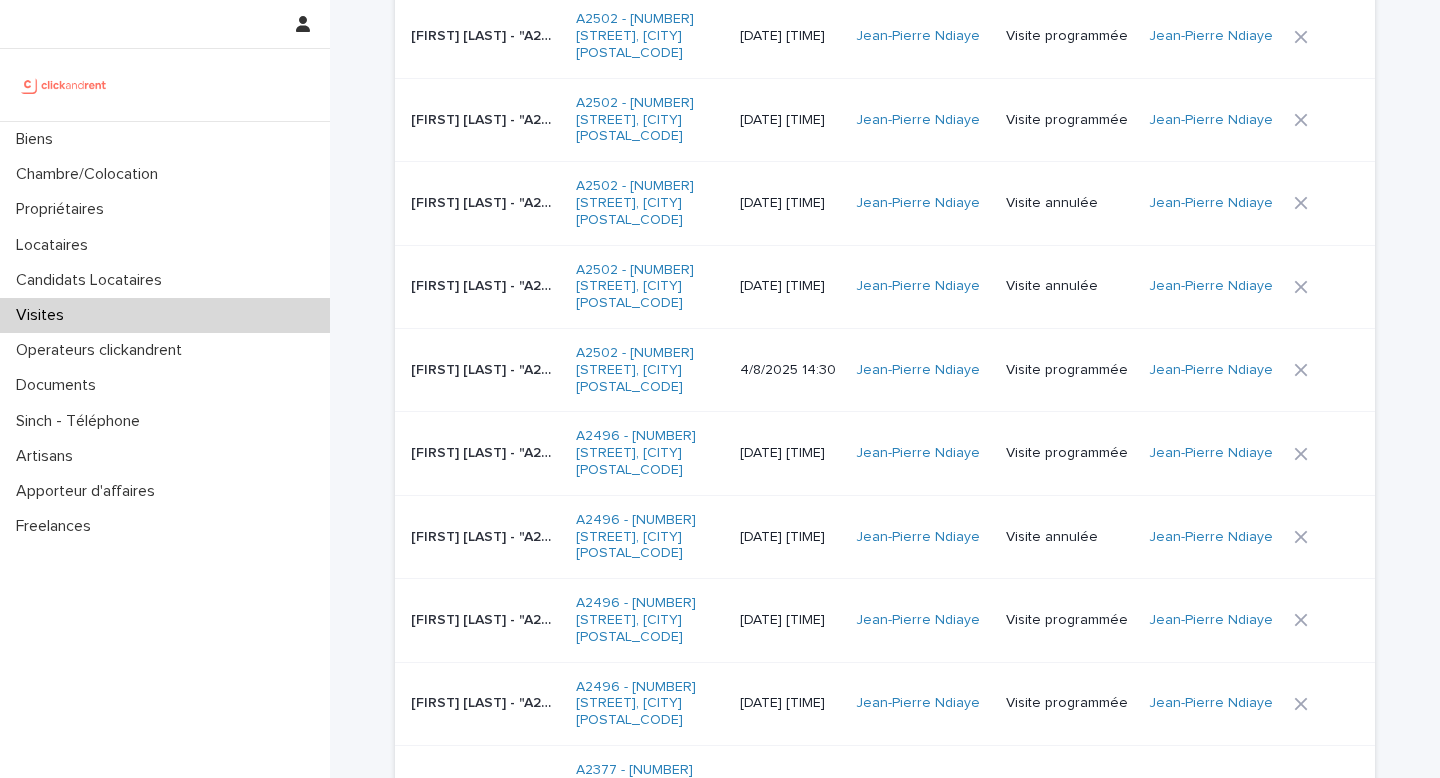 click on "[DATE] [TIME]" at bounding box center (790, 703) 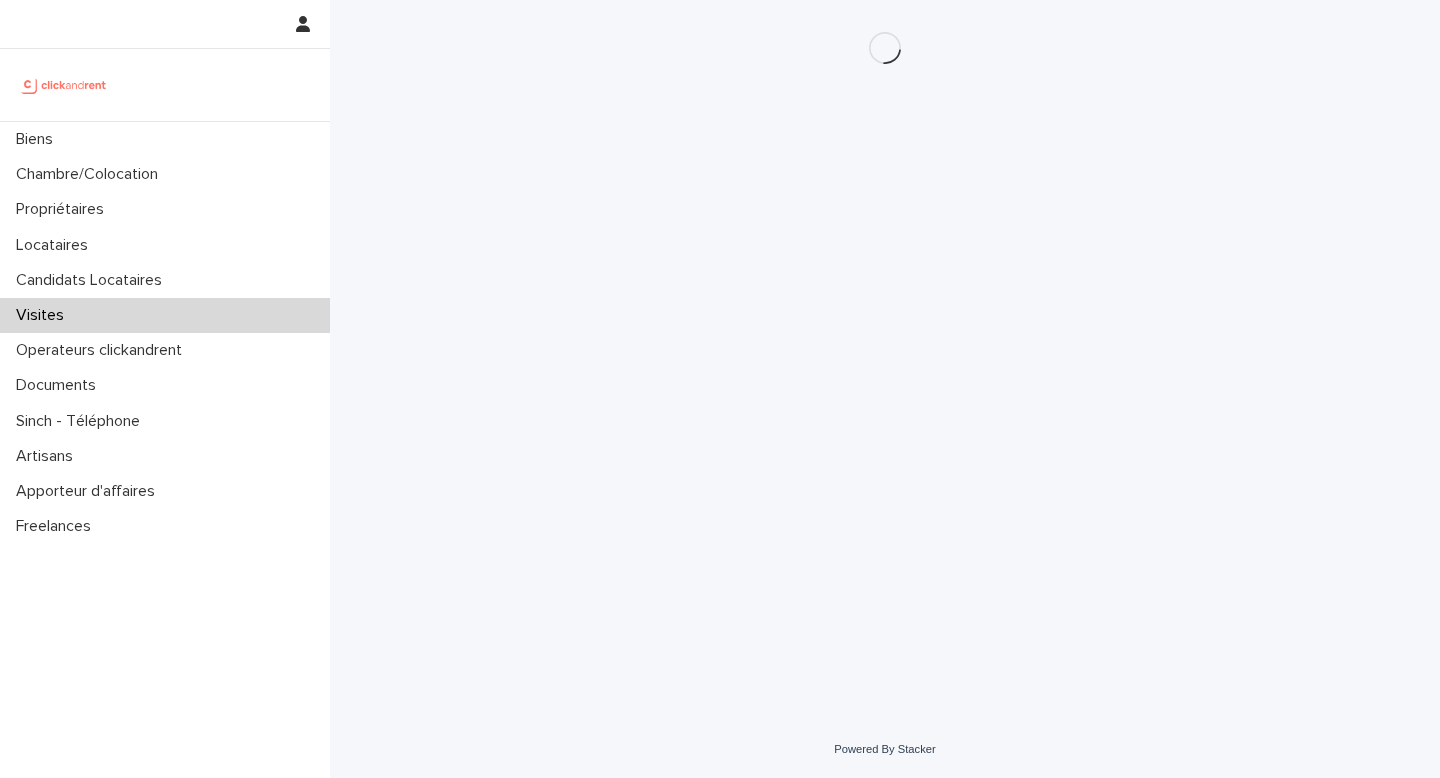 scroll, scrollTop: 0, scrollLeft: 0, axis: both 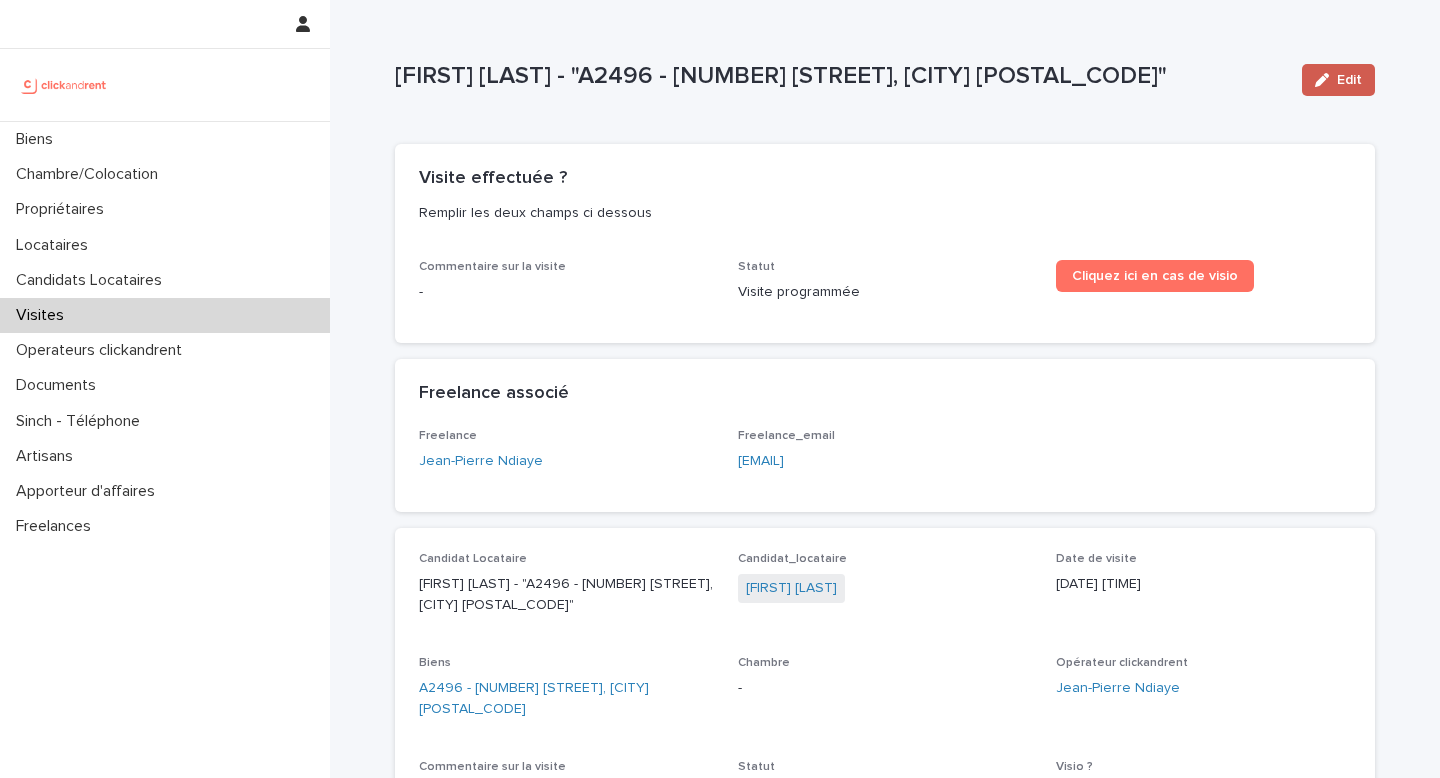 click on "Edit" at bounding box center (1338, 80) 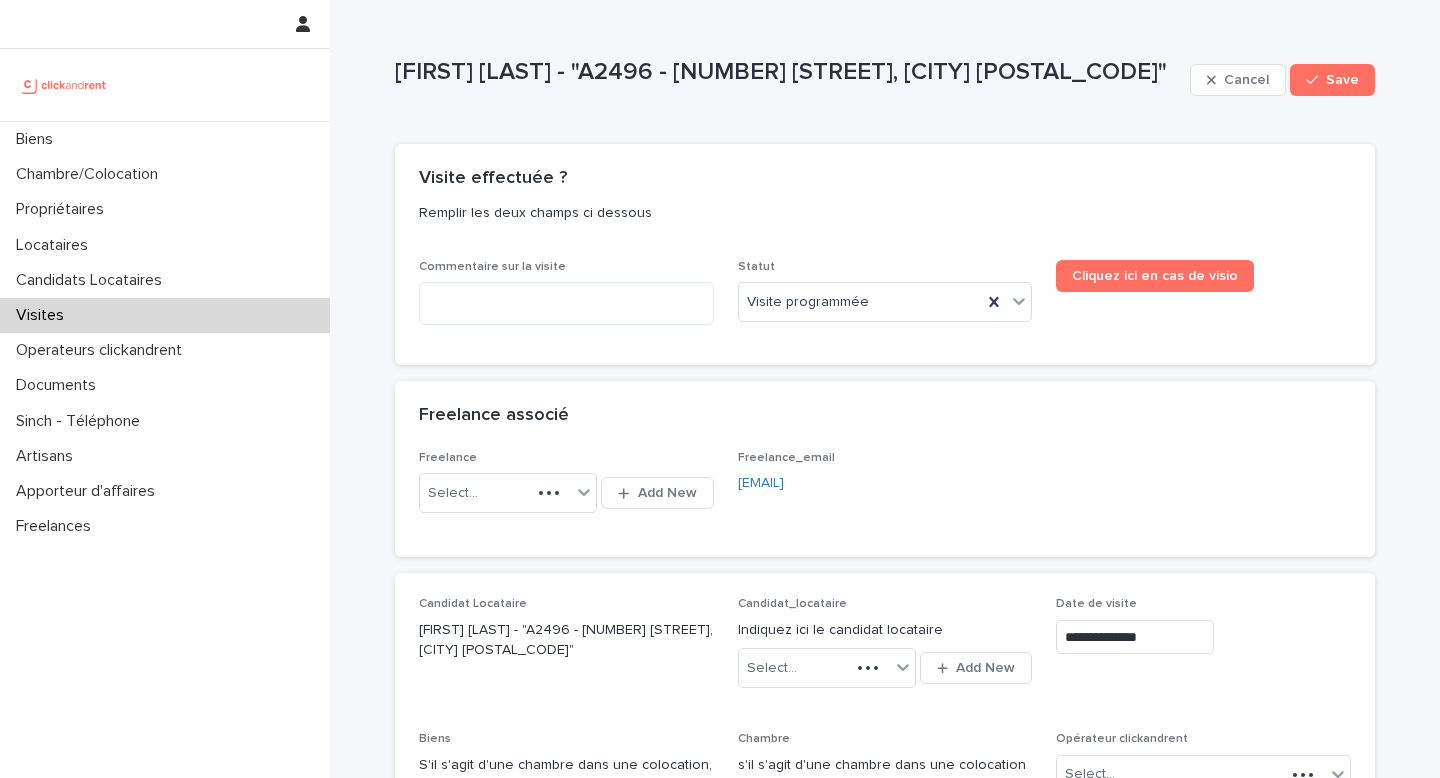 click on "Save" at bounding box center [1332, 80] 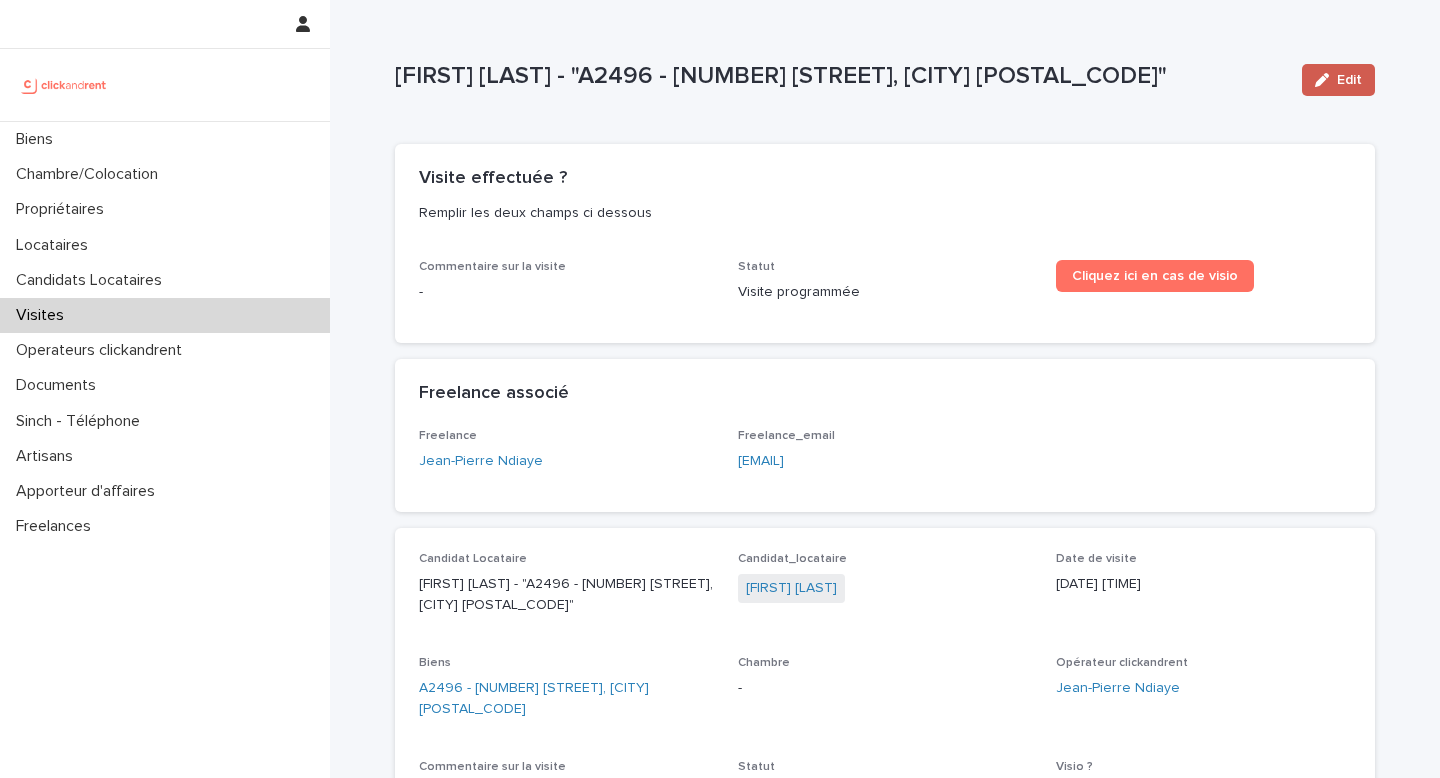 click on "Edit" at bounding box center (1349, 80) 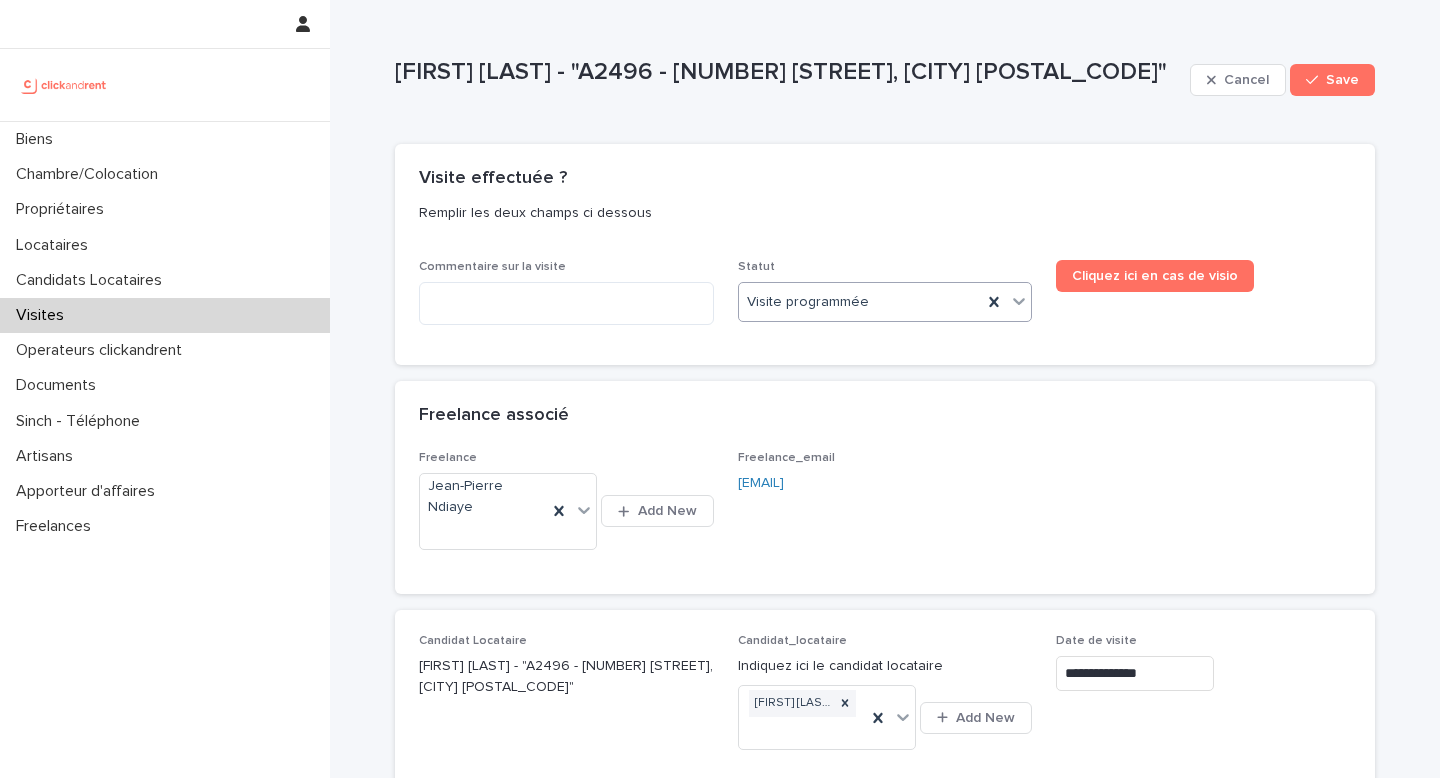 click on "Visite programmée" at bounding box center (861, 302) 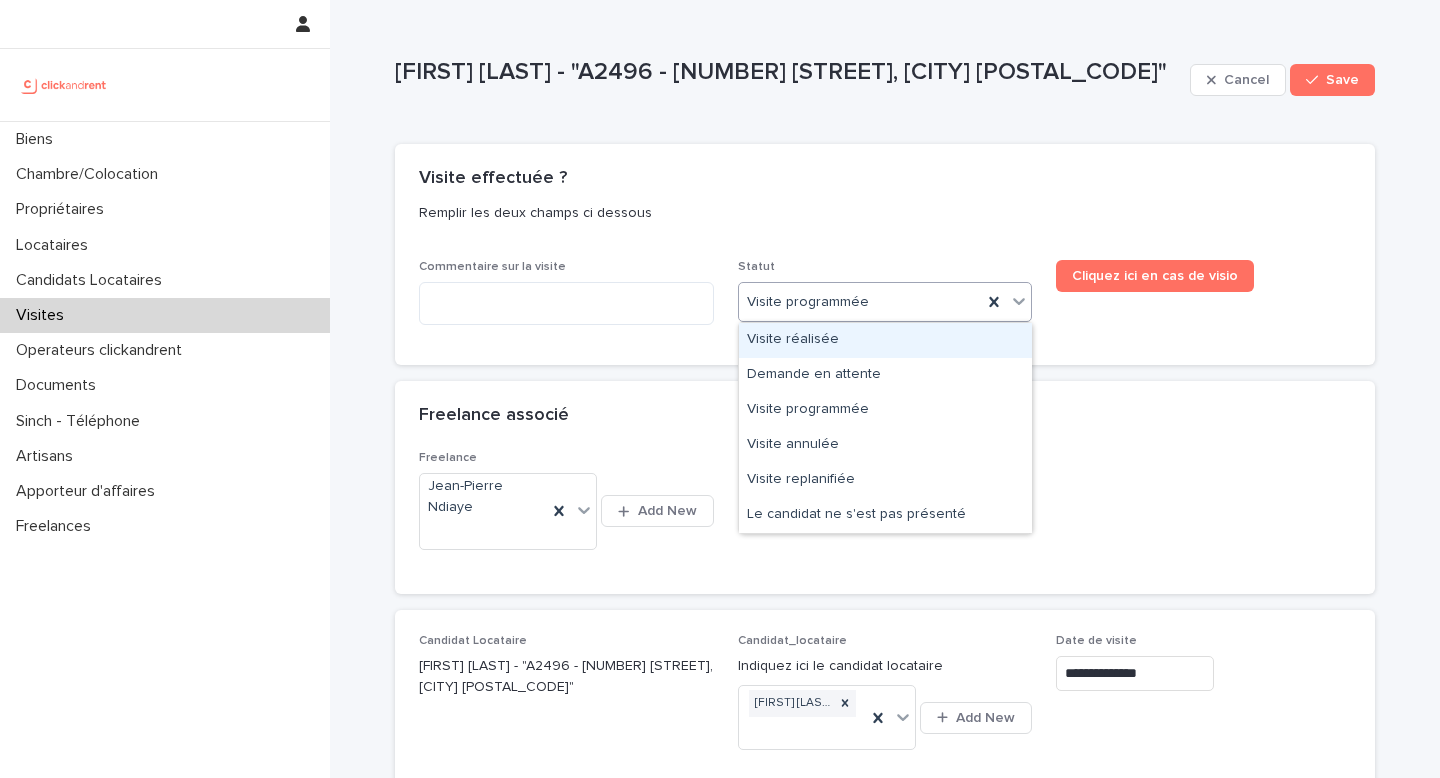click on "Visite réalisée" at bounding box center [885, 340] 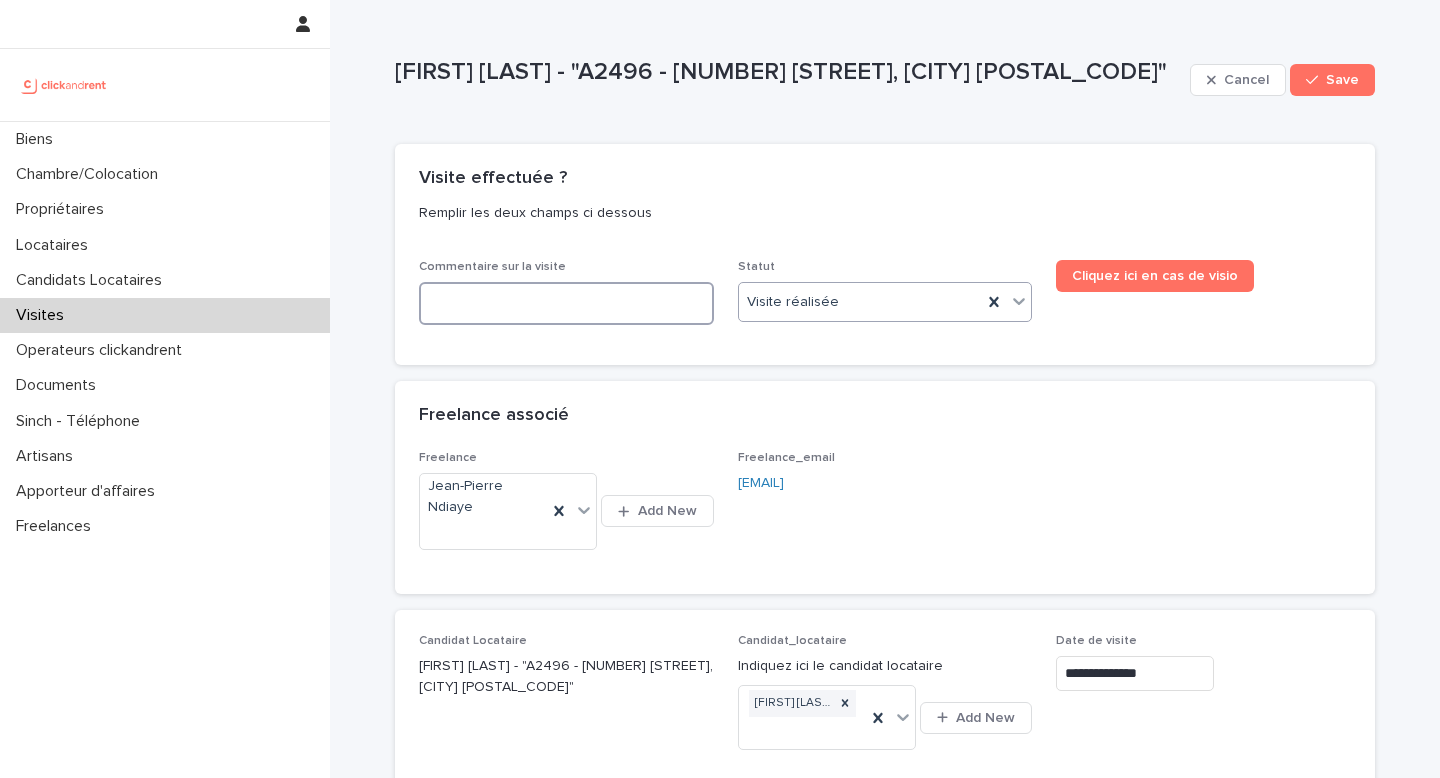 click at bounding box center (566, 303) 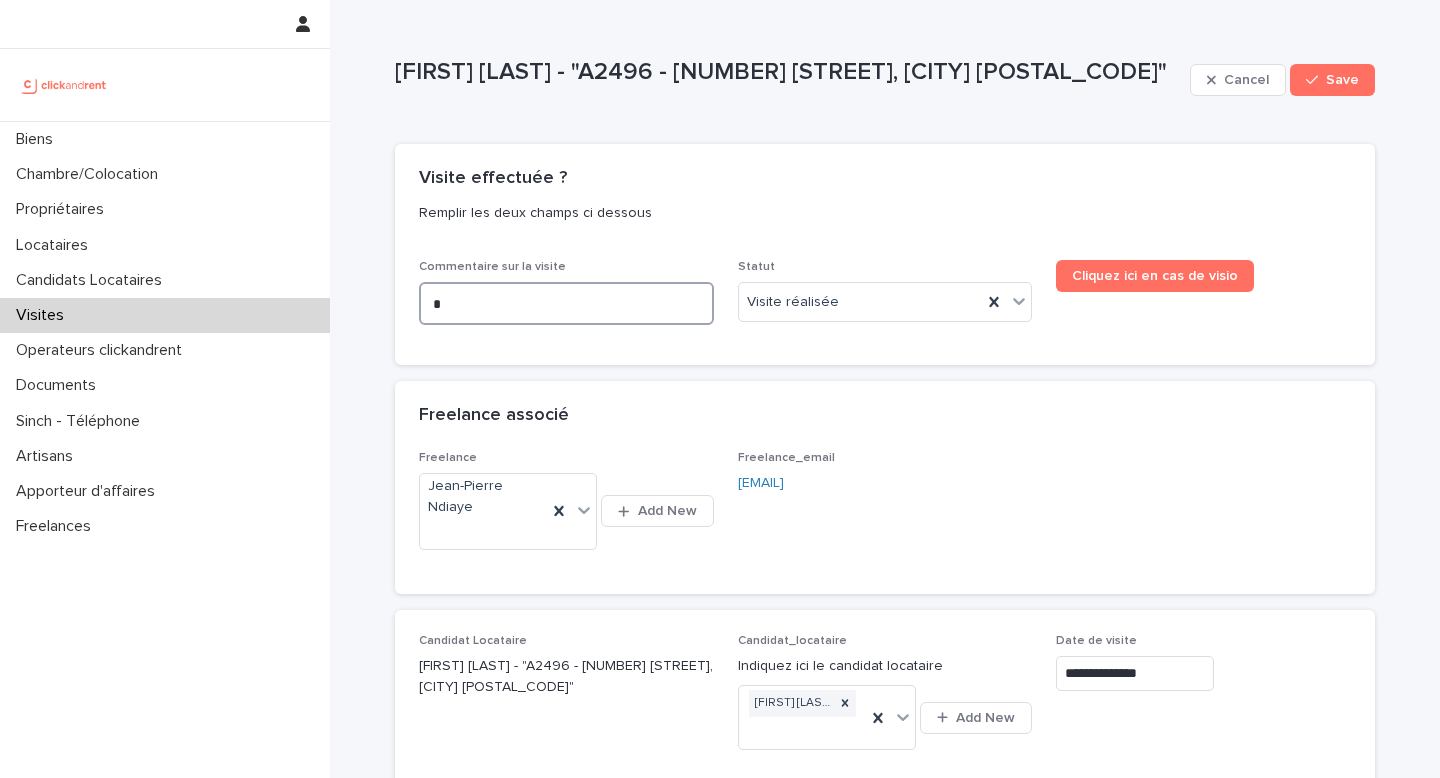 type on "**" 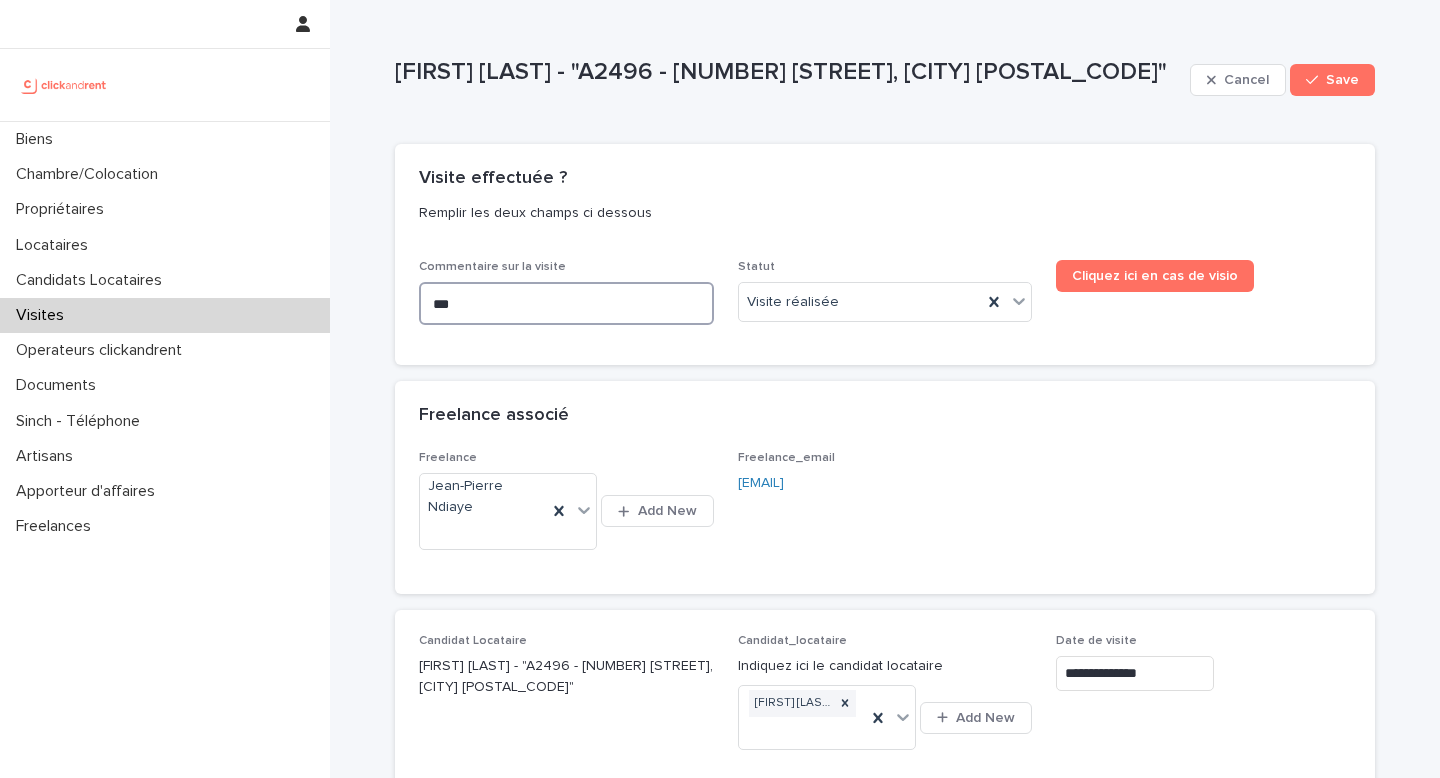 type on "**" 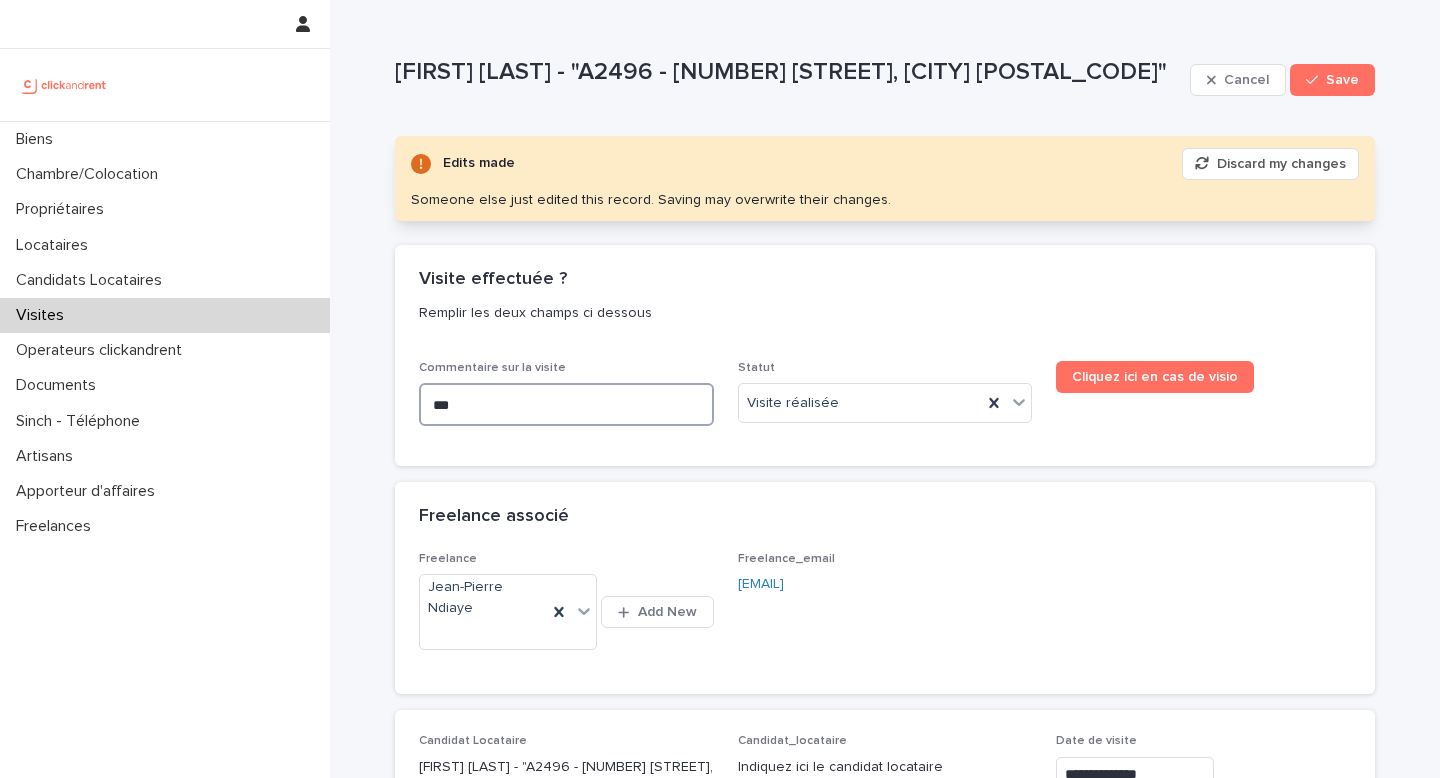 type on "***" 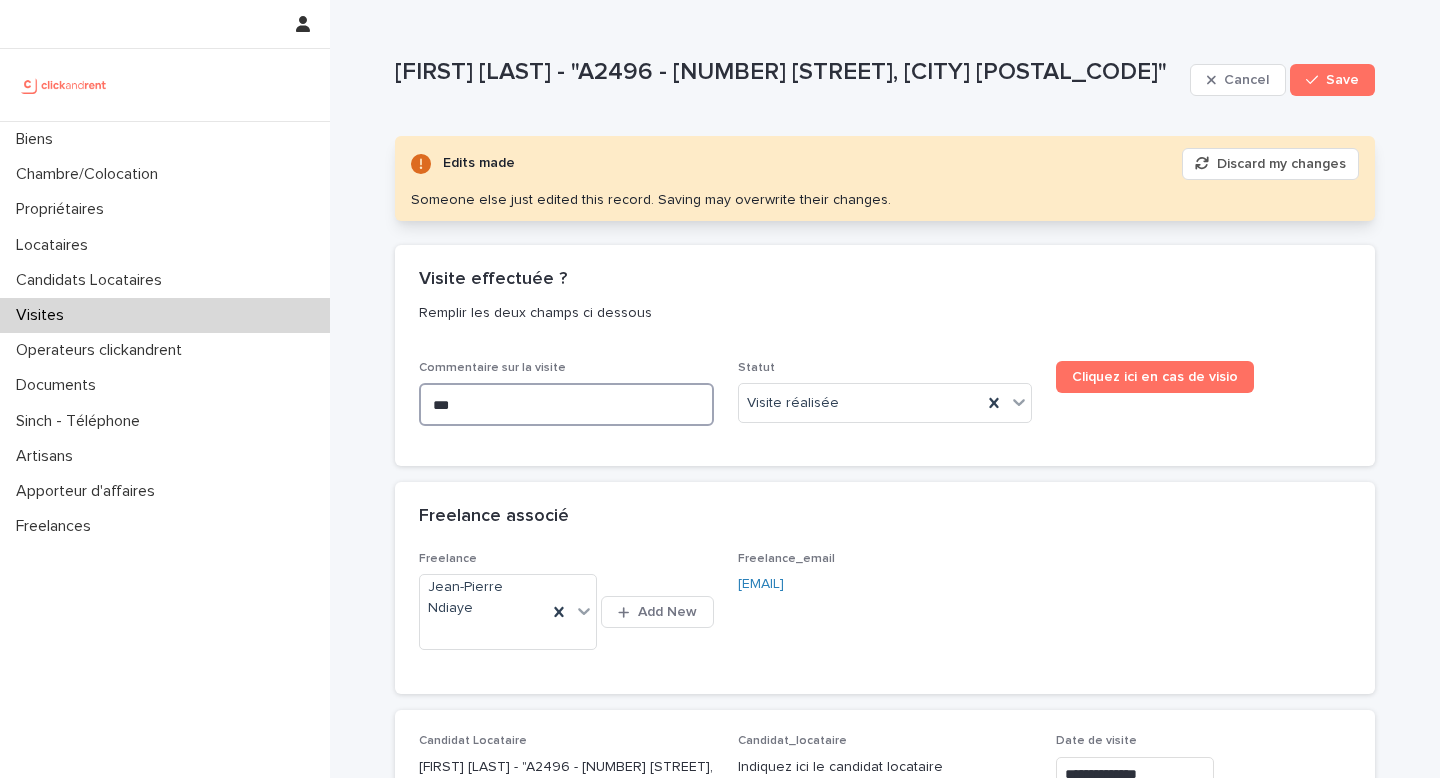 type on "***" 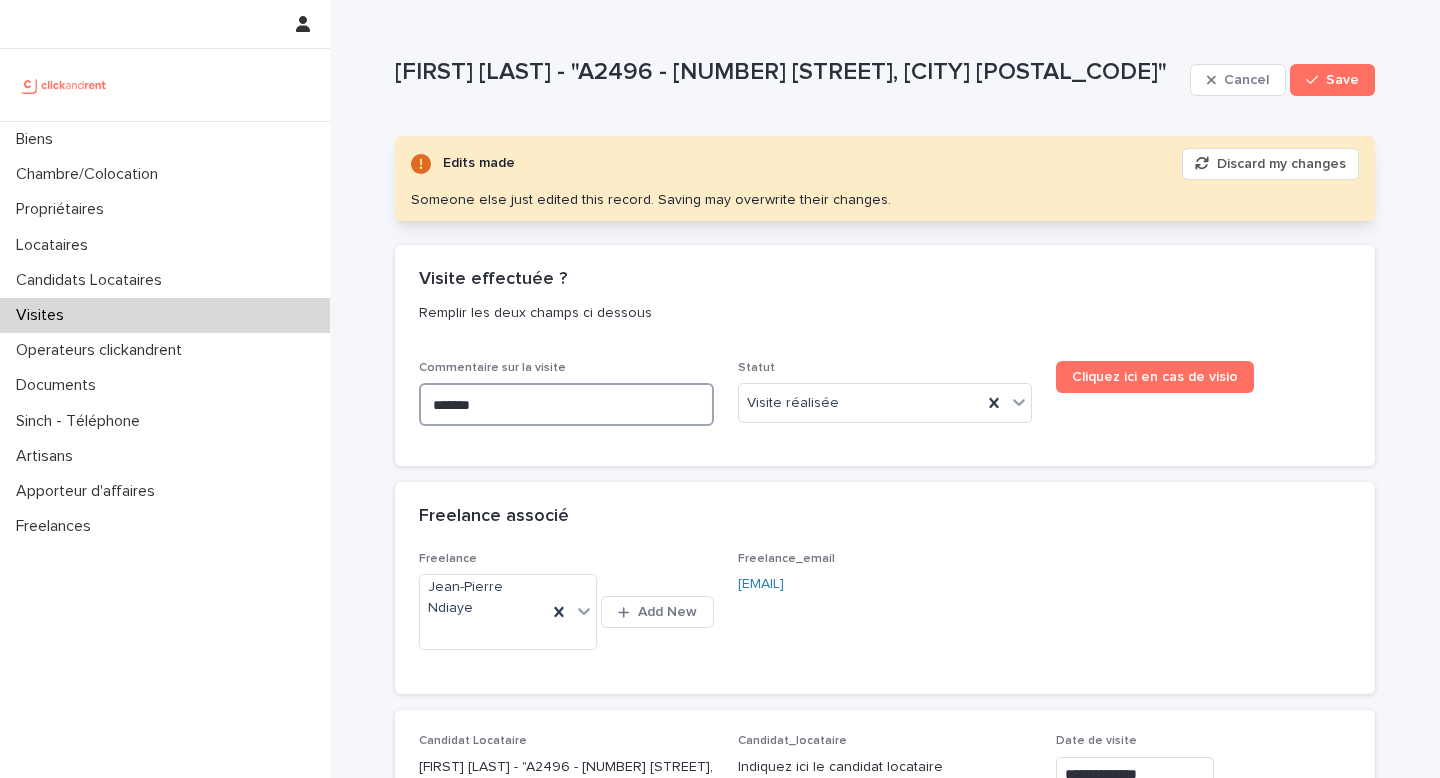 type on "*******" 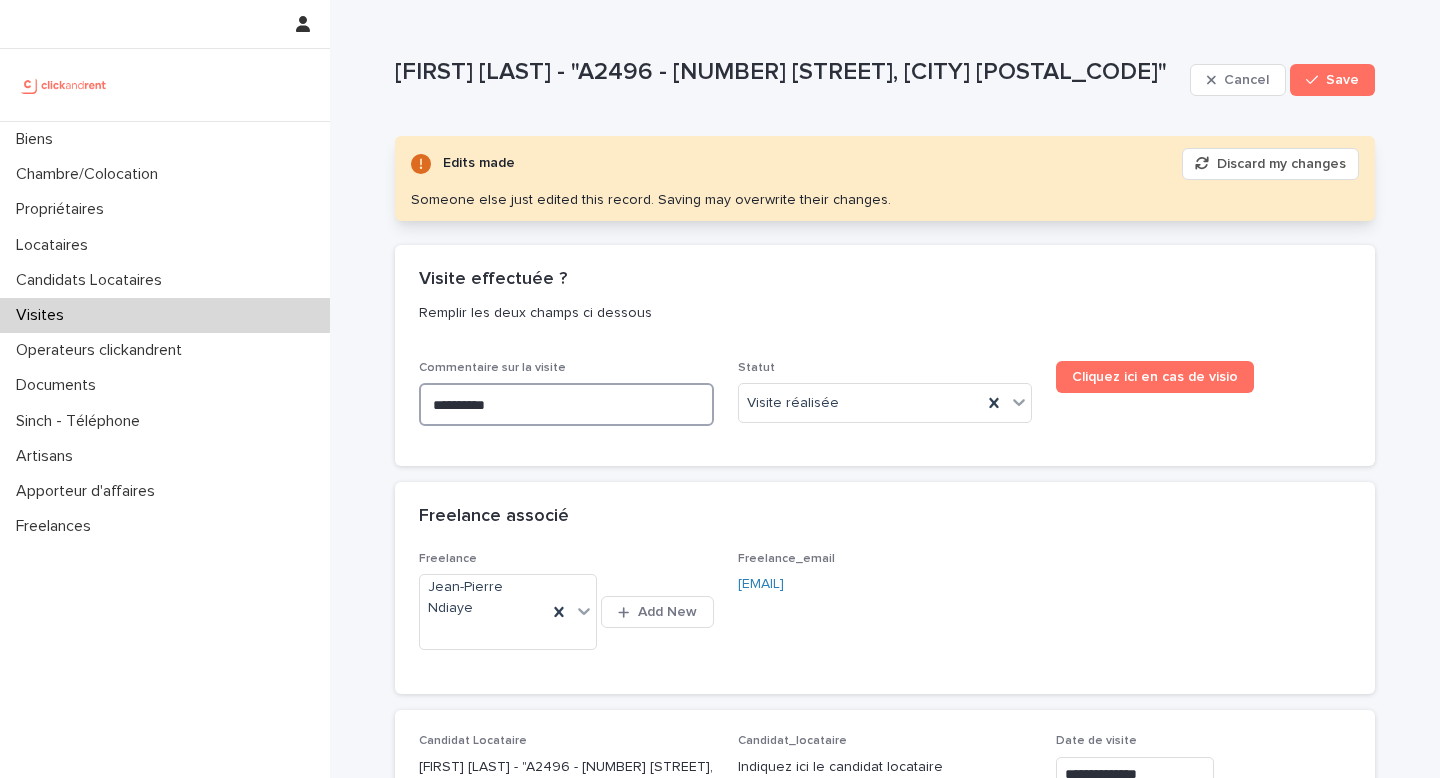 type on "**********" 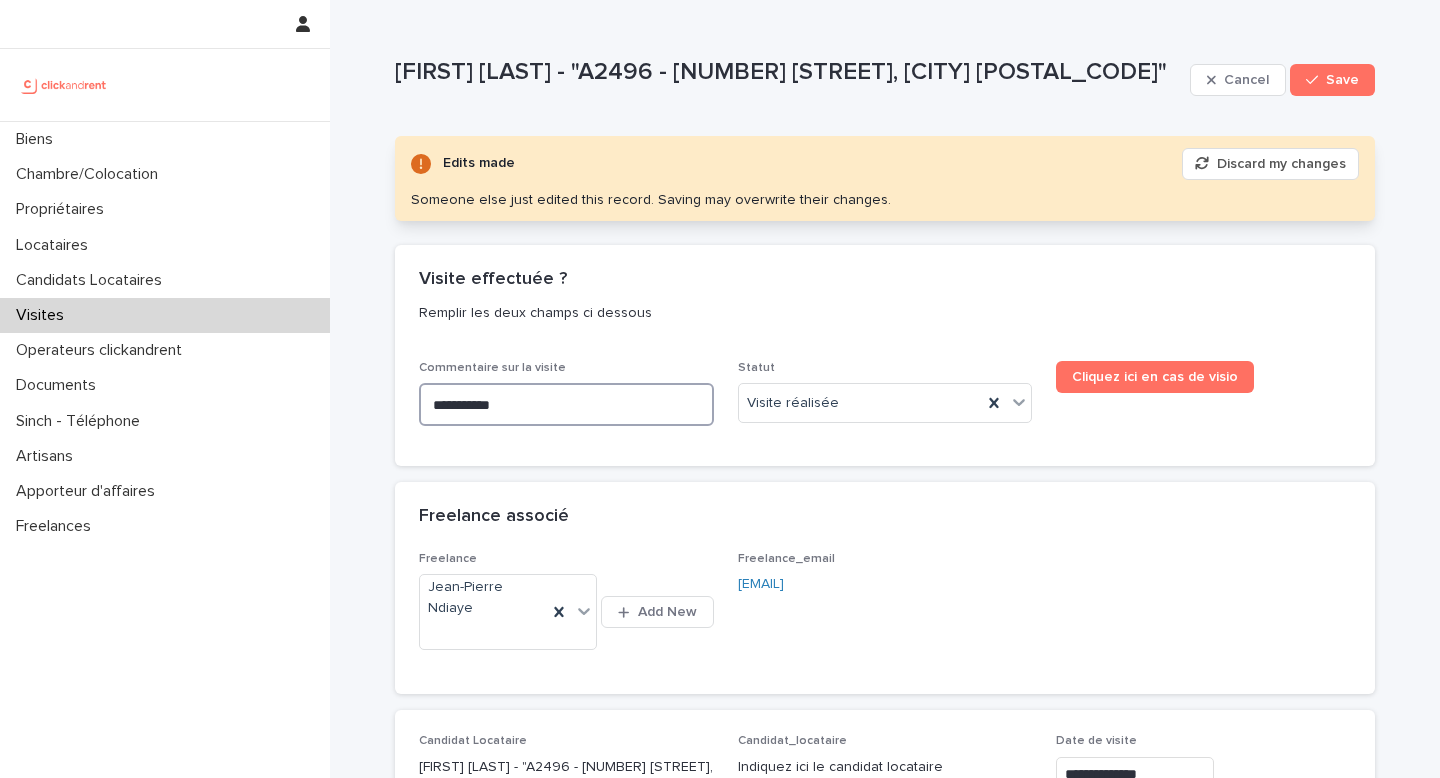 type on "**********" 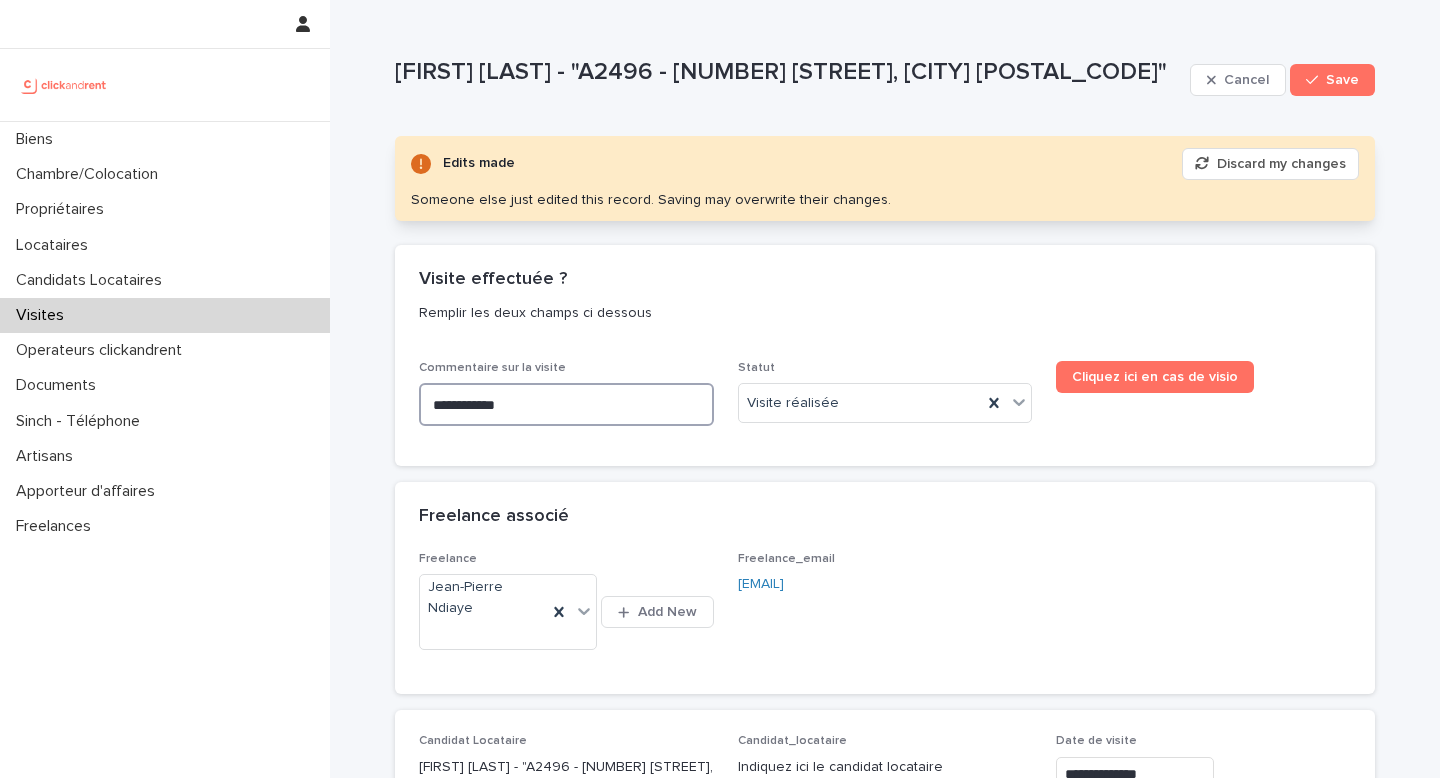 type on "**********" 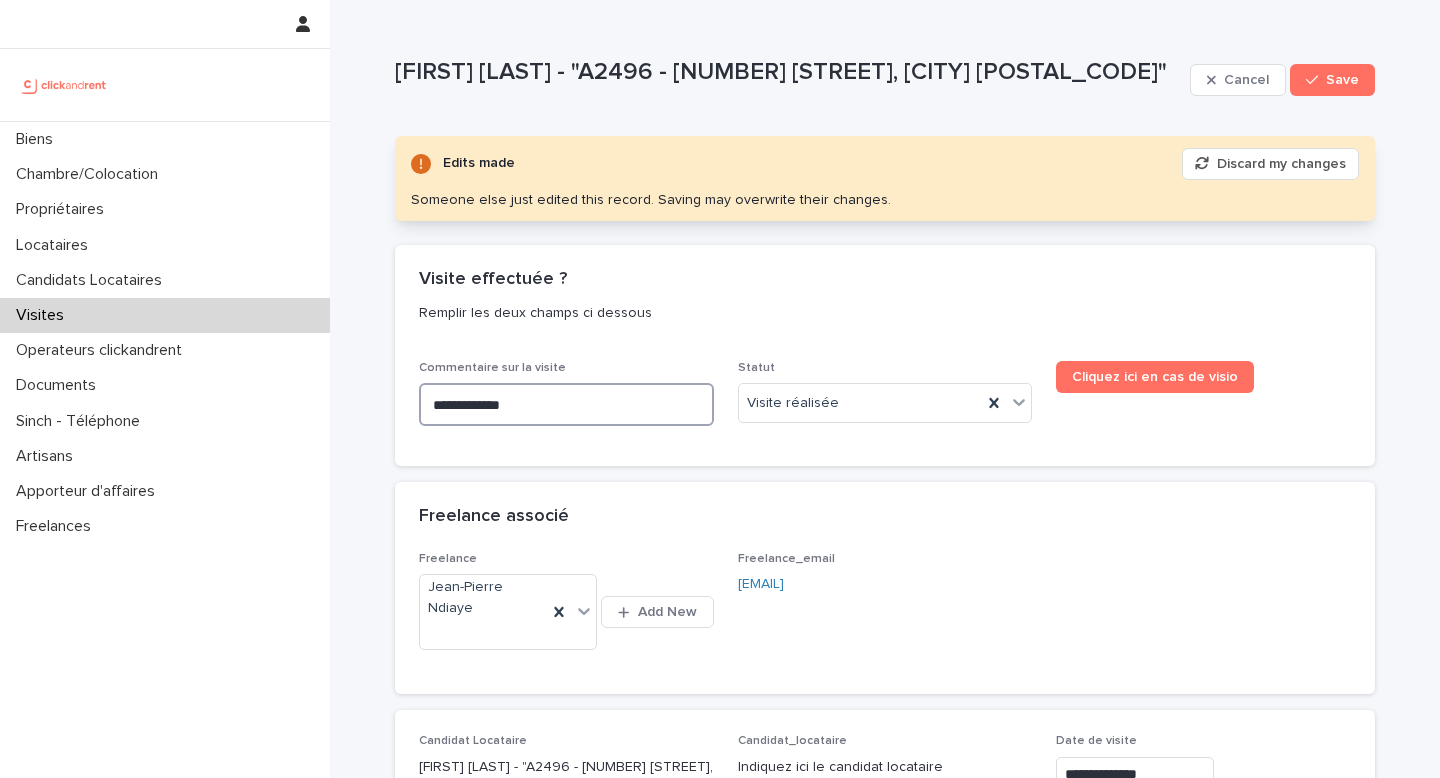 type on "**********" 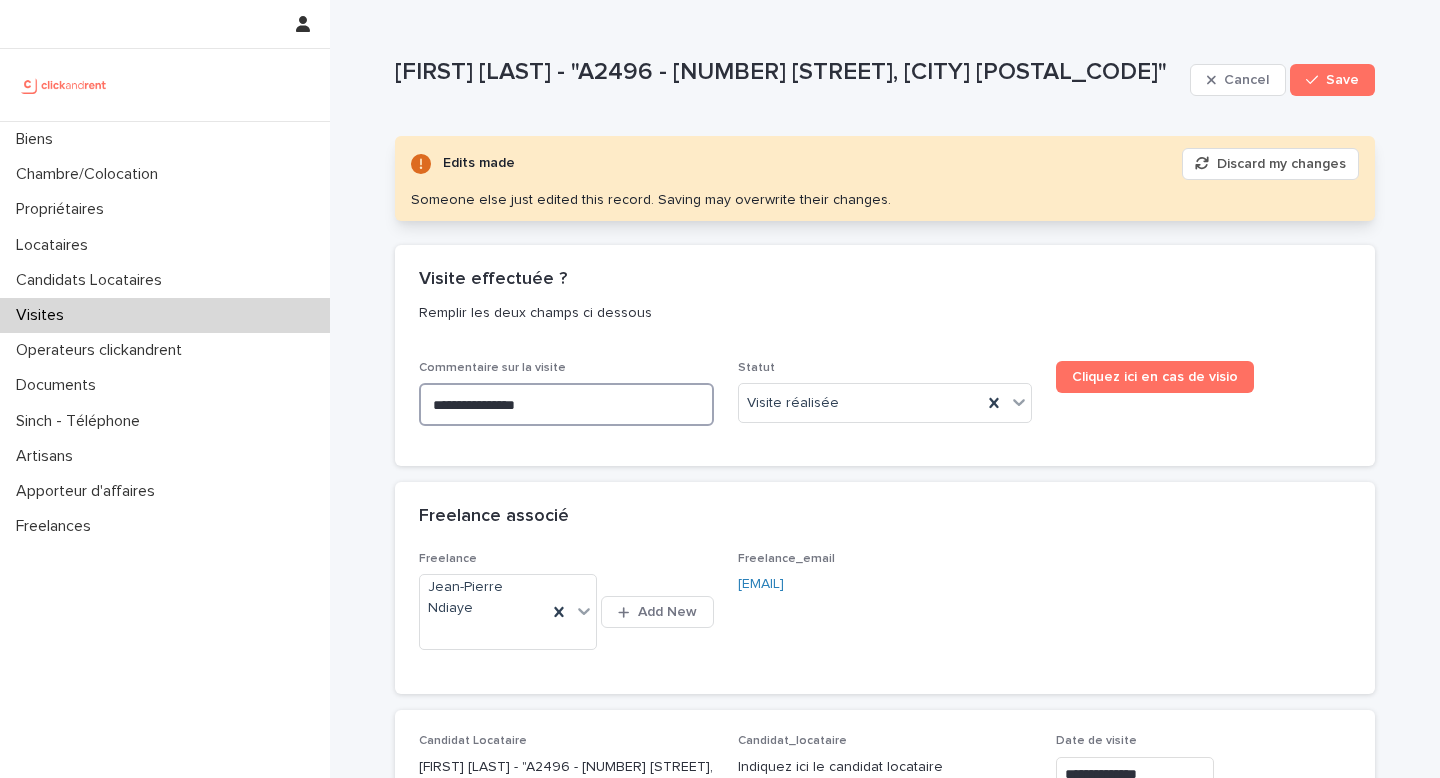 type on "**********" 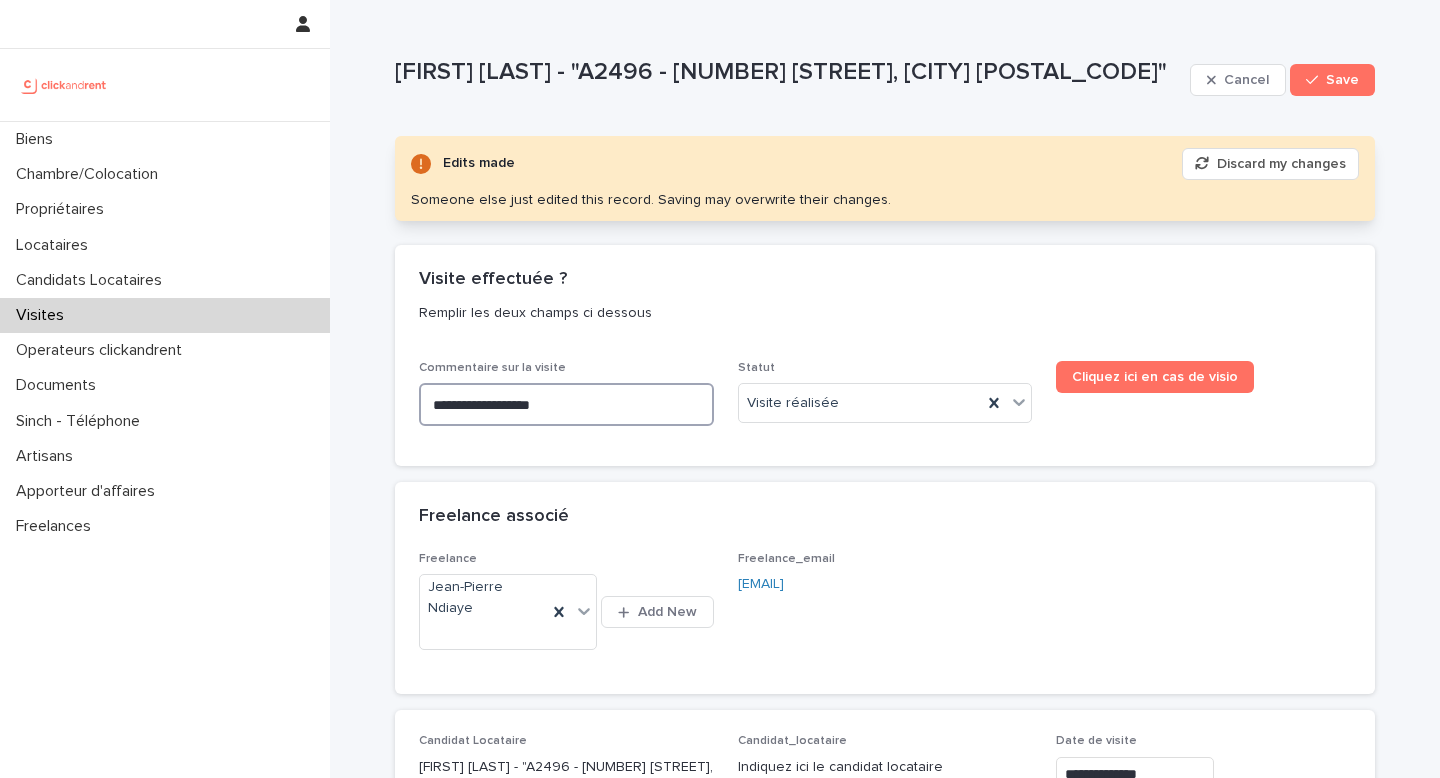 type on "**********" 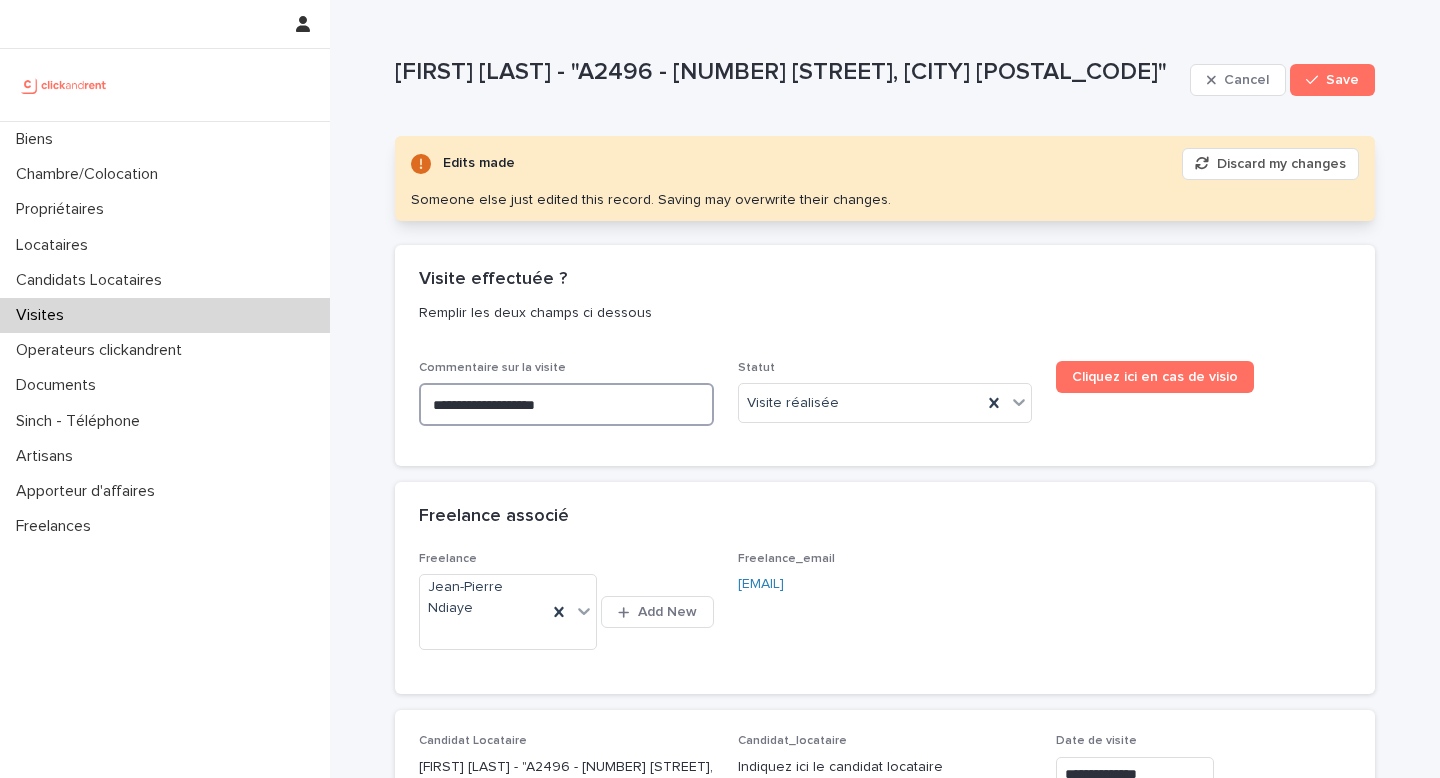 type on "**********" 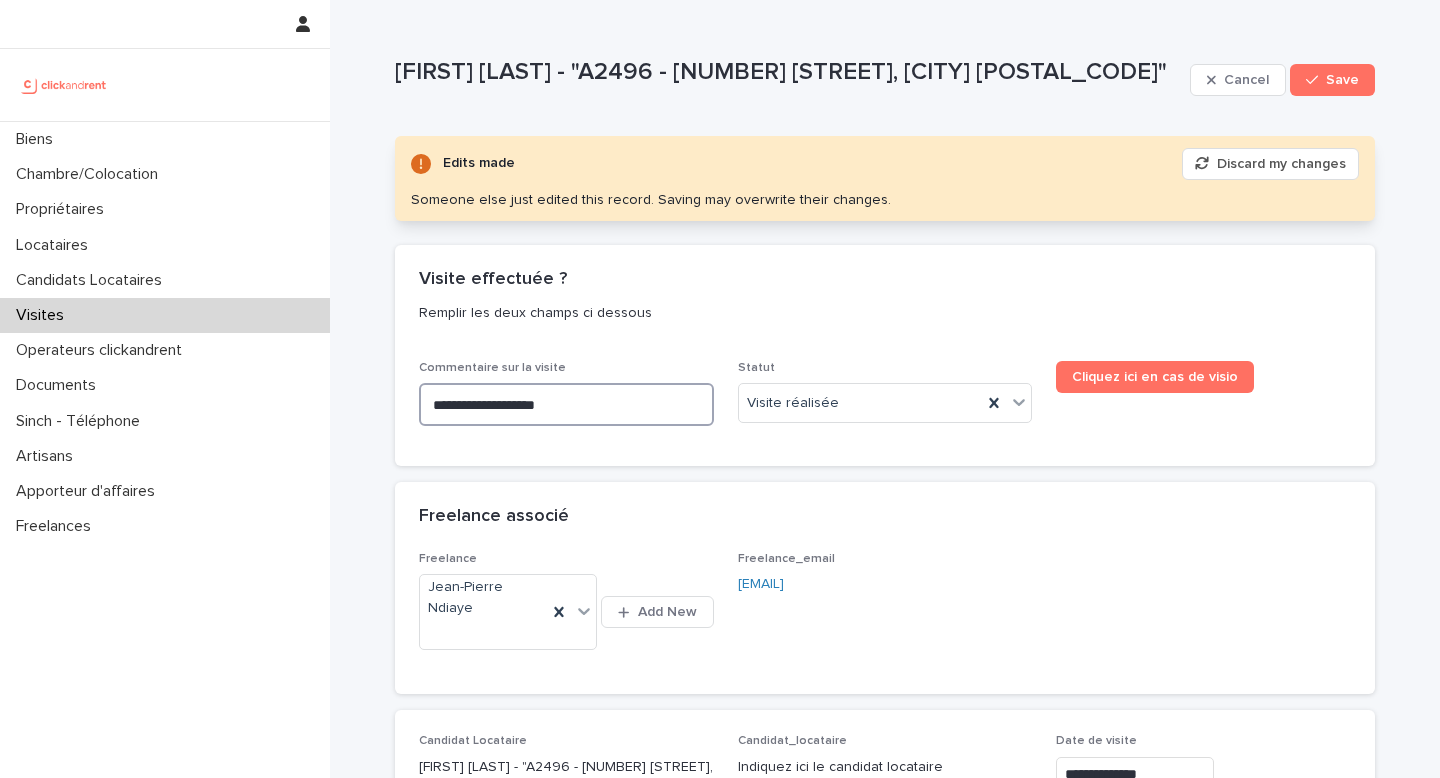 type on "**********" 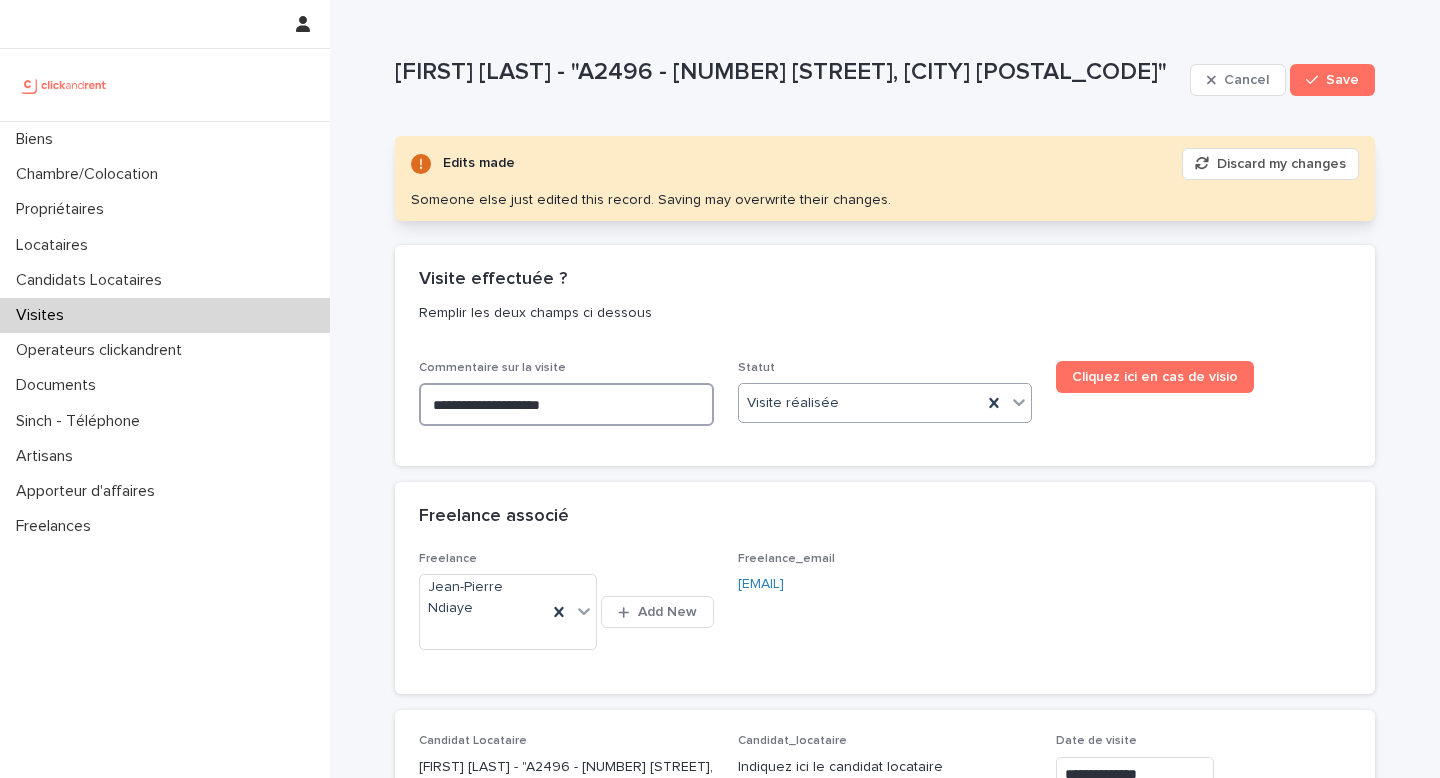 type on "**********" 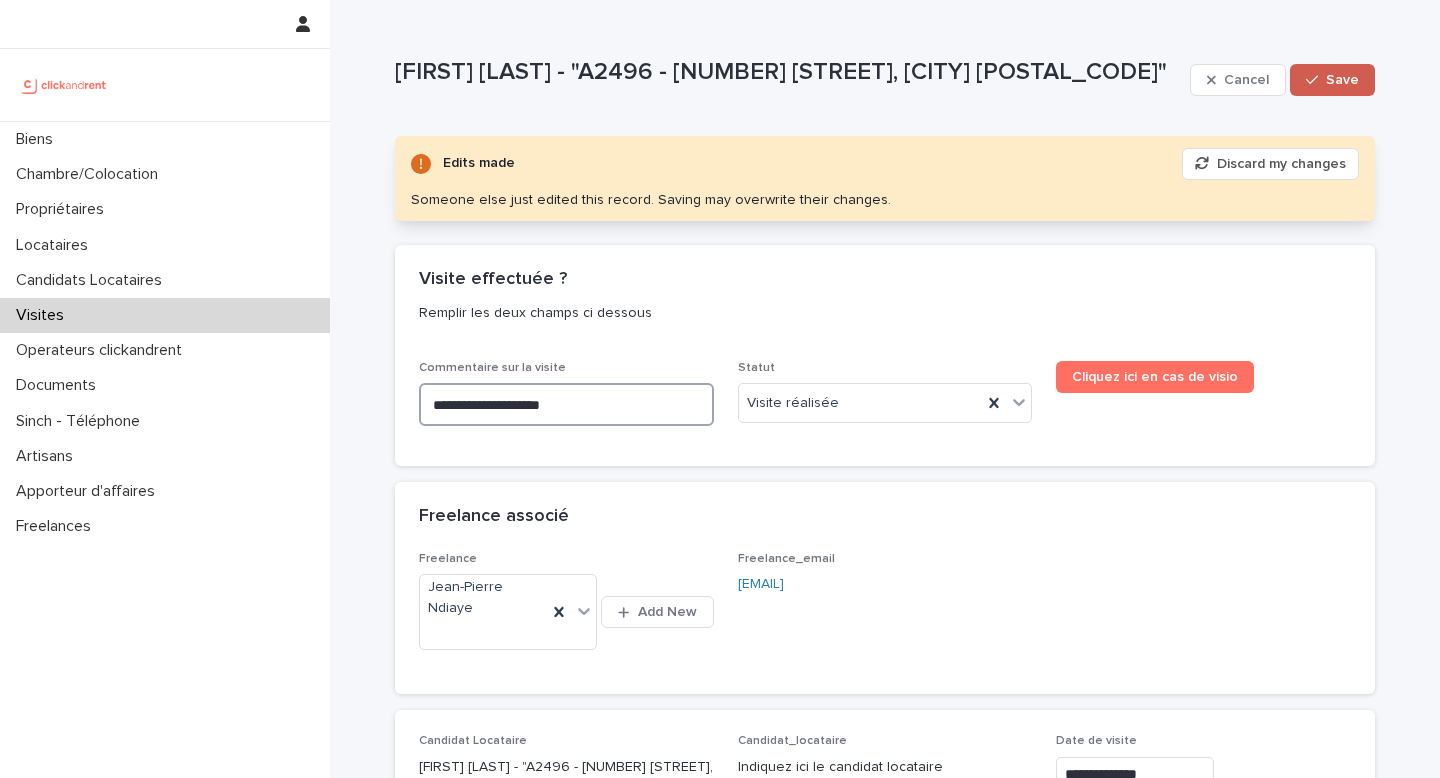 type on "**********" 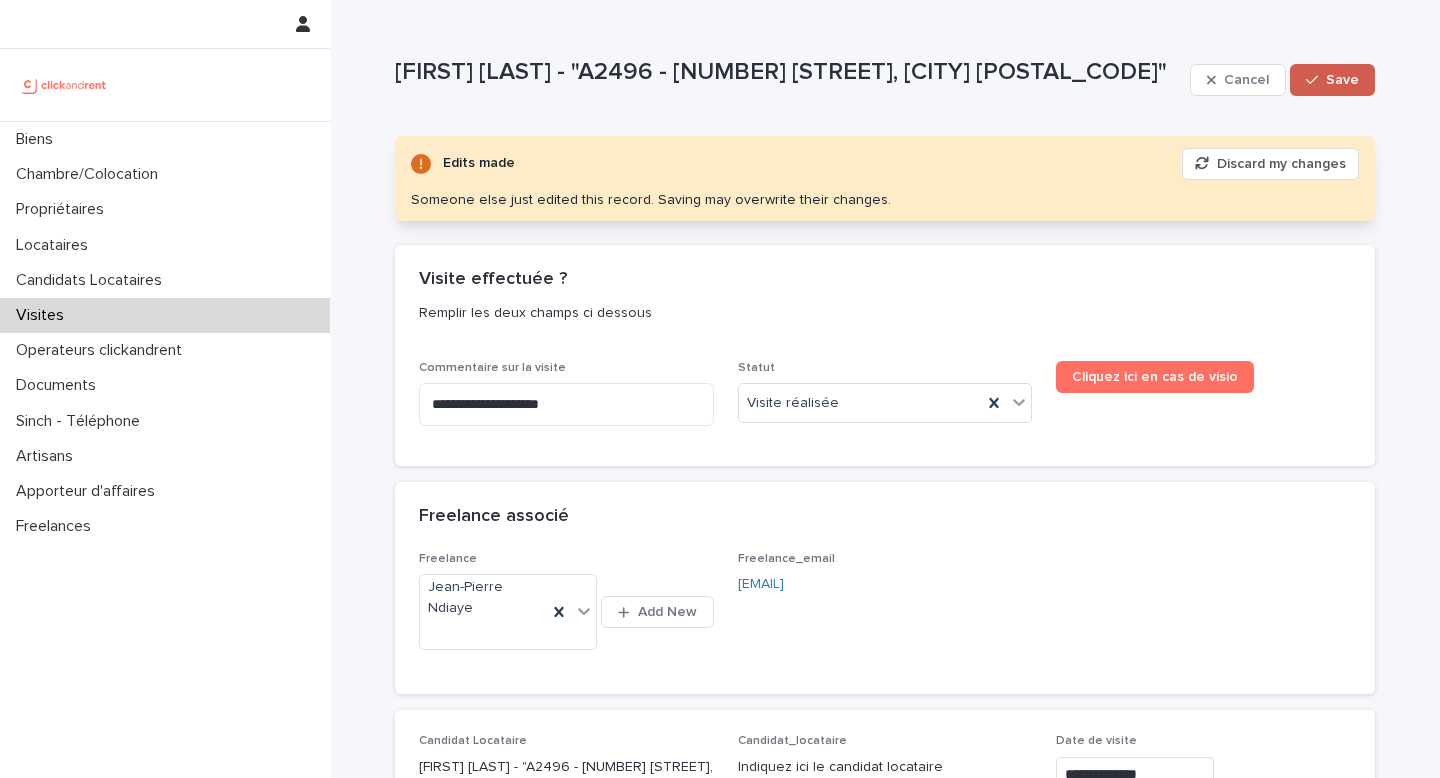 click on "Save" at bounding box center (1342, 80) 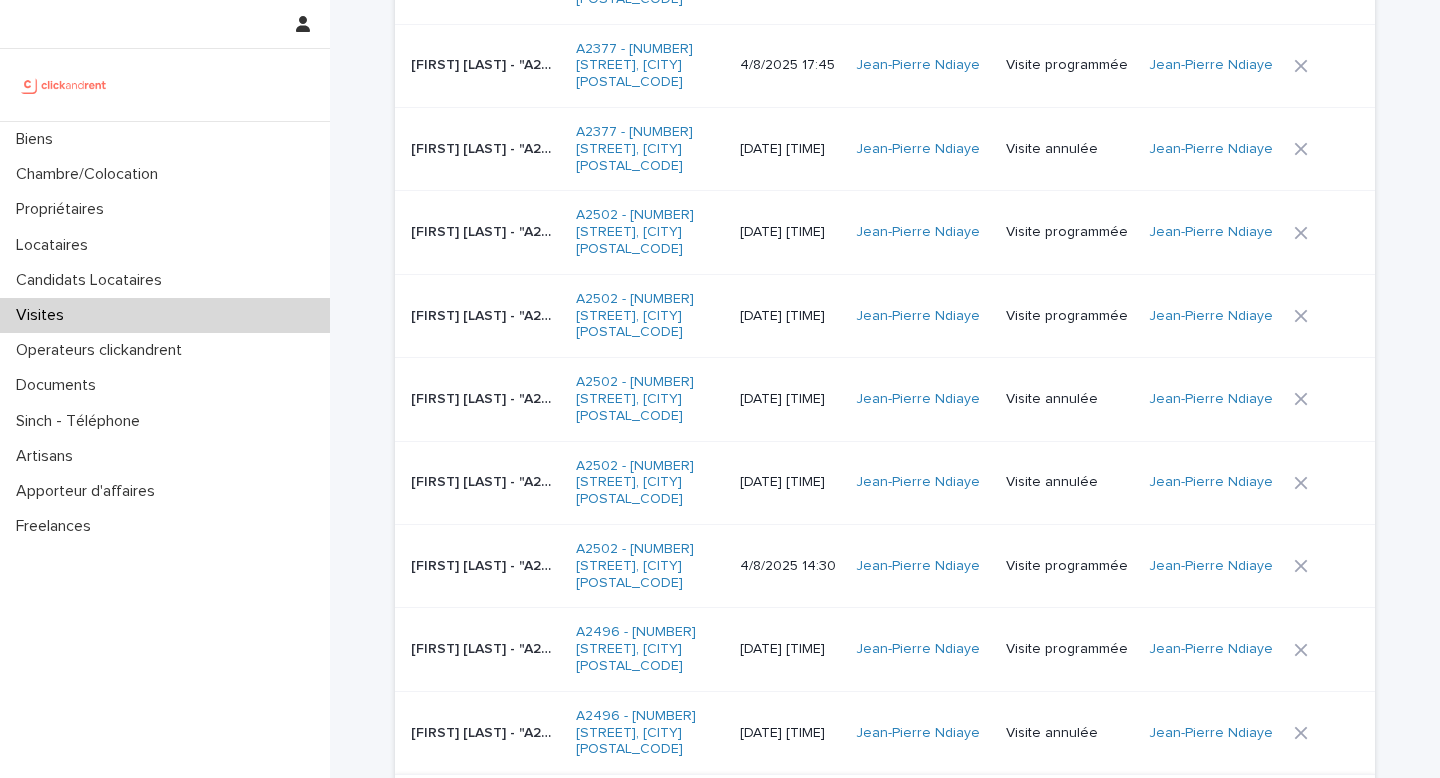 scroll, scrollTop: 1528, scrollLeft: 0, axis: vertical 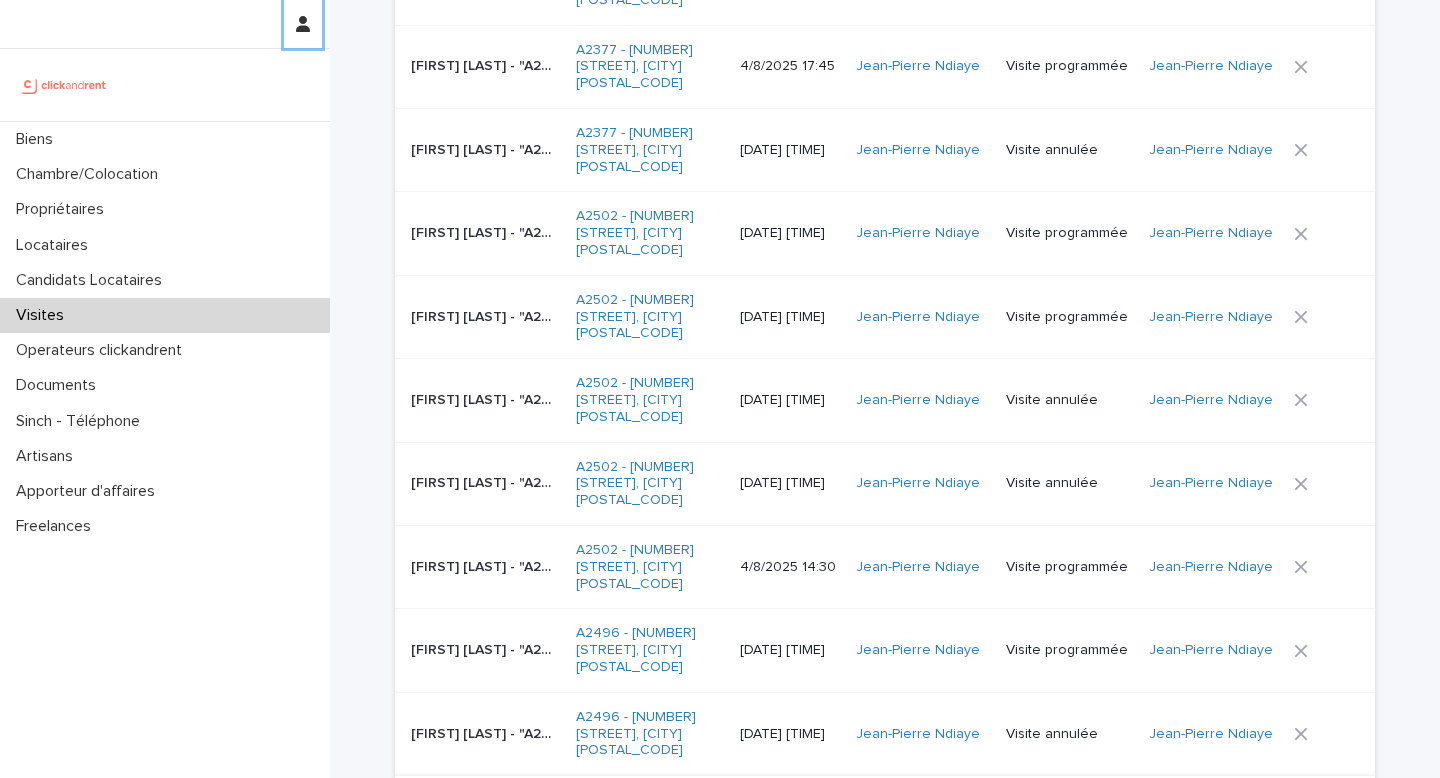 type 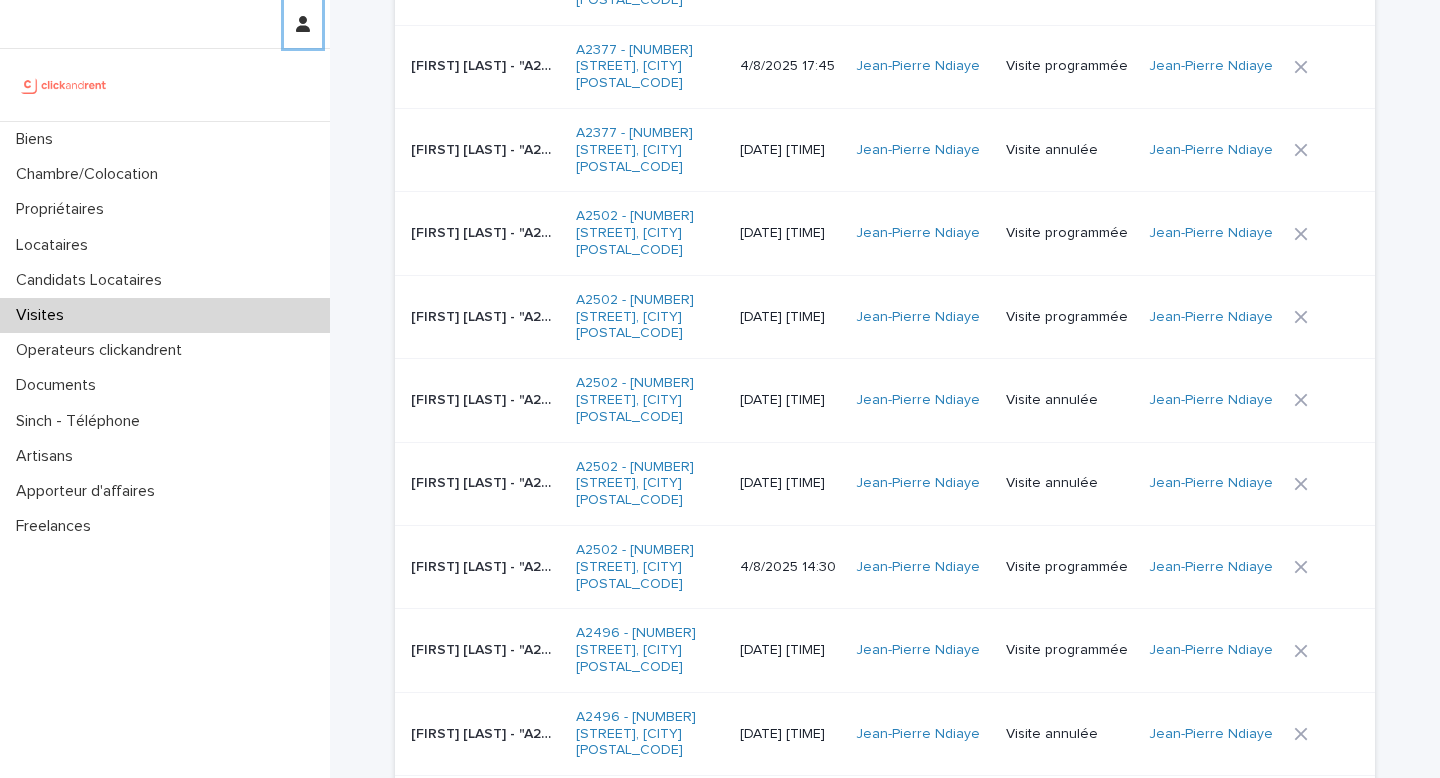 click on "Biens Chambre/Colocation Propriétaires Locataires Candidats Locataires Visites Operateurs clickandrent Documents Sinch - Téléphone Artisans Apporteur d'affaires Freelances" at bounding box center (165, 450) 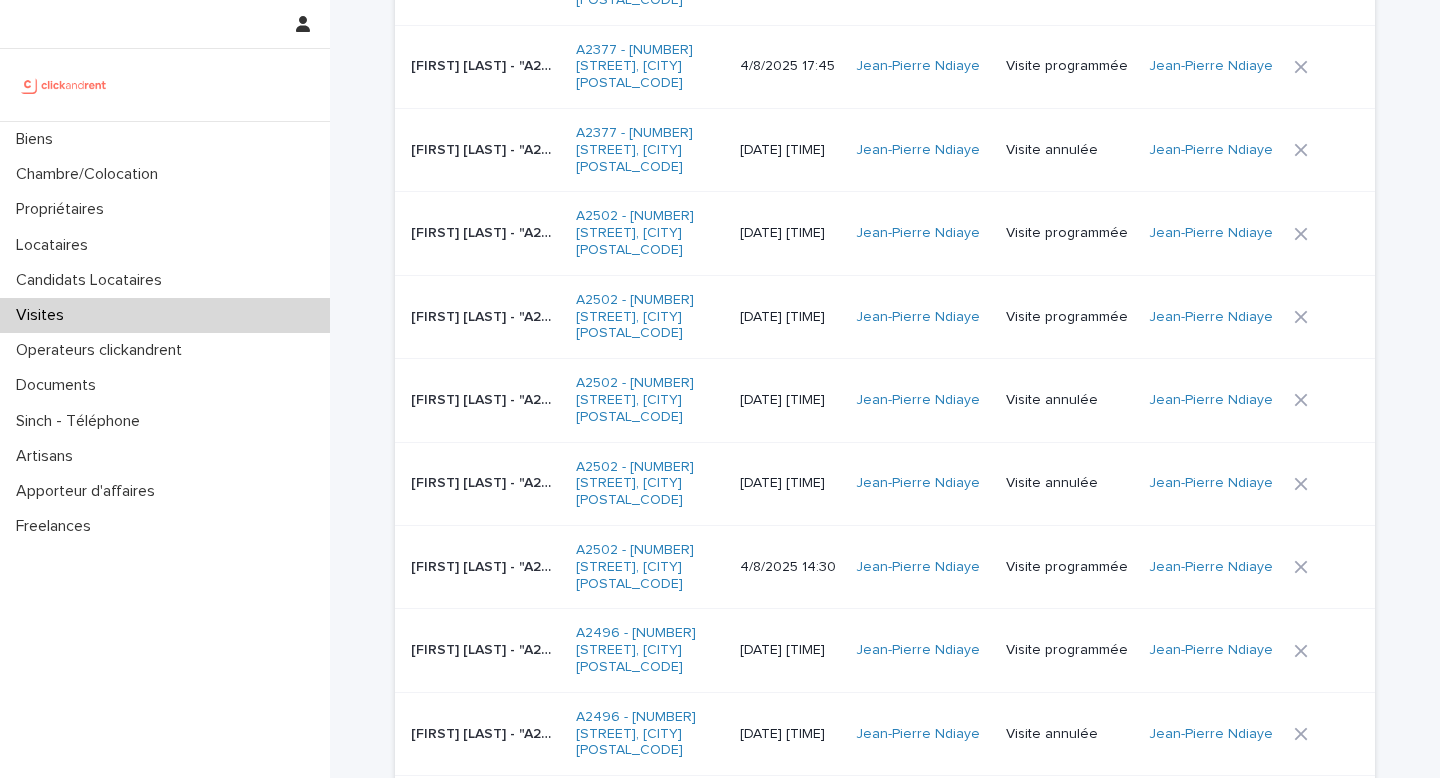 click on "[DATE] [TIME]" at bounding box center [790, 817] 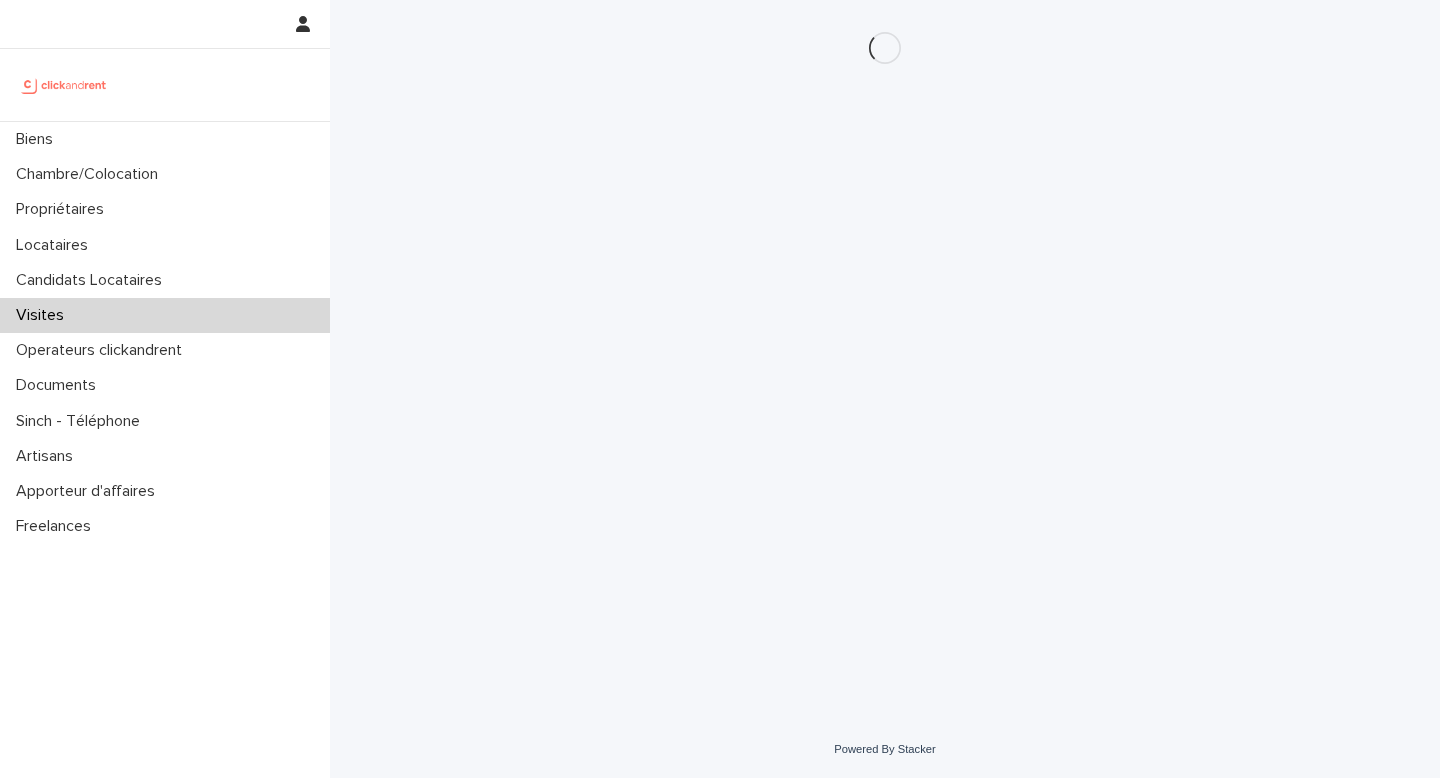 scroll, scrollTop: 0, scrollLeft: 0, axis: both 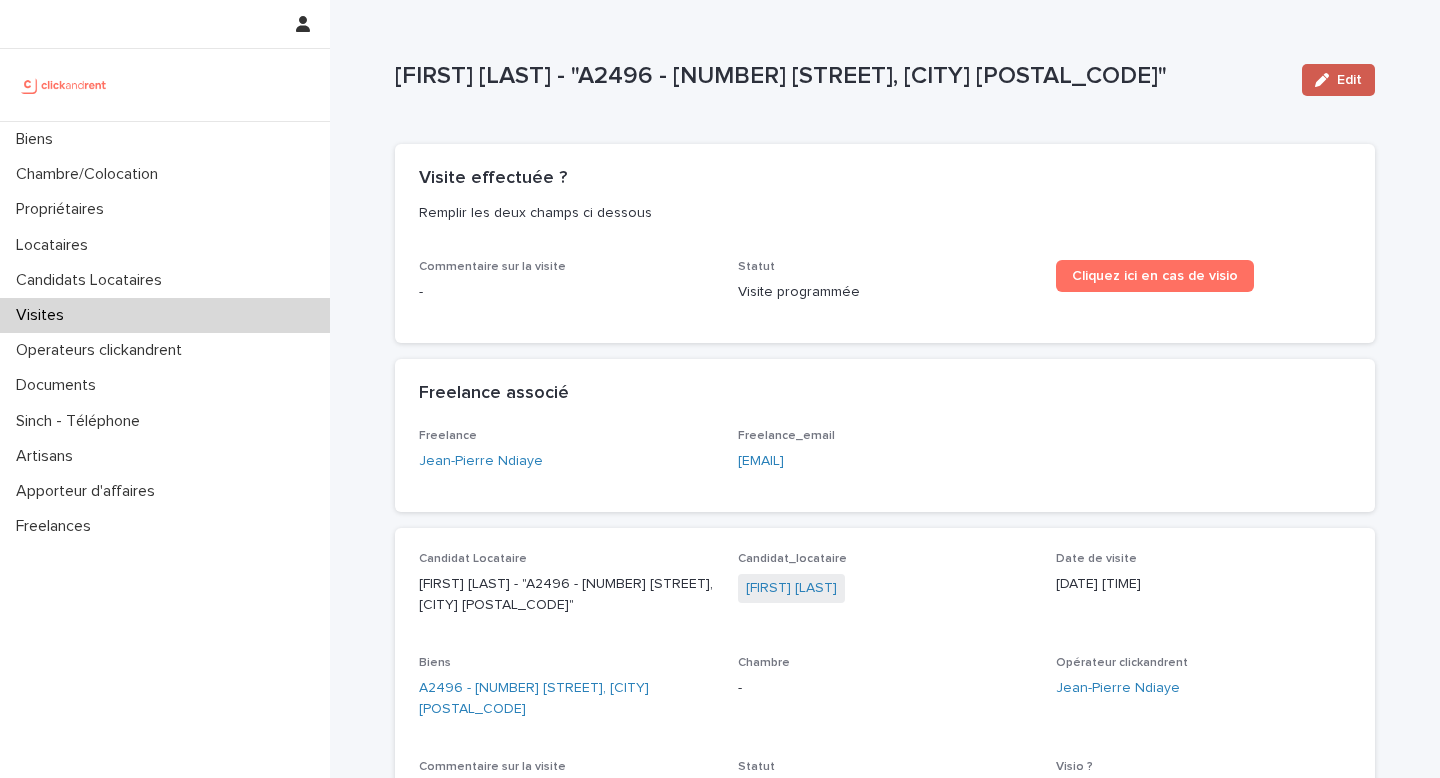 click at bounding box center [1326, 80] 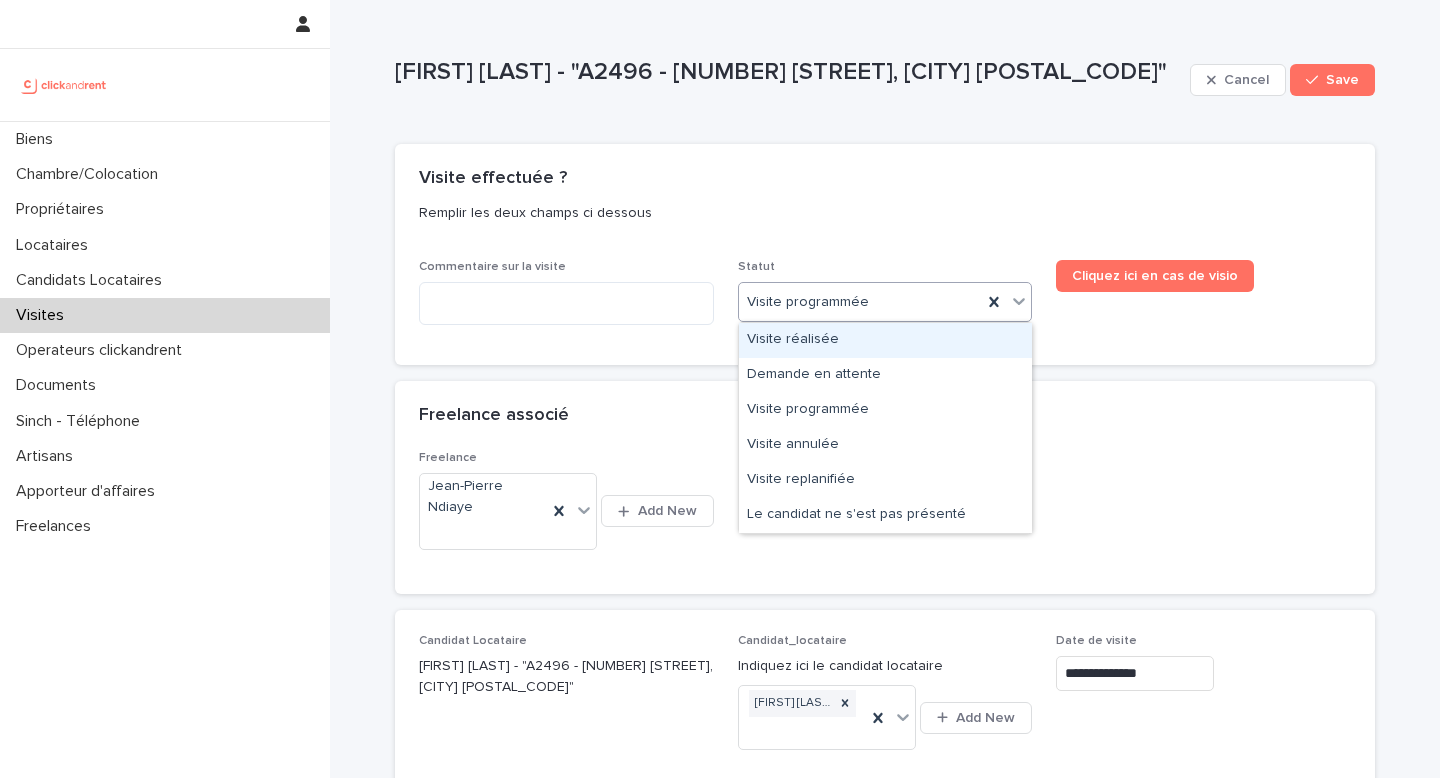 click on "Visite programmée" at bounding box center (861, 302) 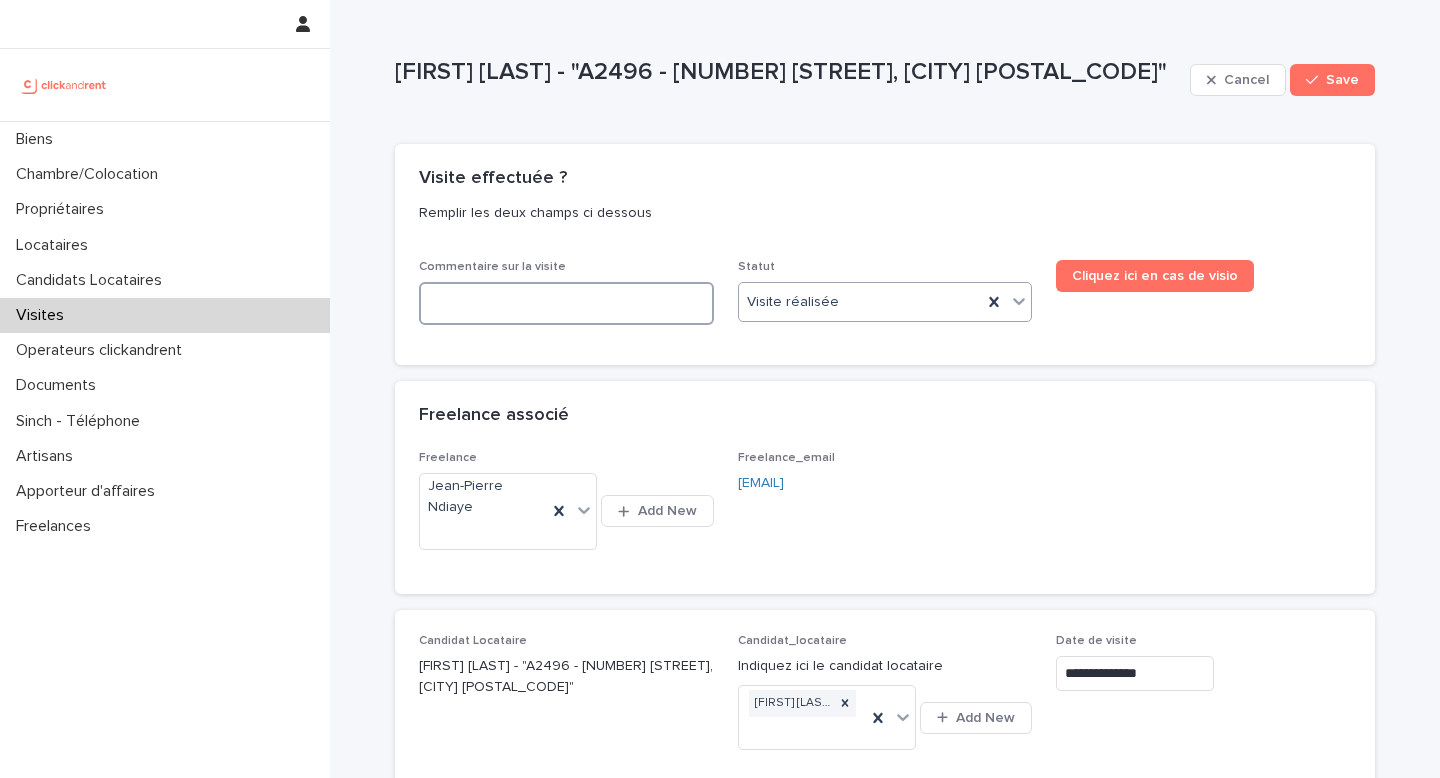 click at bounding box center [566, 303] 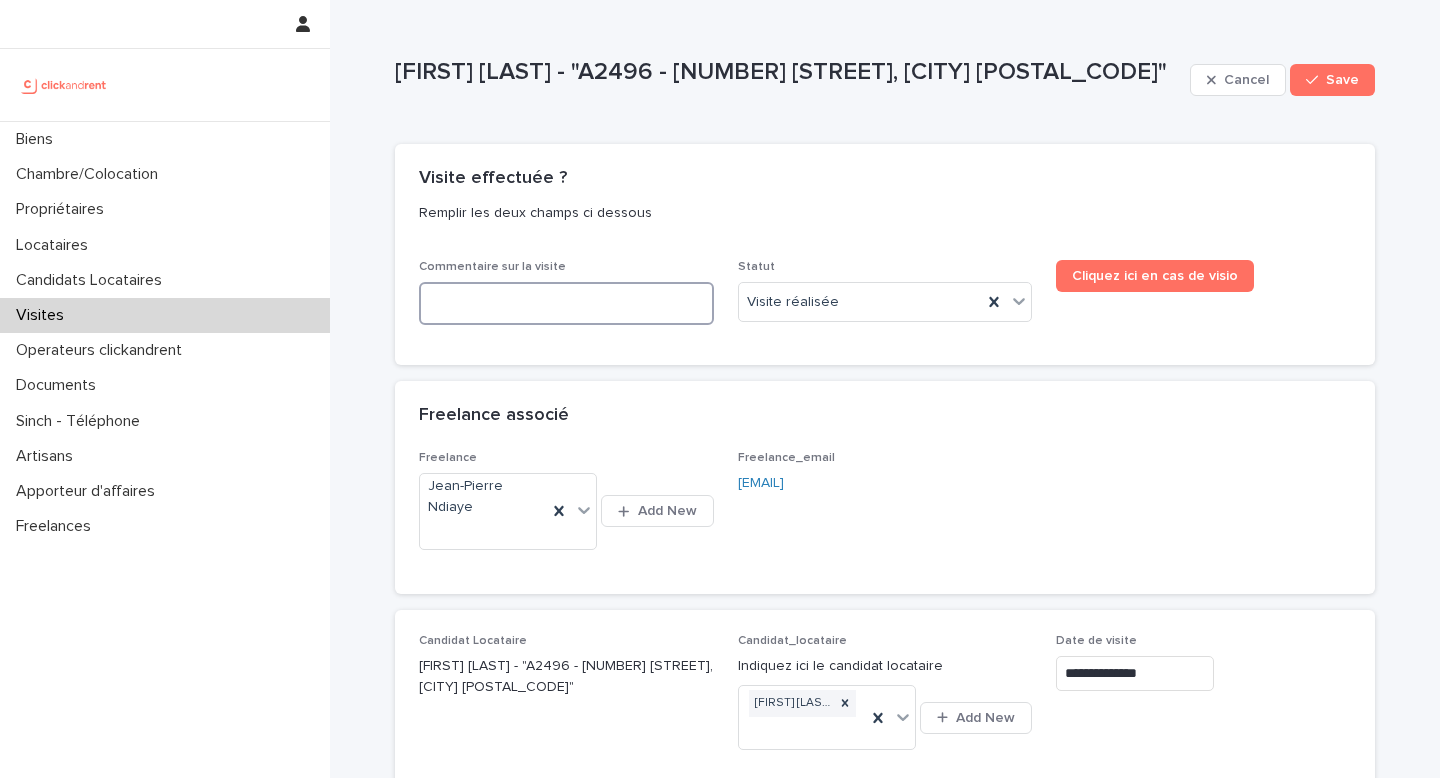 type on "*" 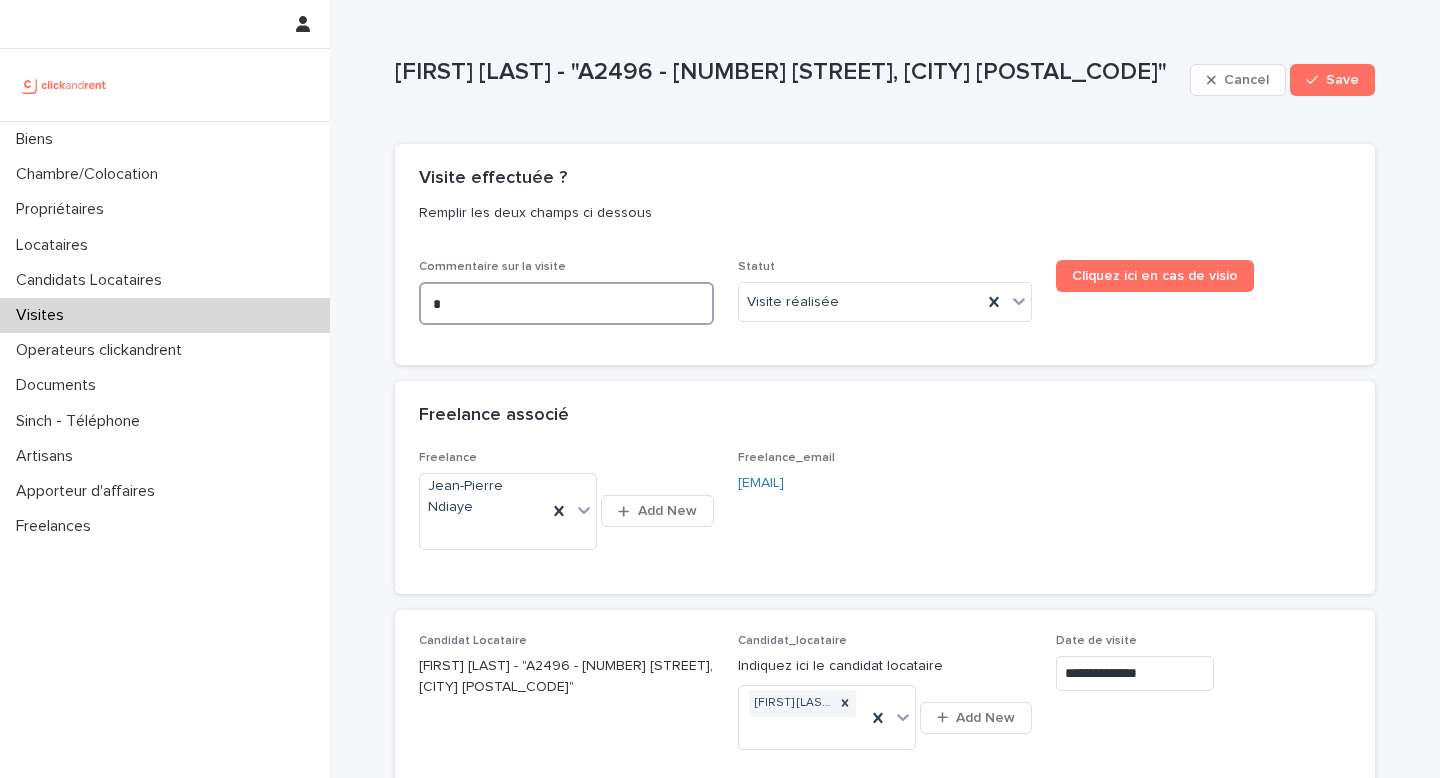 type on "*" 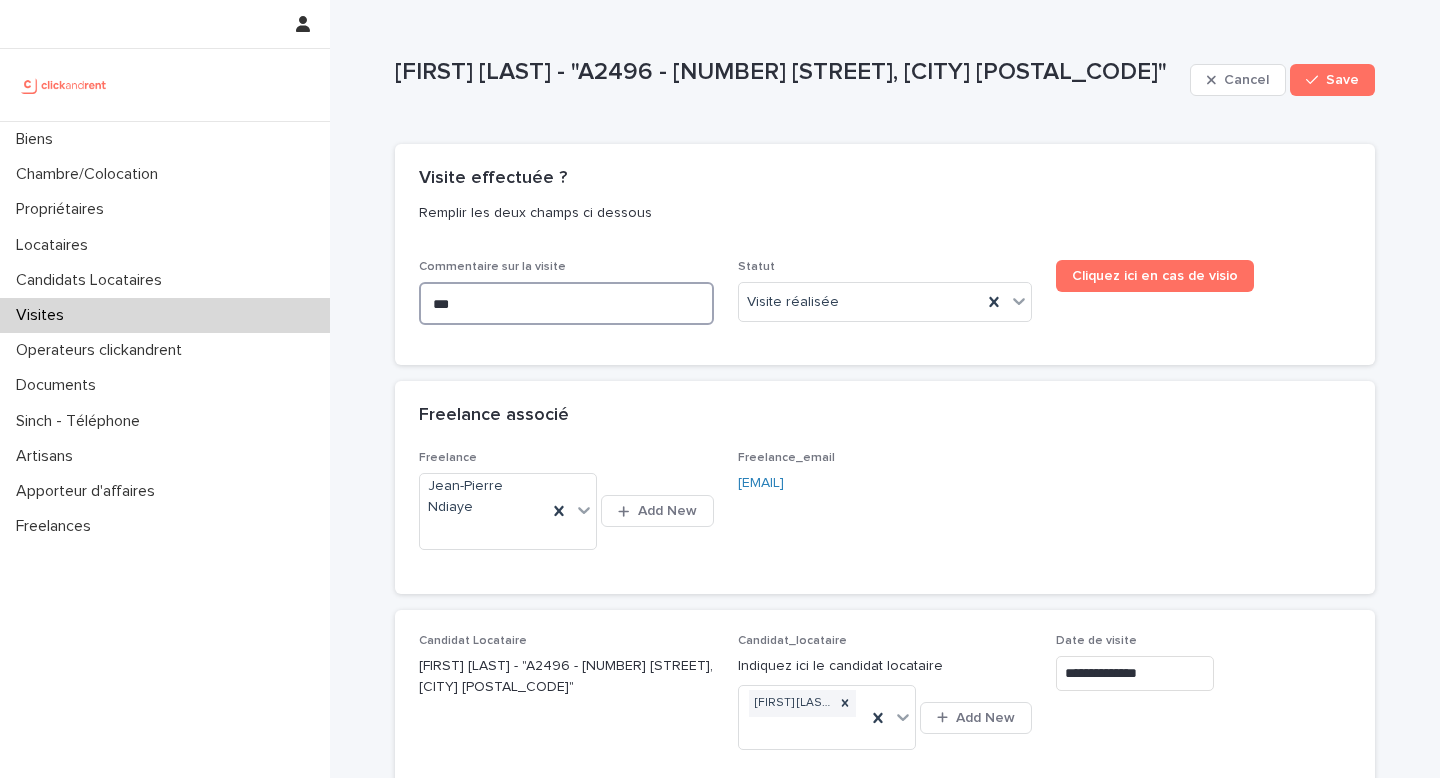 type on "****" 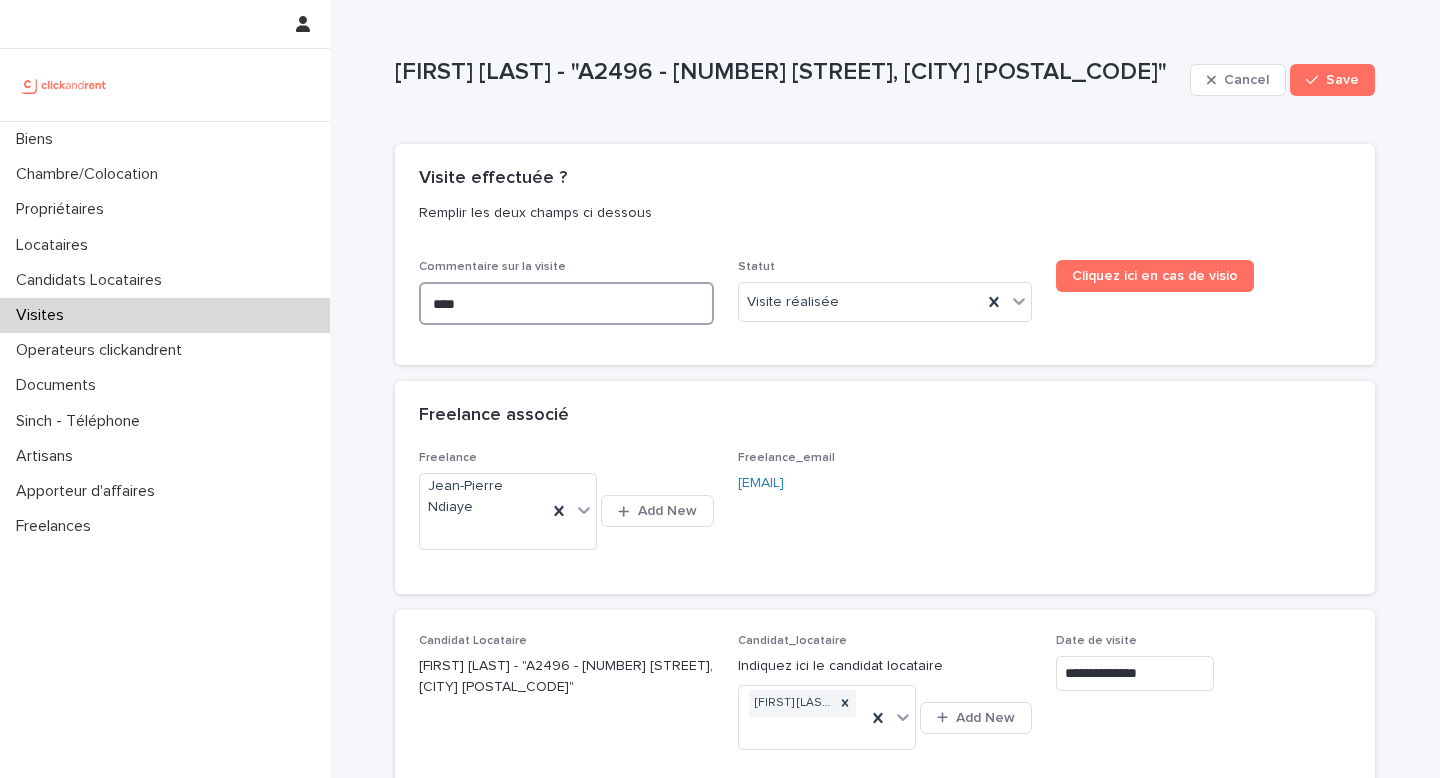 type on "****" 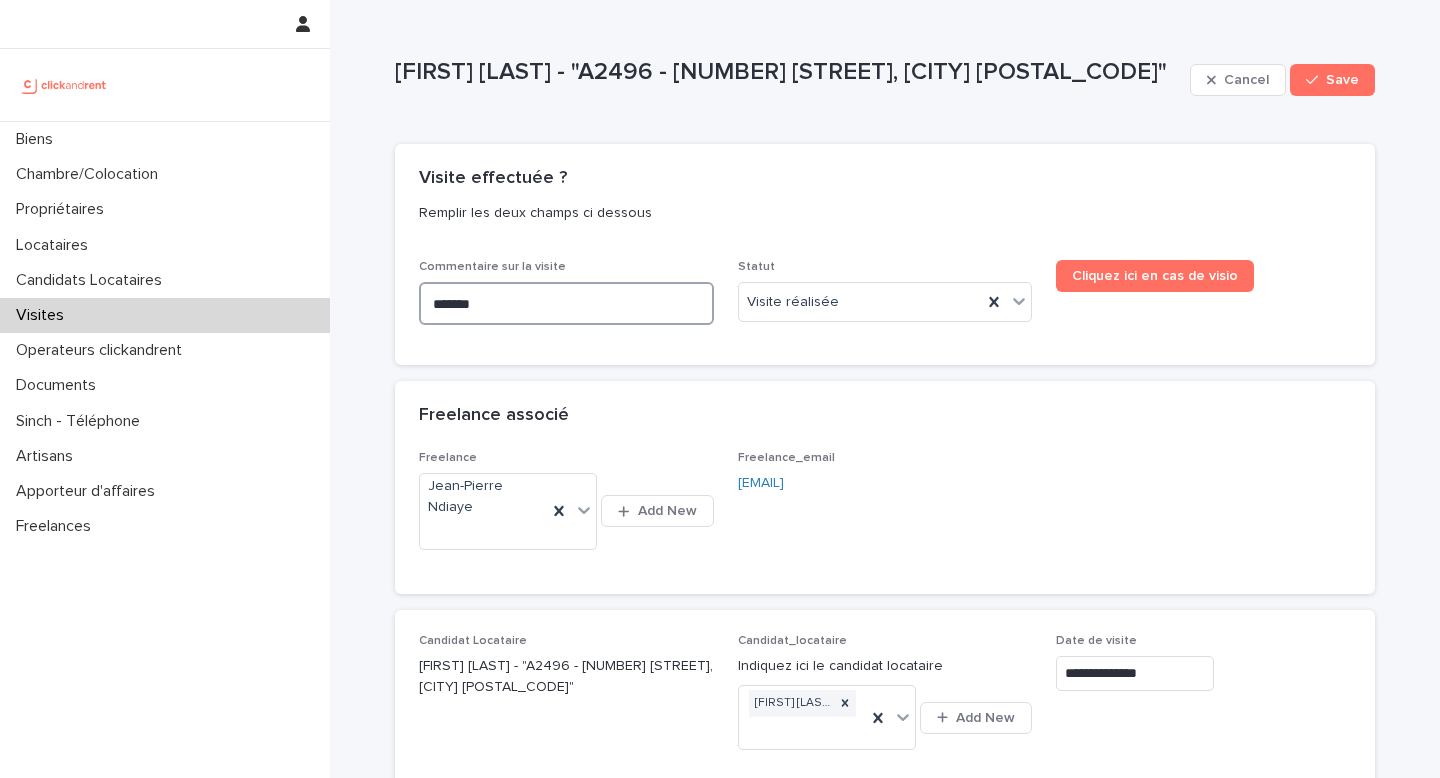 type on "********" 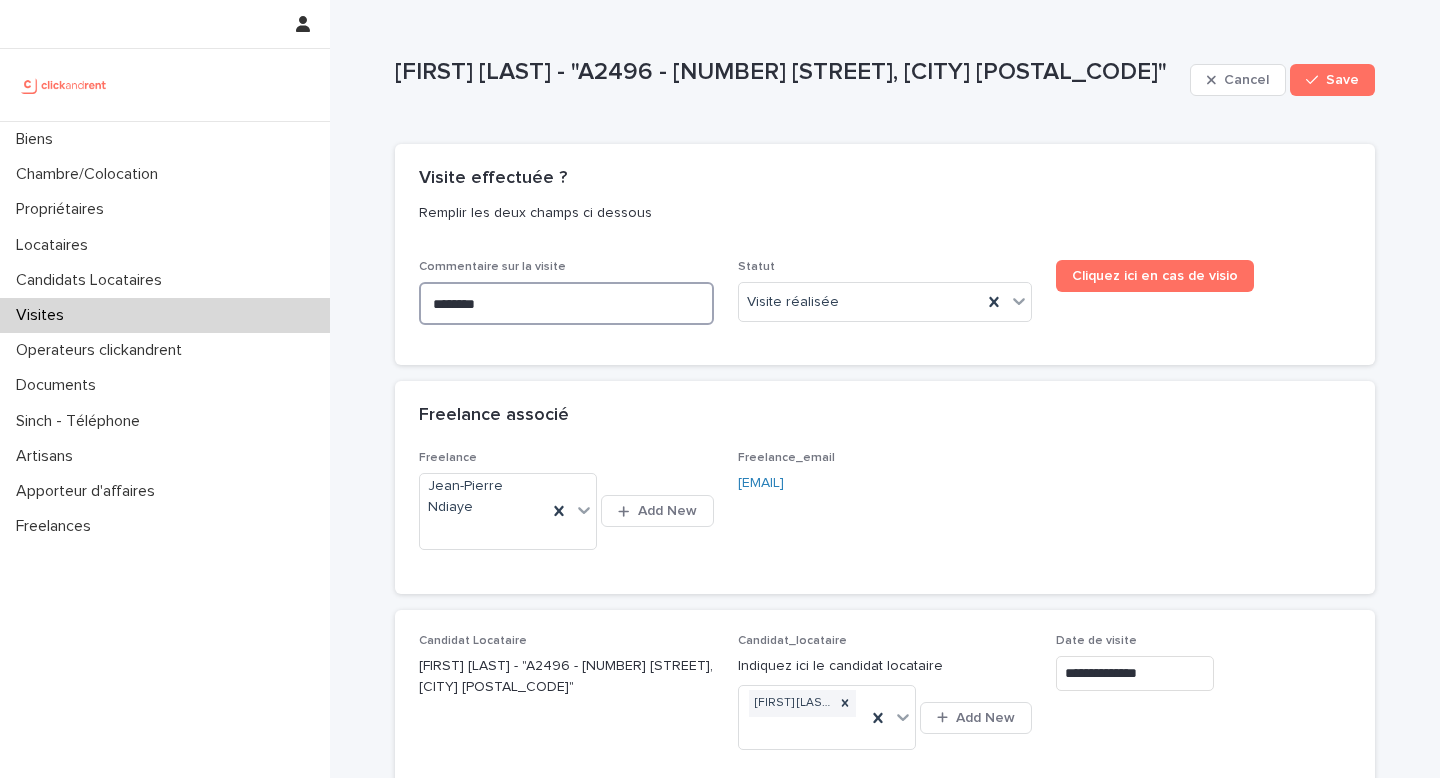 type on "********" 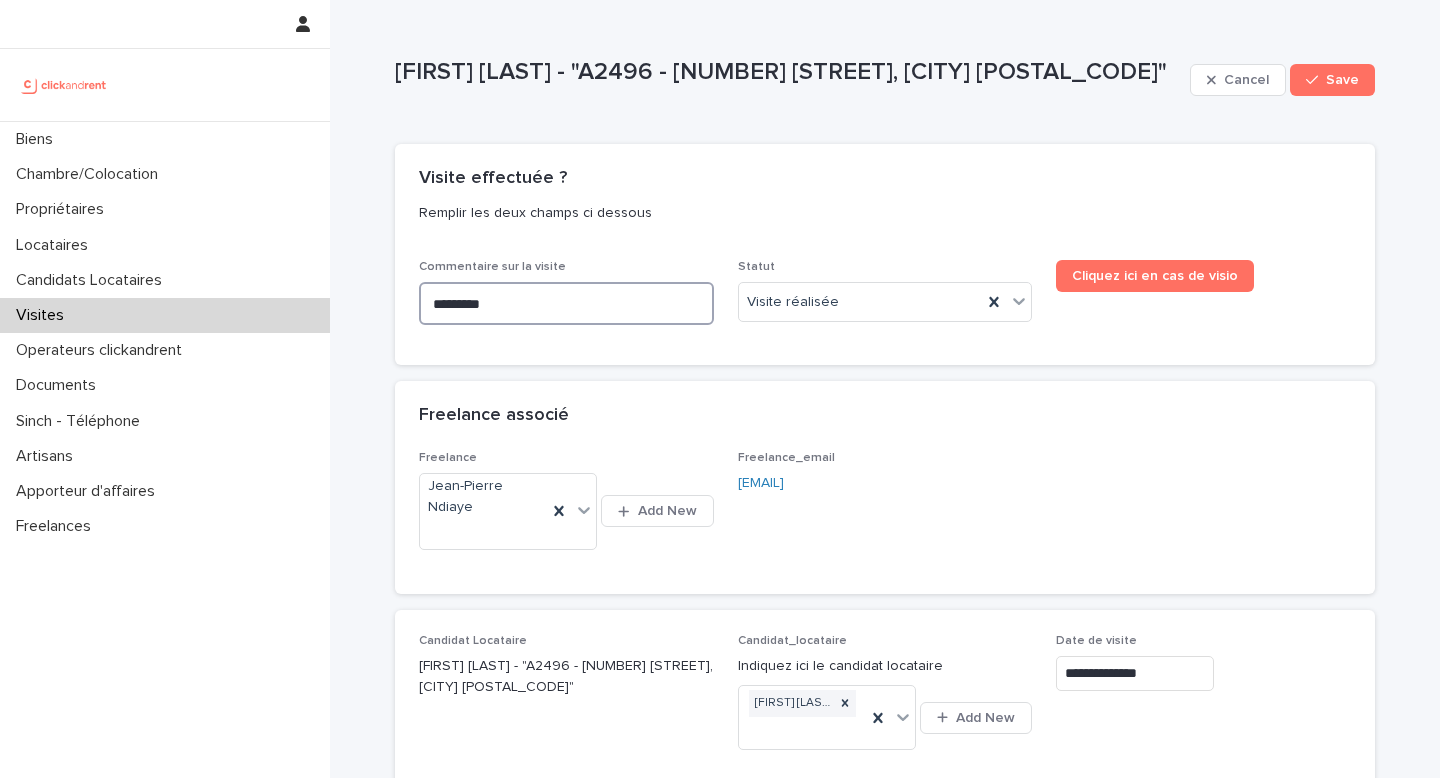 type on "*********" 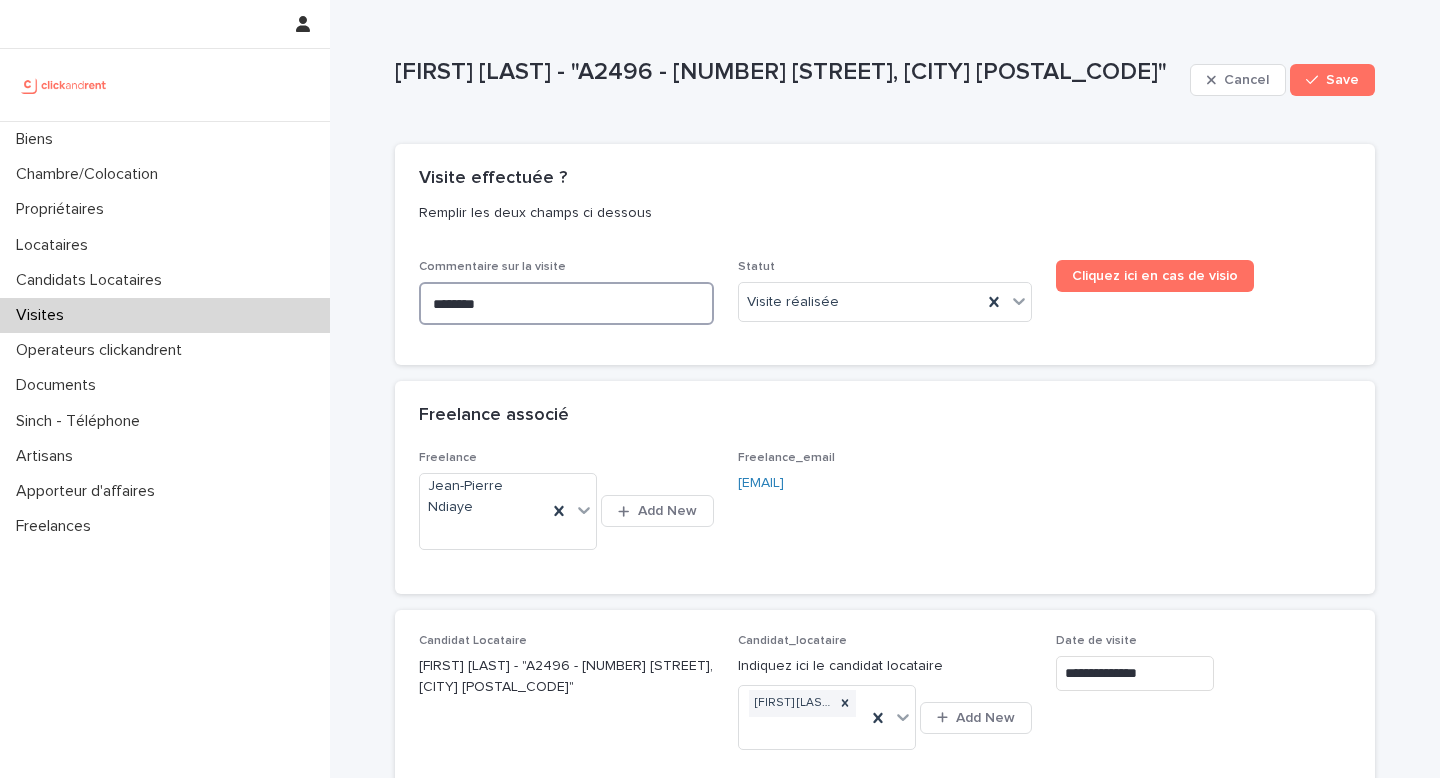 type on "*******" 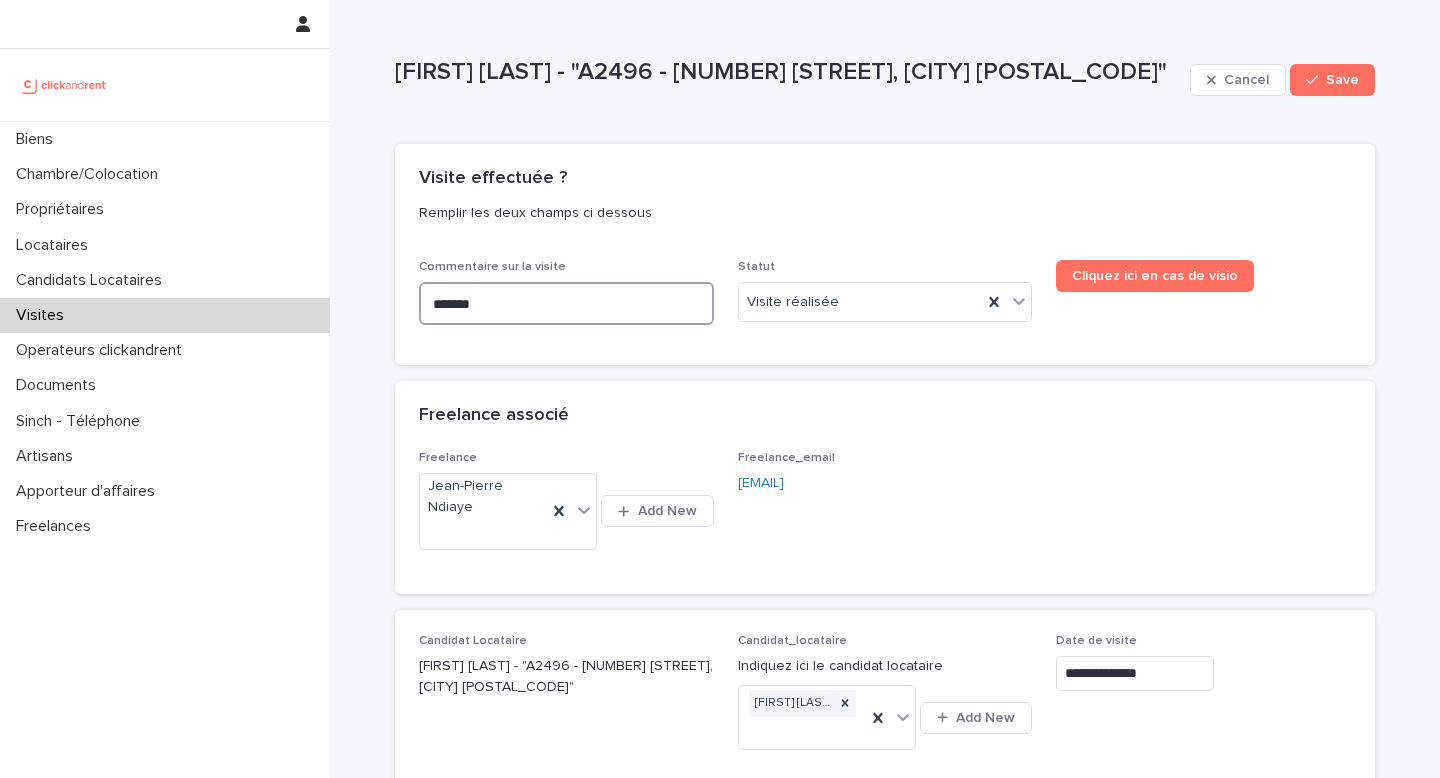 type on "*******" 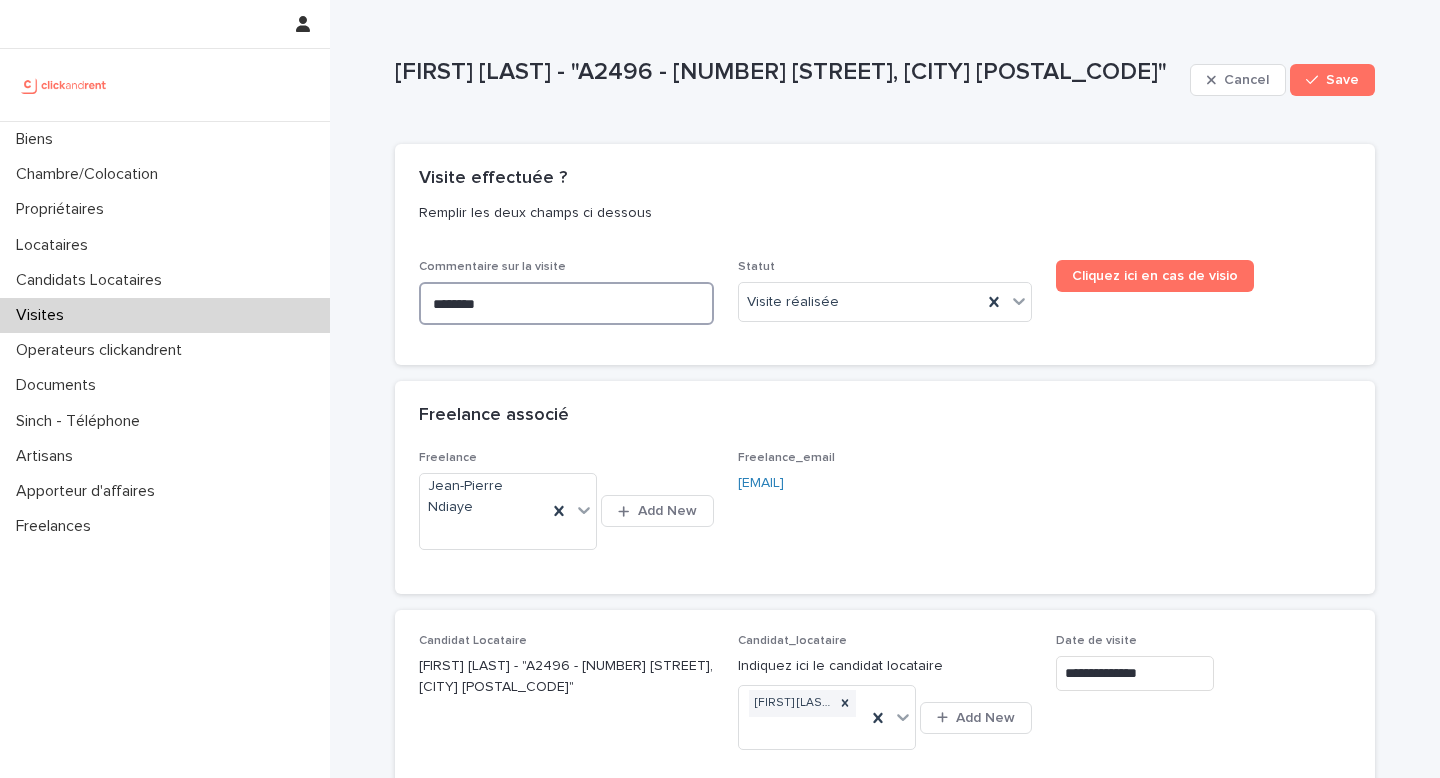 type on "********" 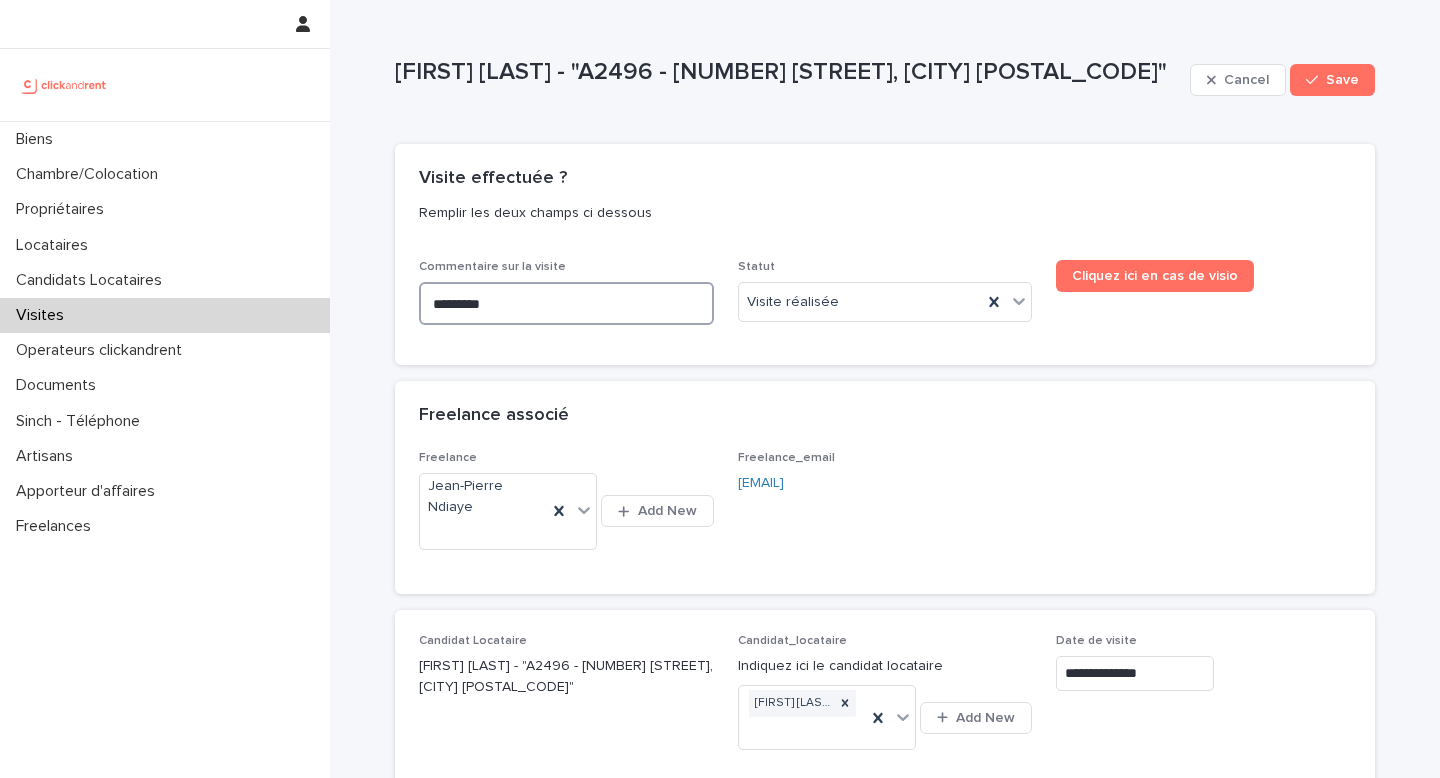 type on "********" 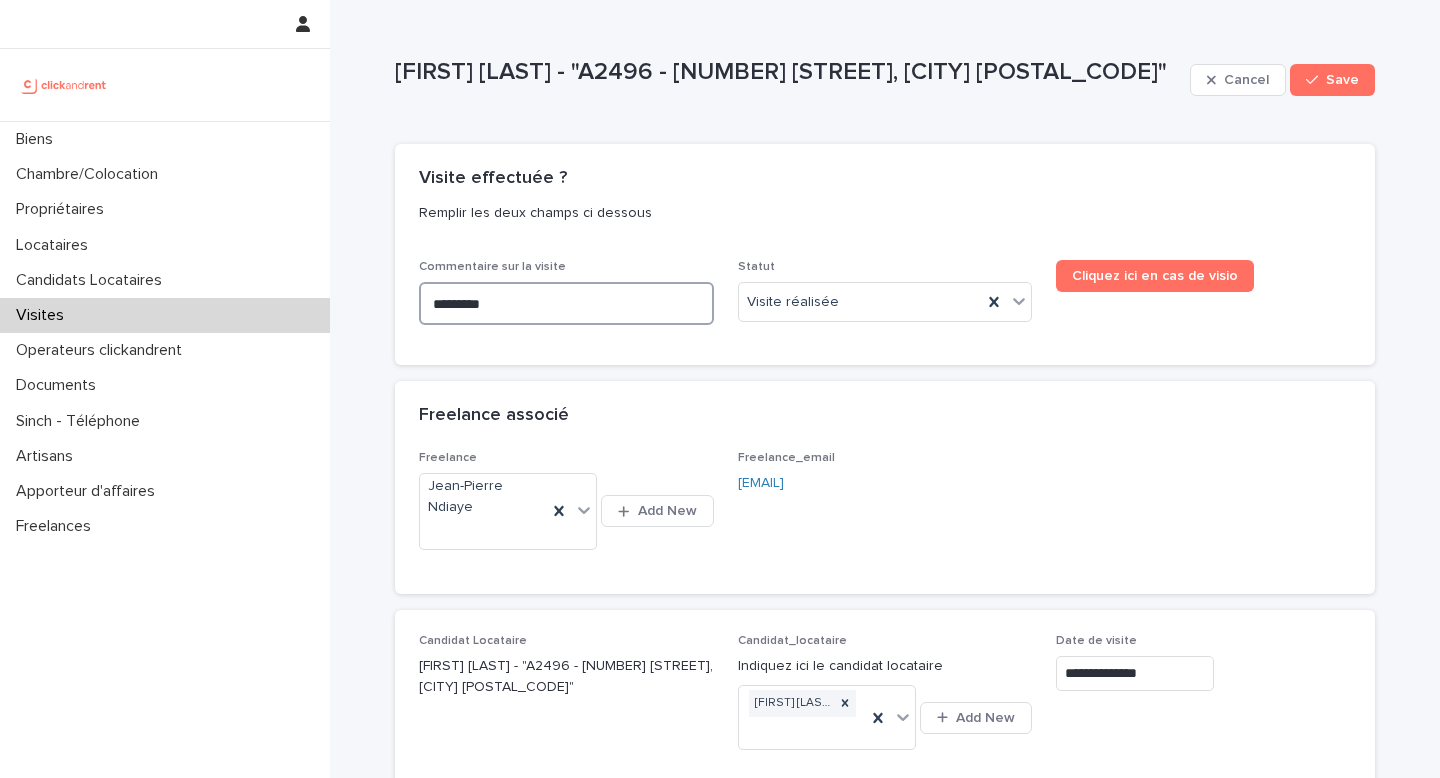 type on "**********" 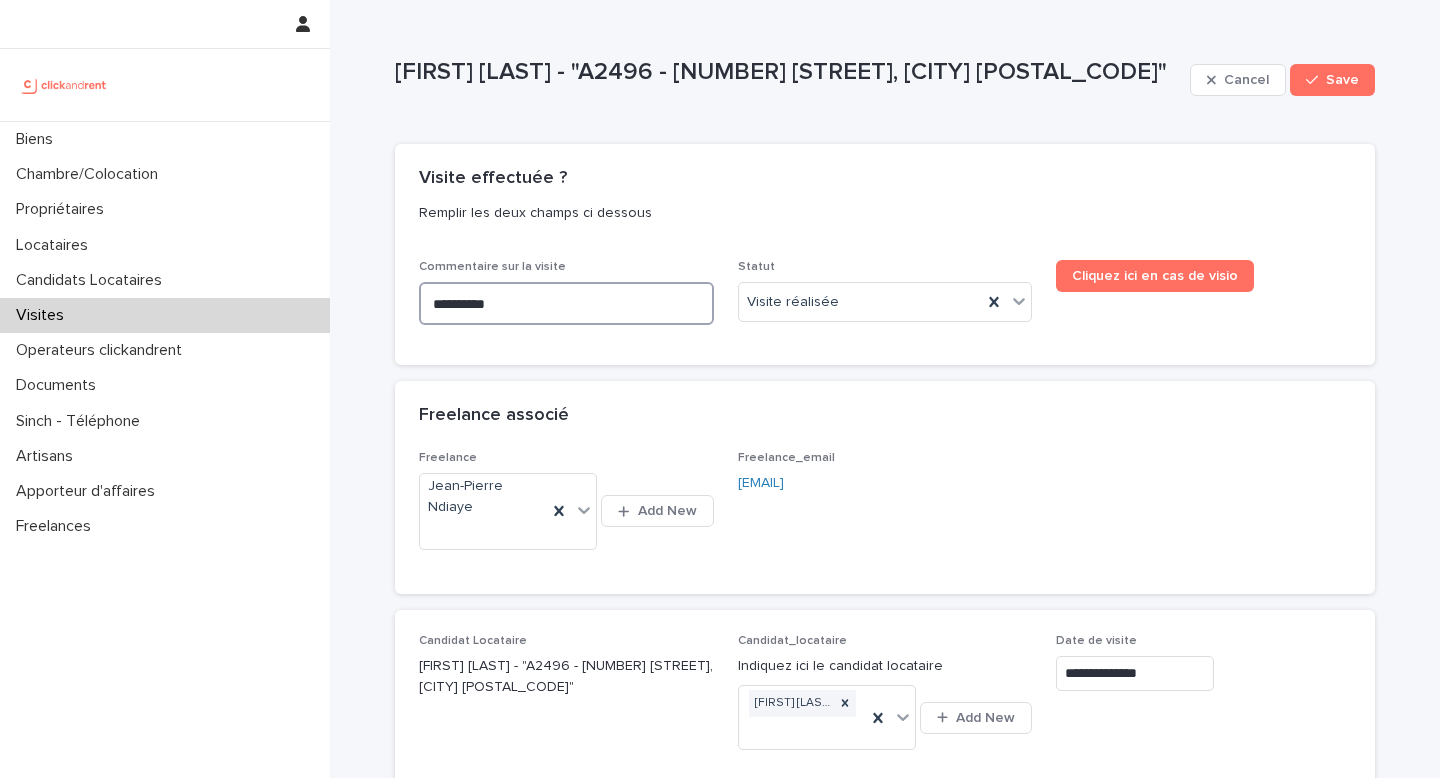 type on "**********" 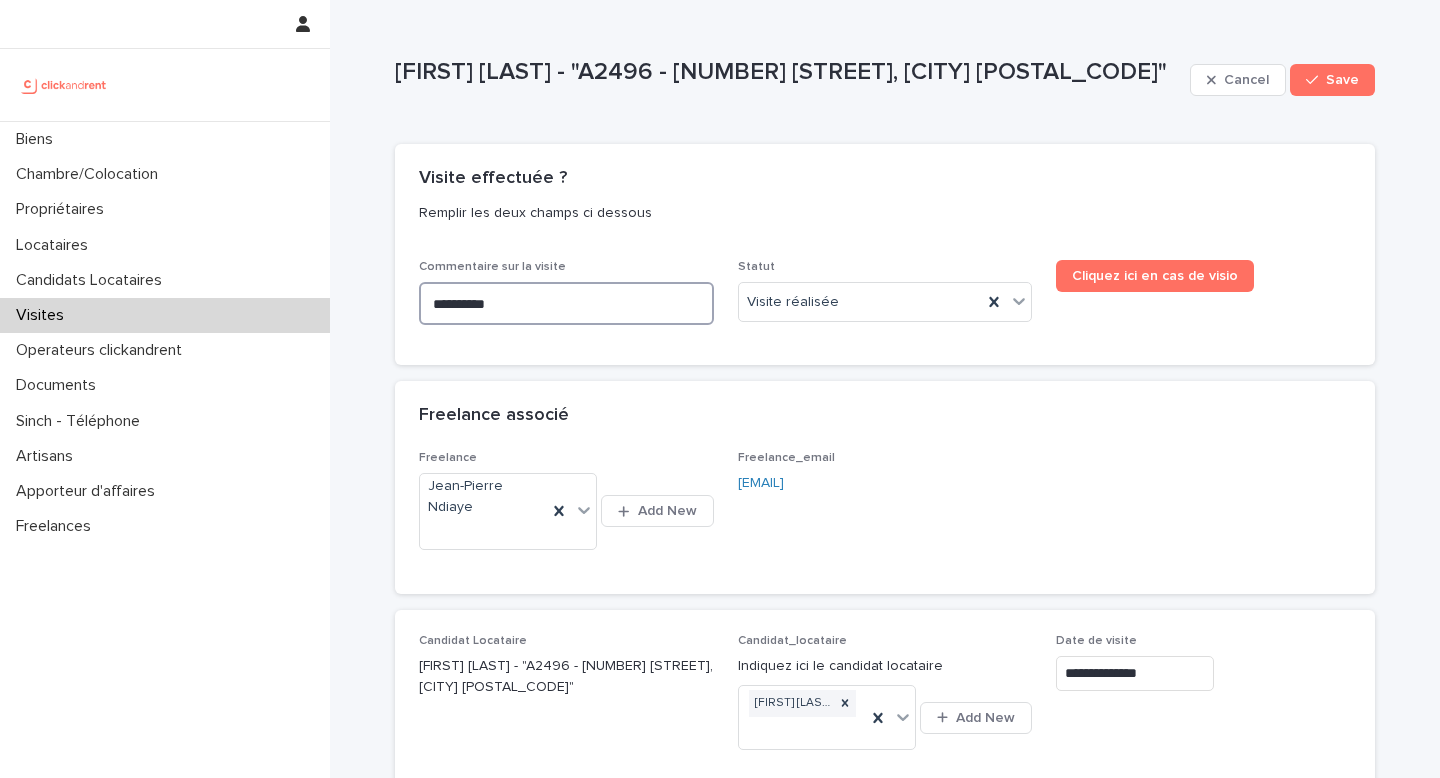 type on "**********" 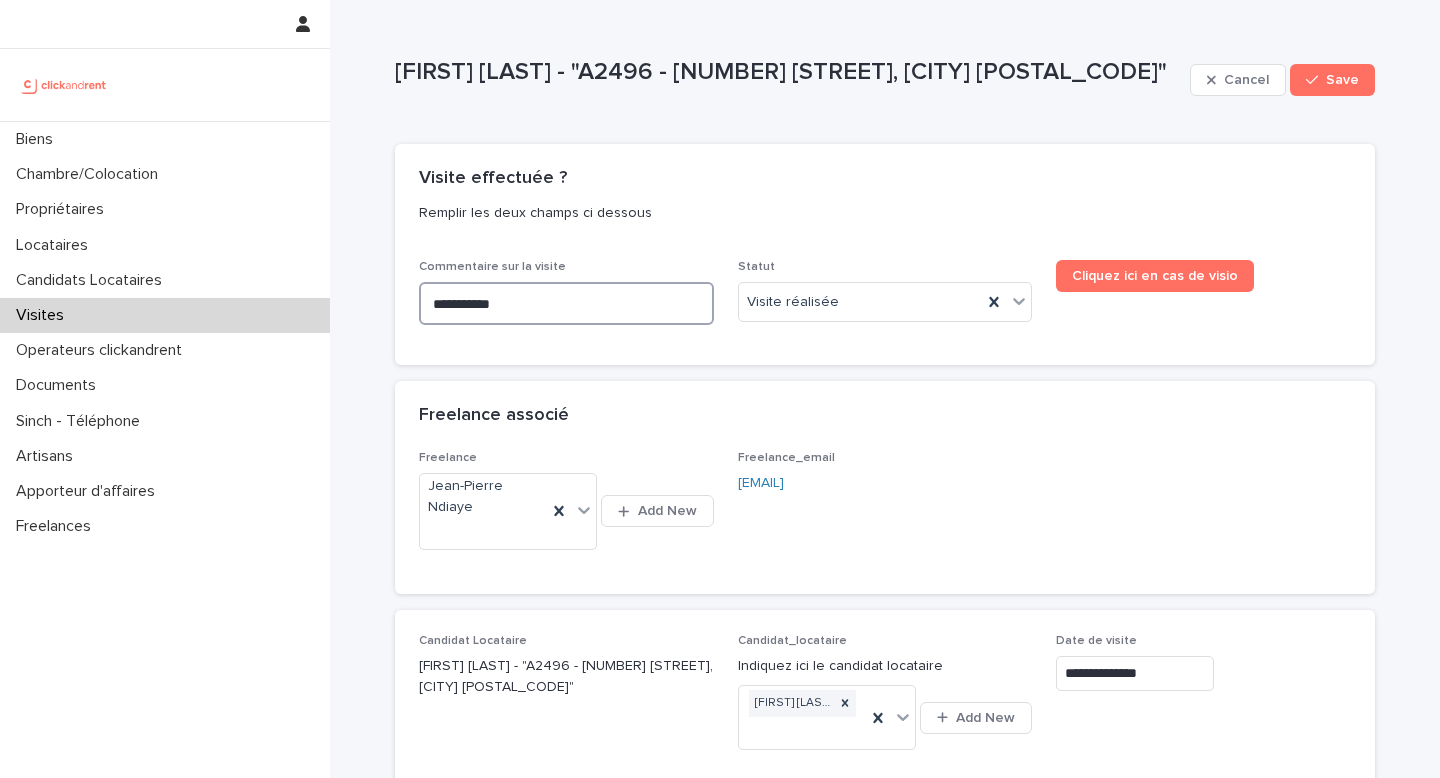 type on "**********" 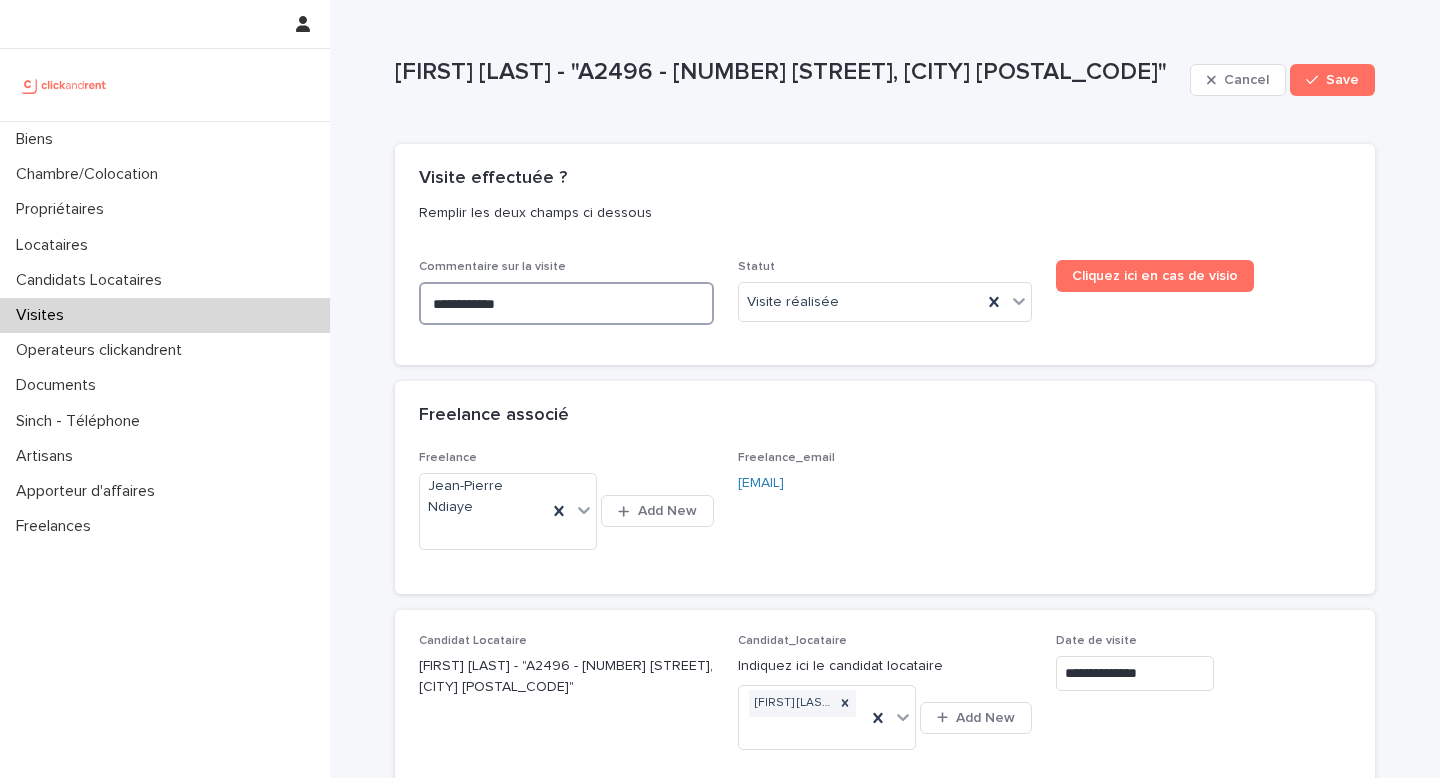 type on "**********" 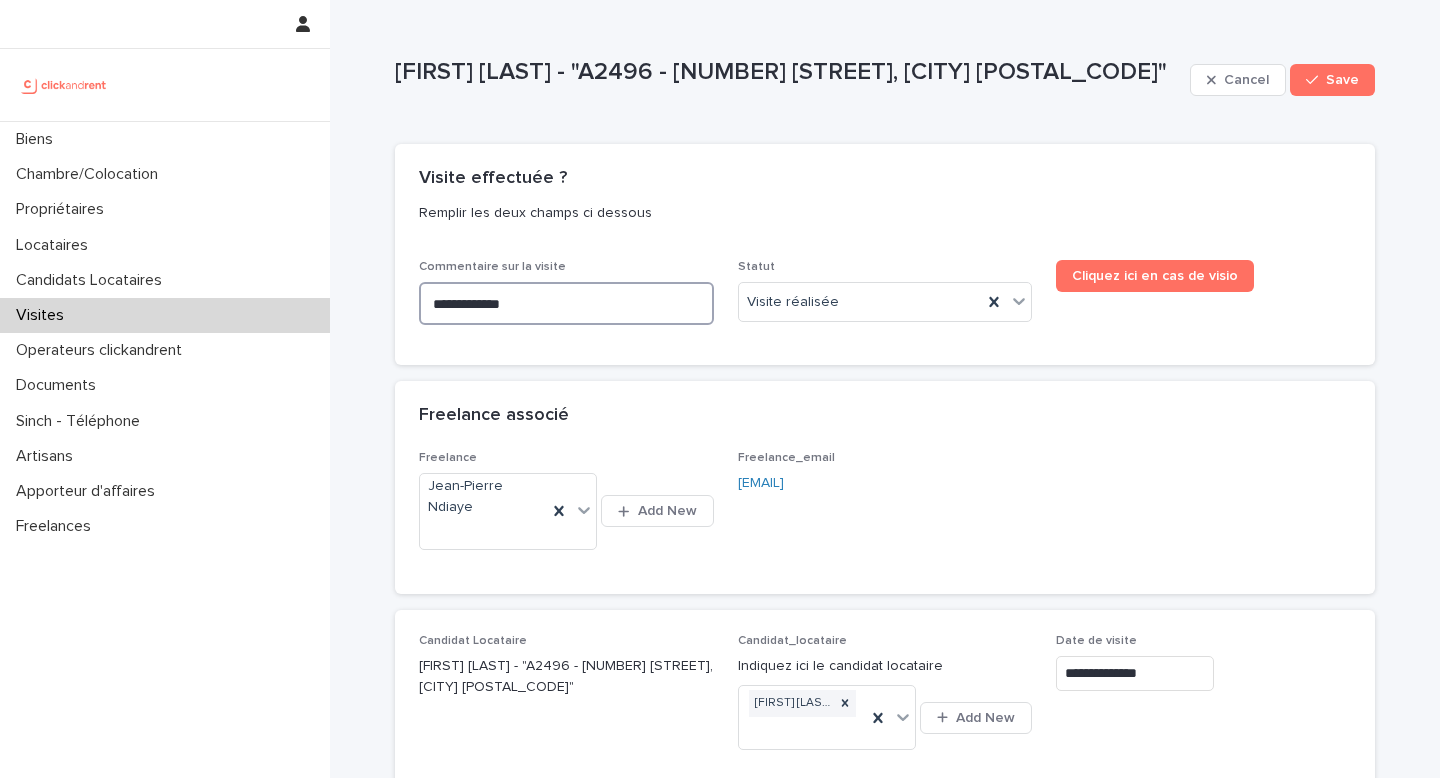 type on "**********" 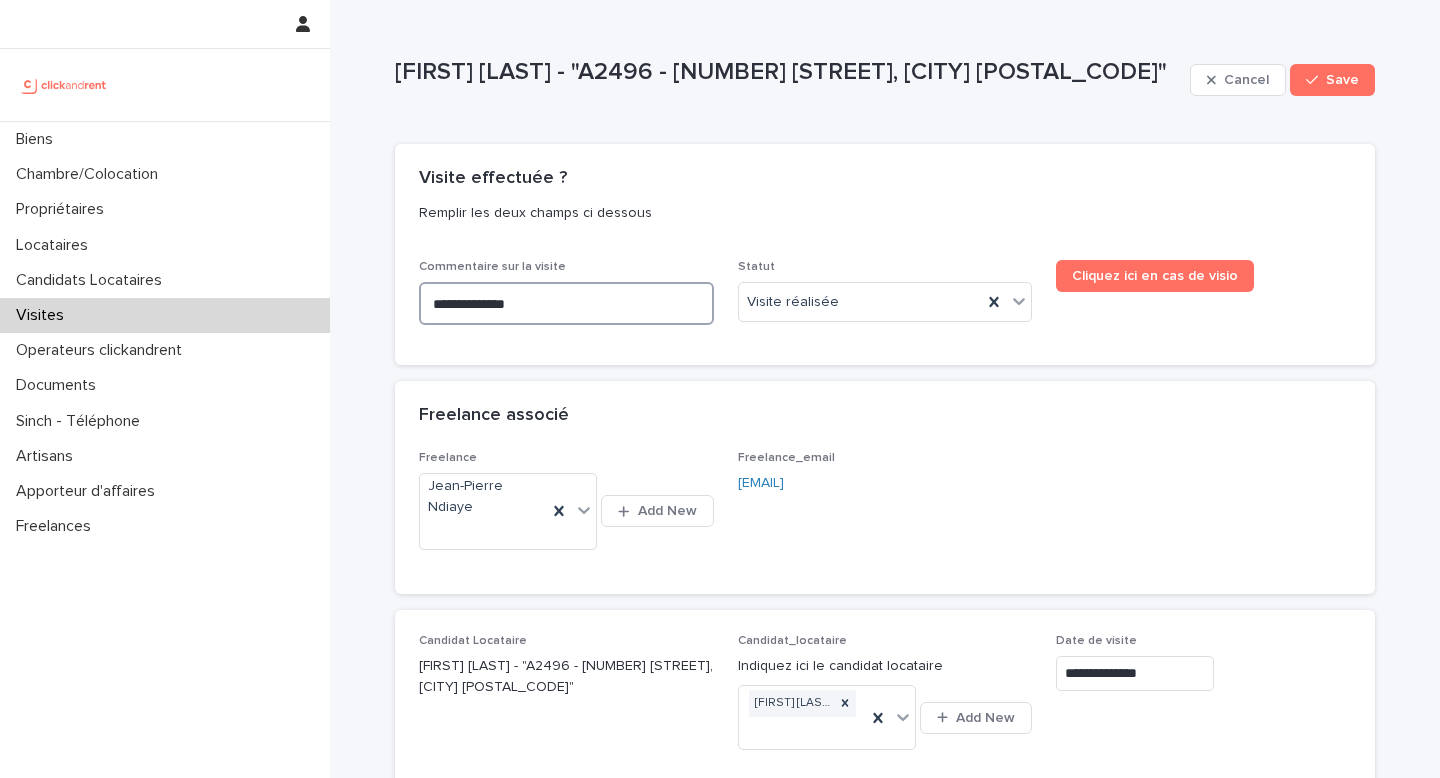 type on "**********" 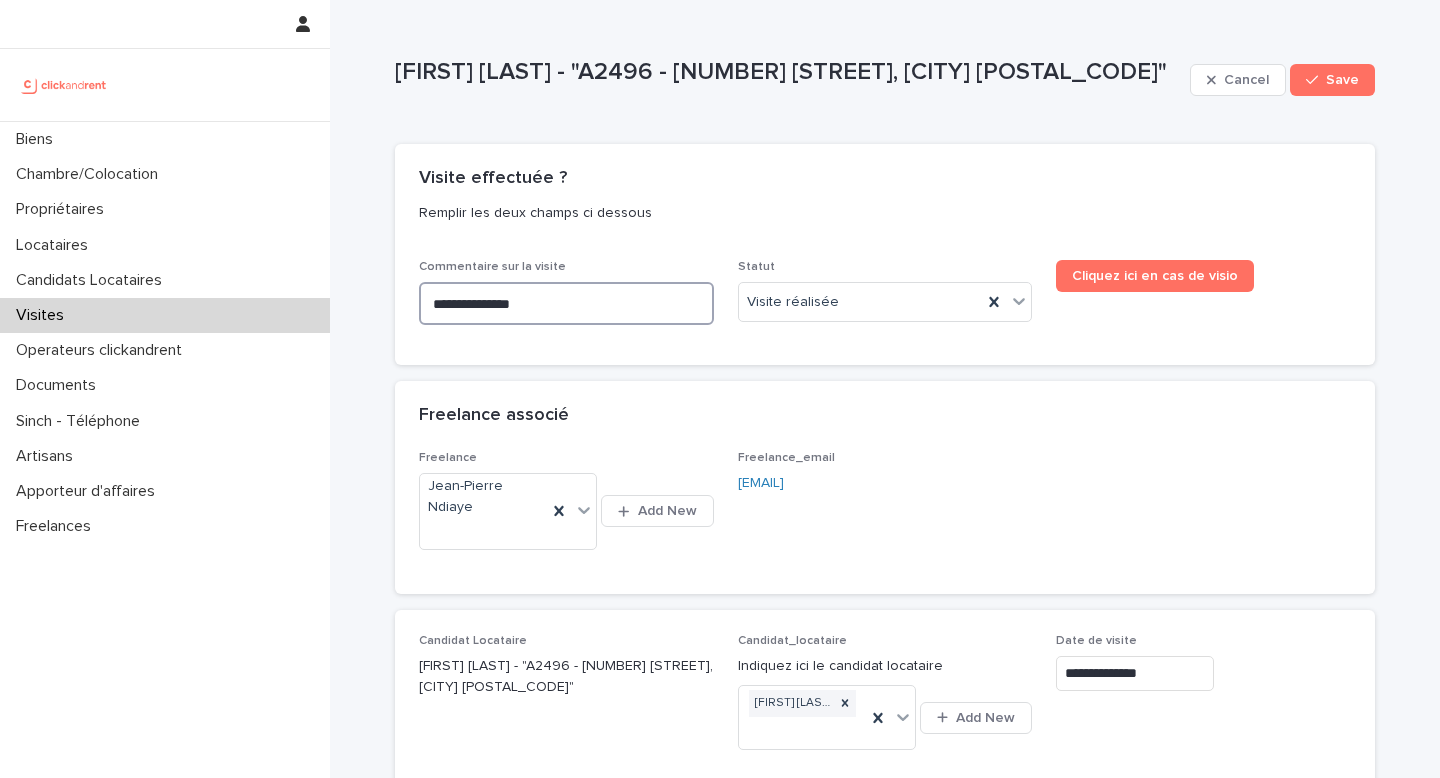 type on "**********" 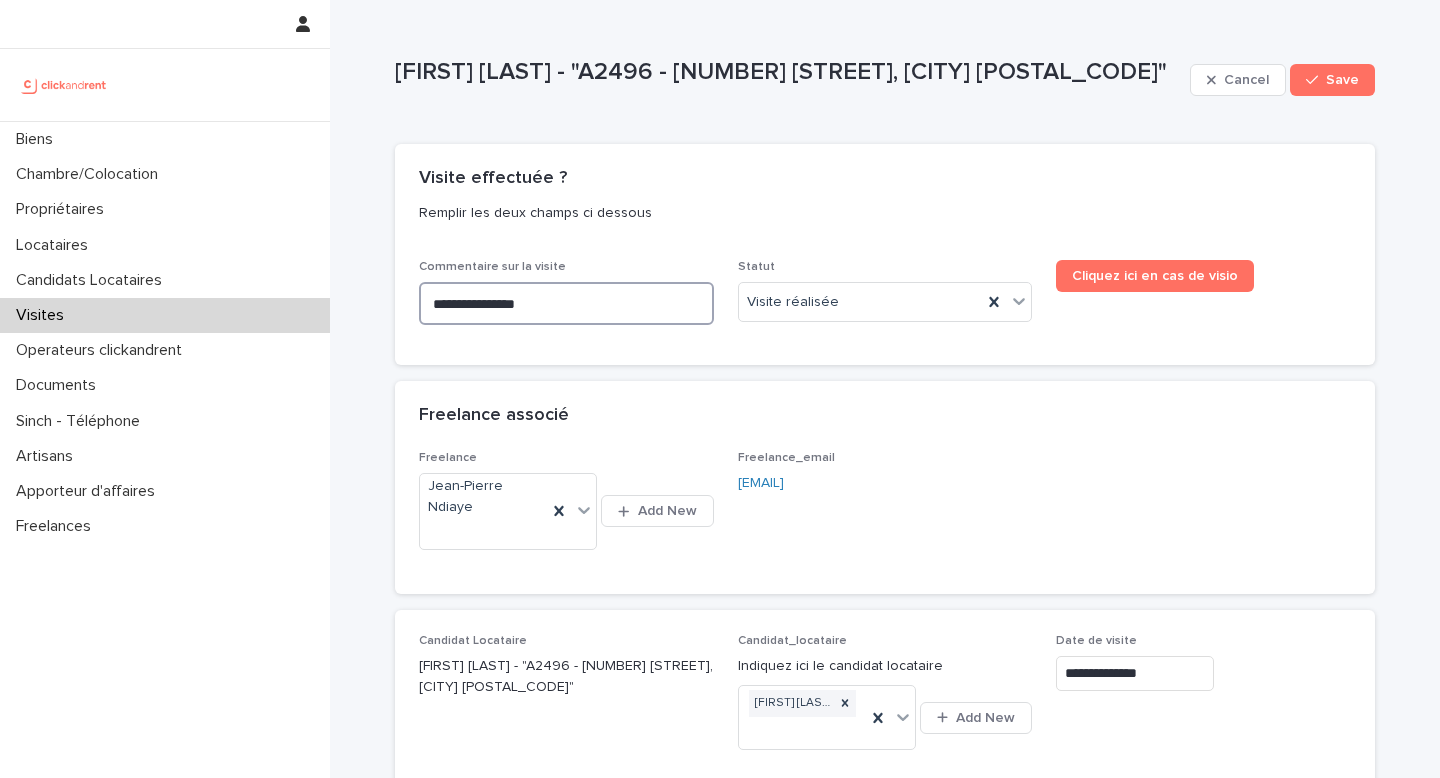 type on "**********" 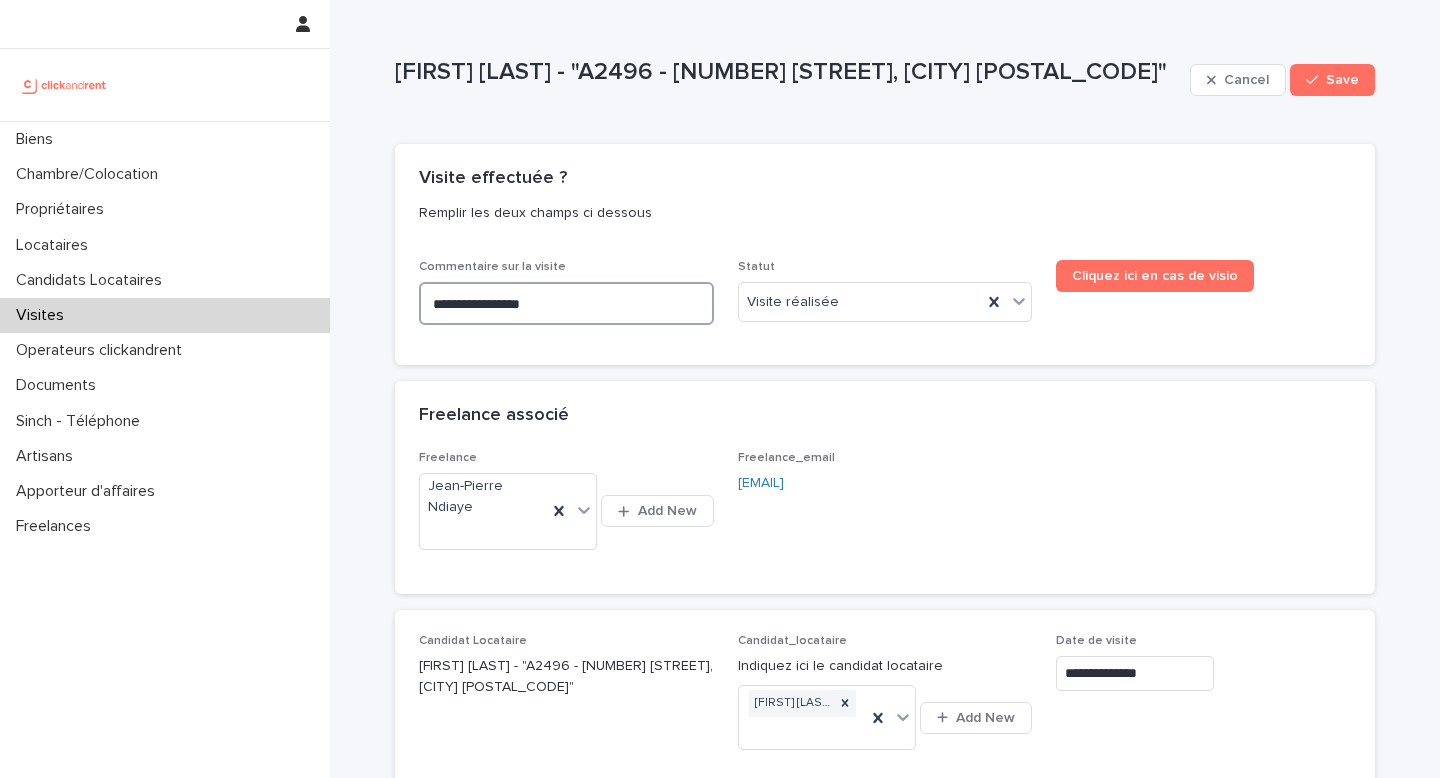 type on "**********" 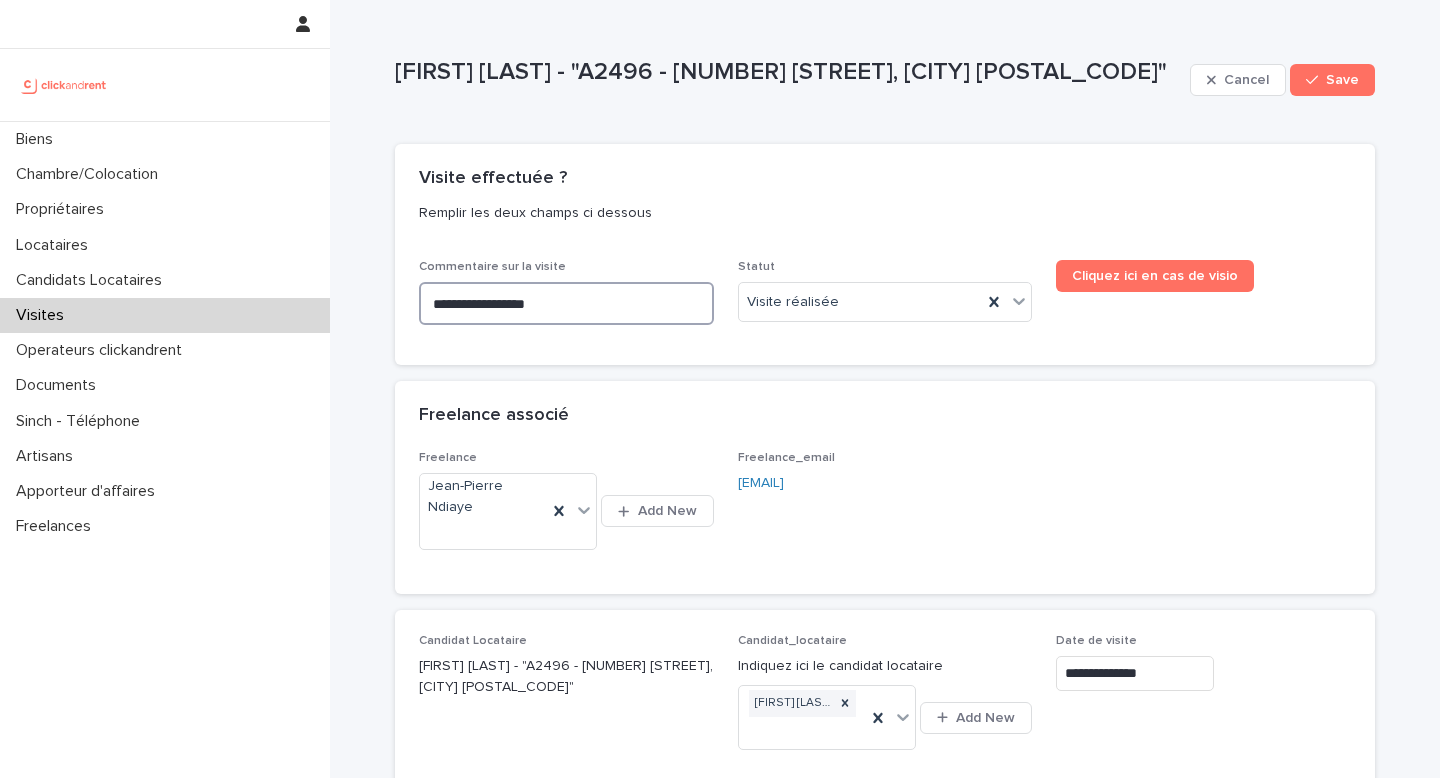 type on "**********" 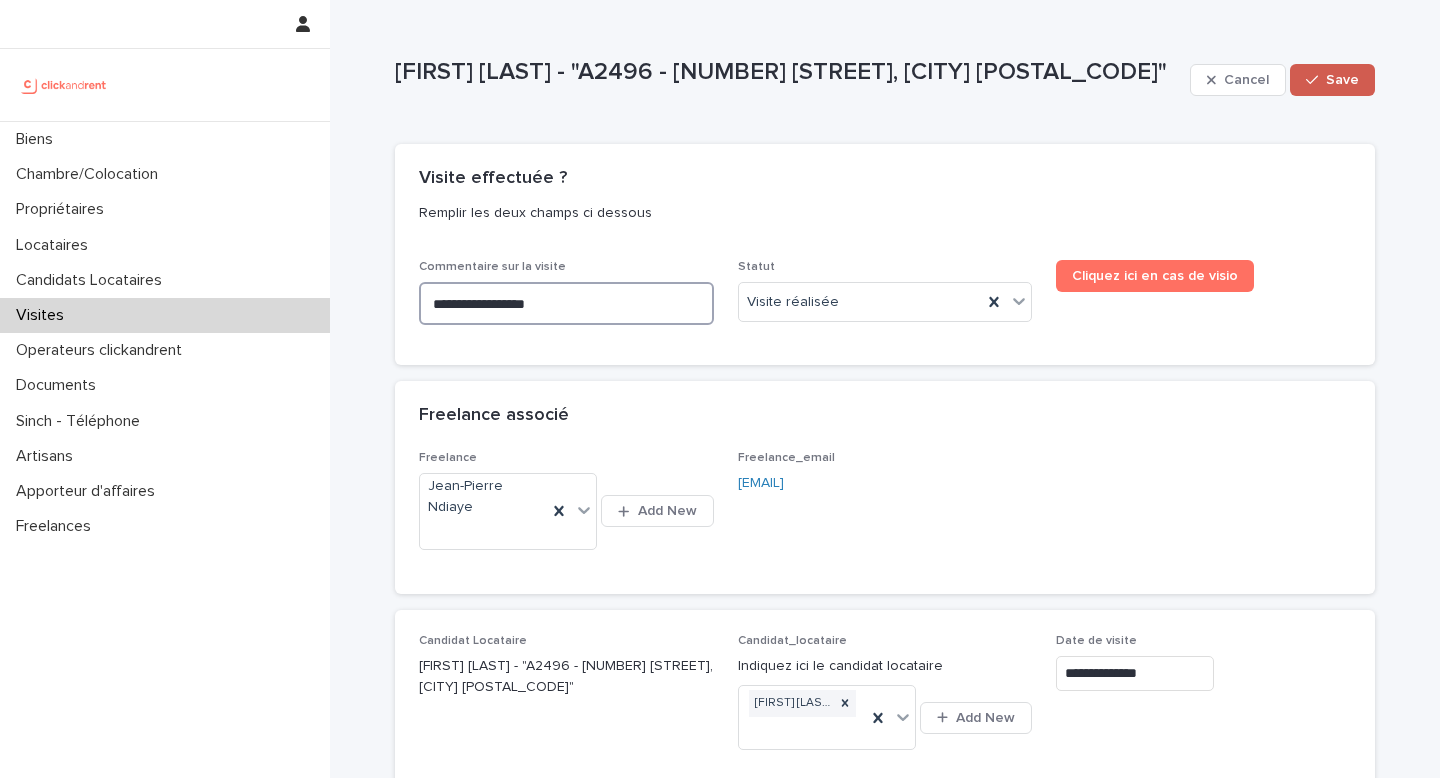 type on "**********" 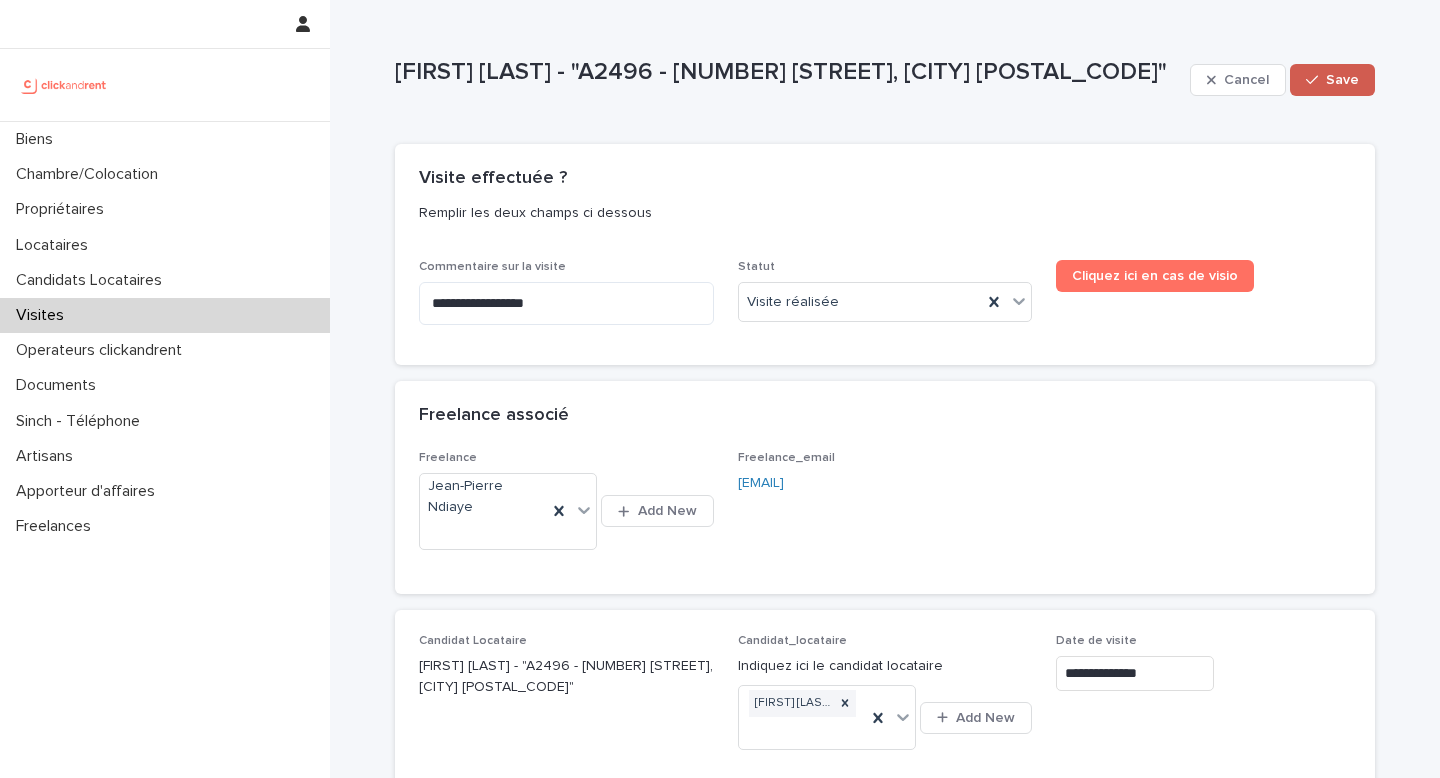 click on "Save" at bounding box center (1342, 80) 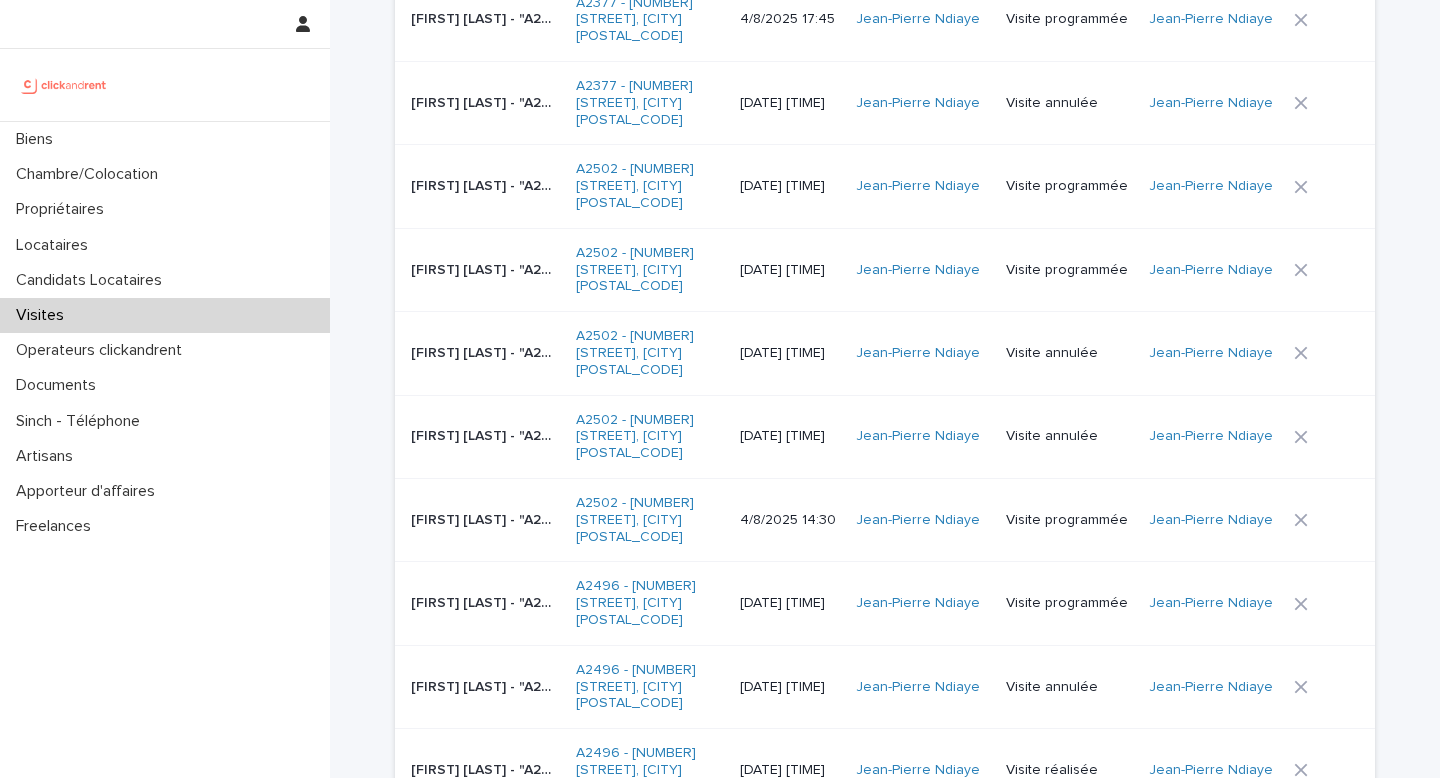 scroll, scrollTop: 1570, scrollLeft: 0, axis: vertical 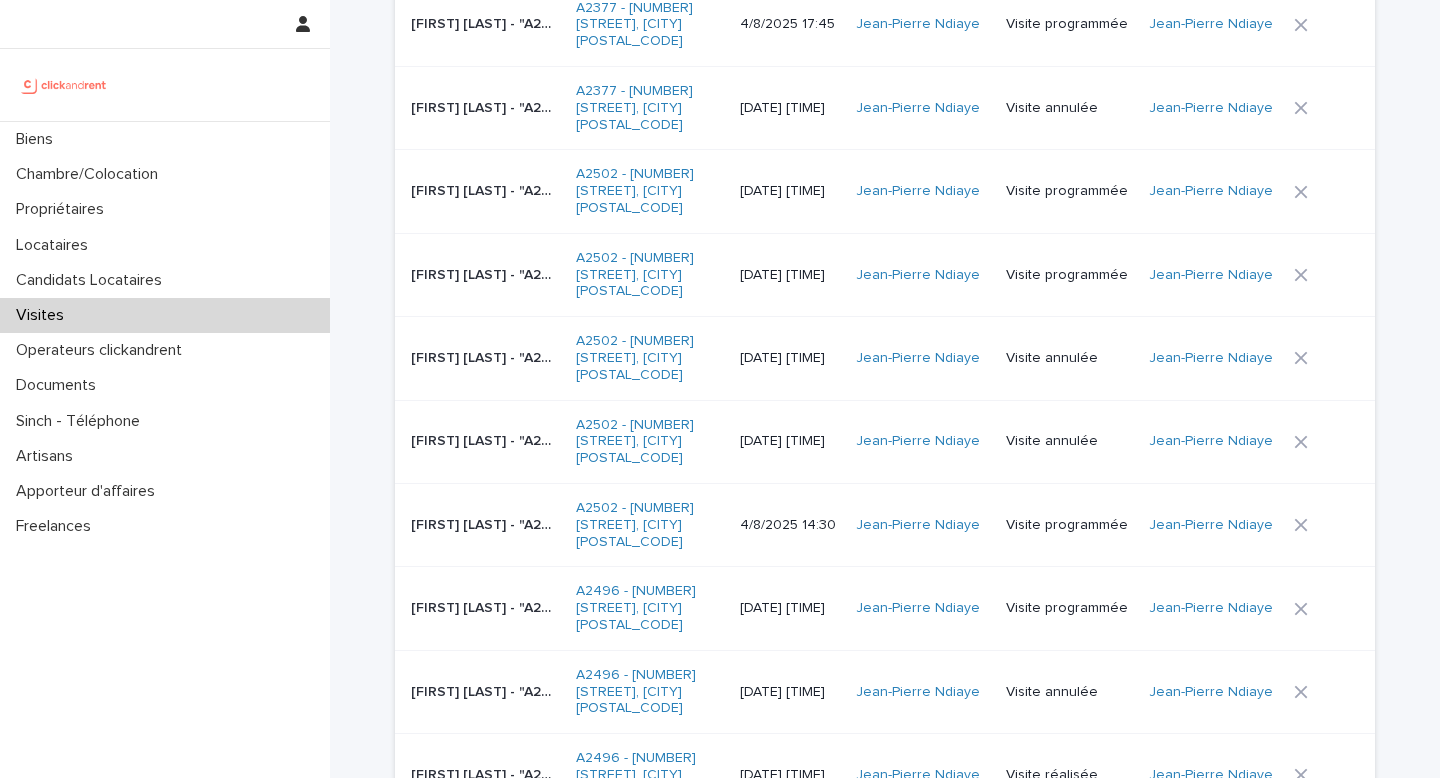 click on "[DATE] [TIME]" at bounding box center [790, 608] 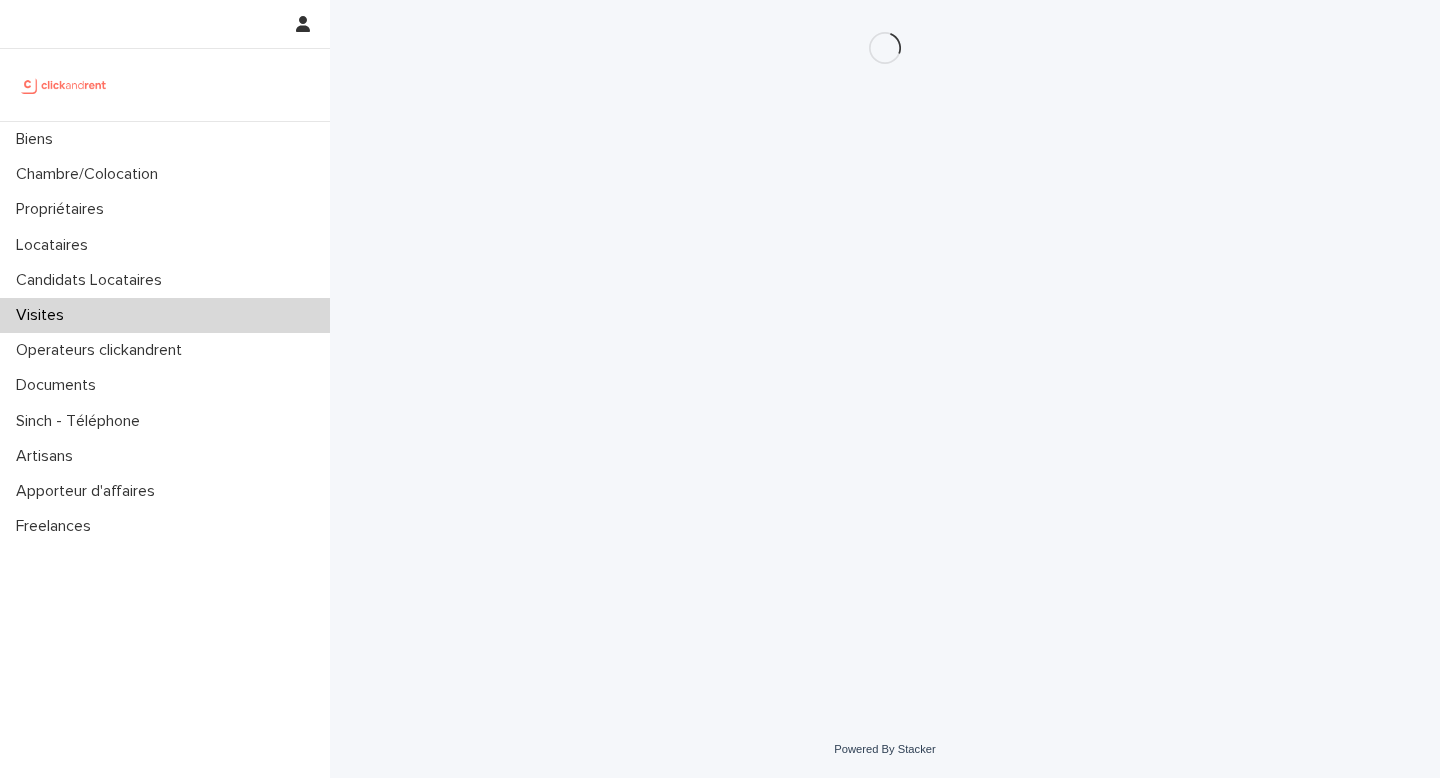 scroll, scrollTop: 0, scrollLeft: 0, axis: both 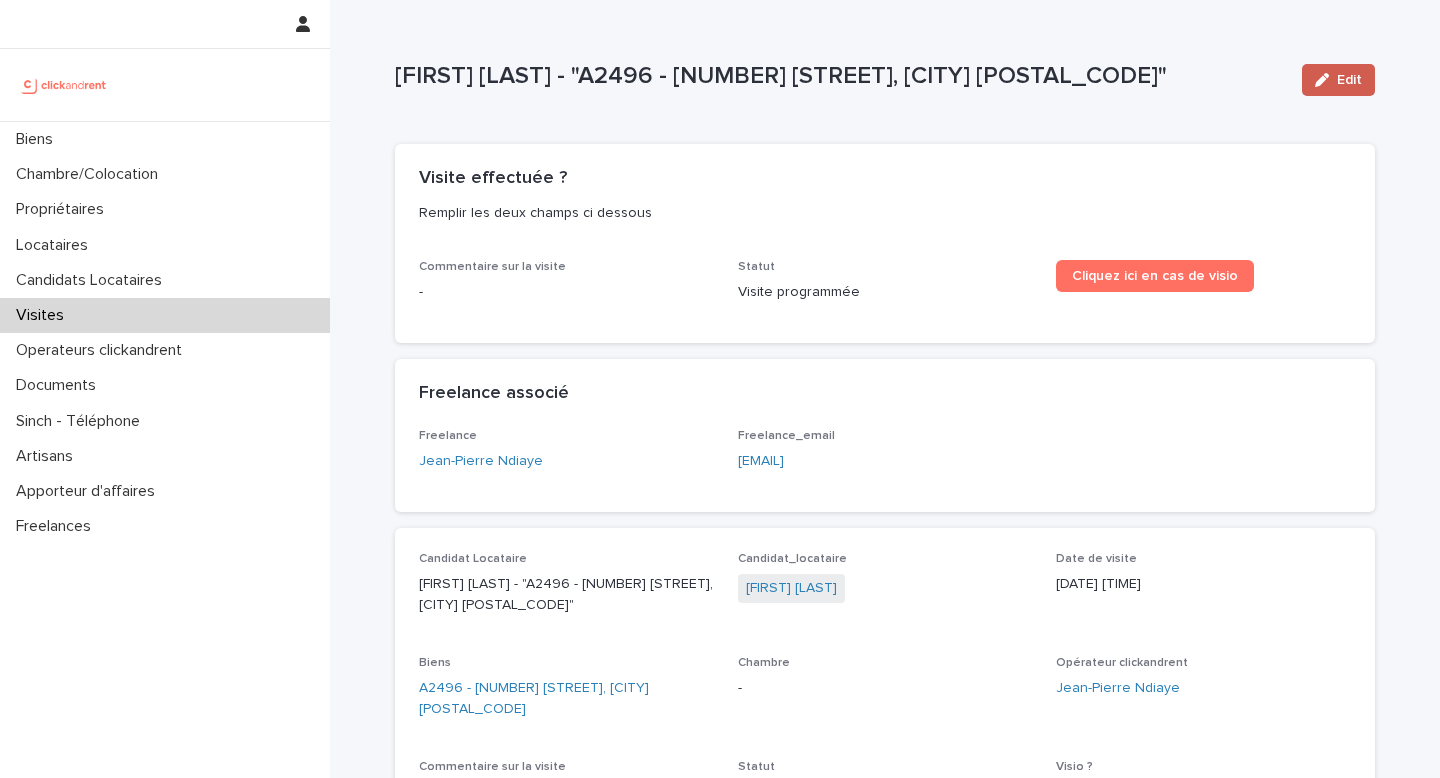 click on "Edit" at bounding box center (1349, 80) 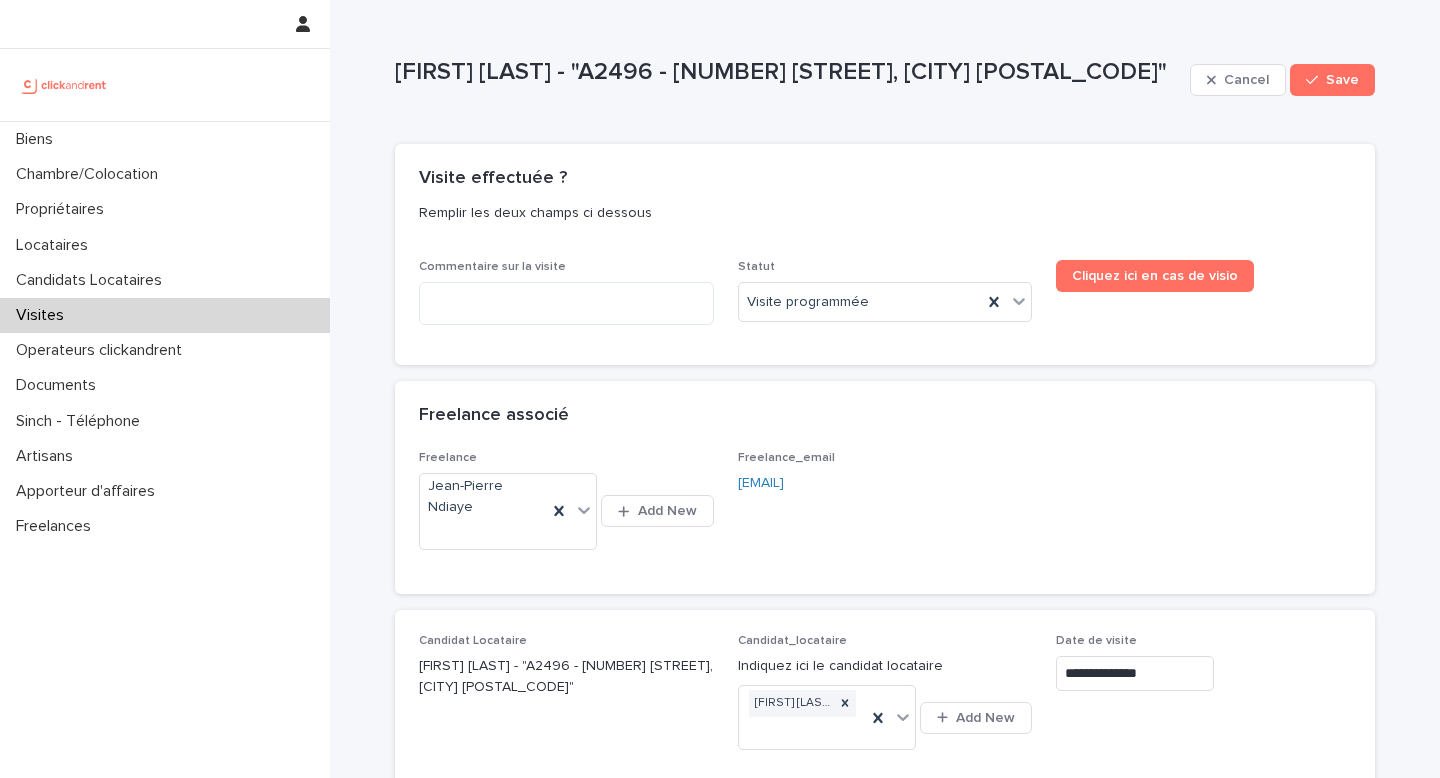 click on "Freelance associé" at bounding box center [885, 416] 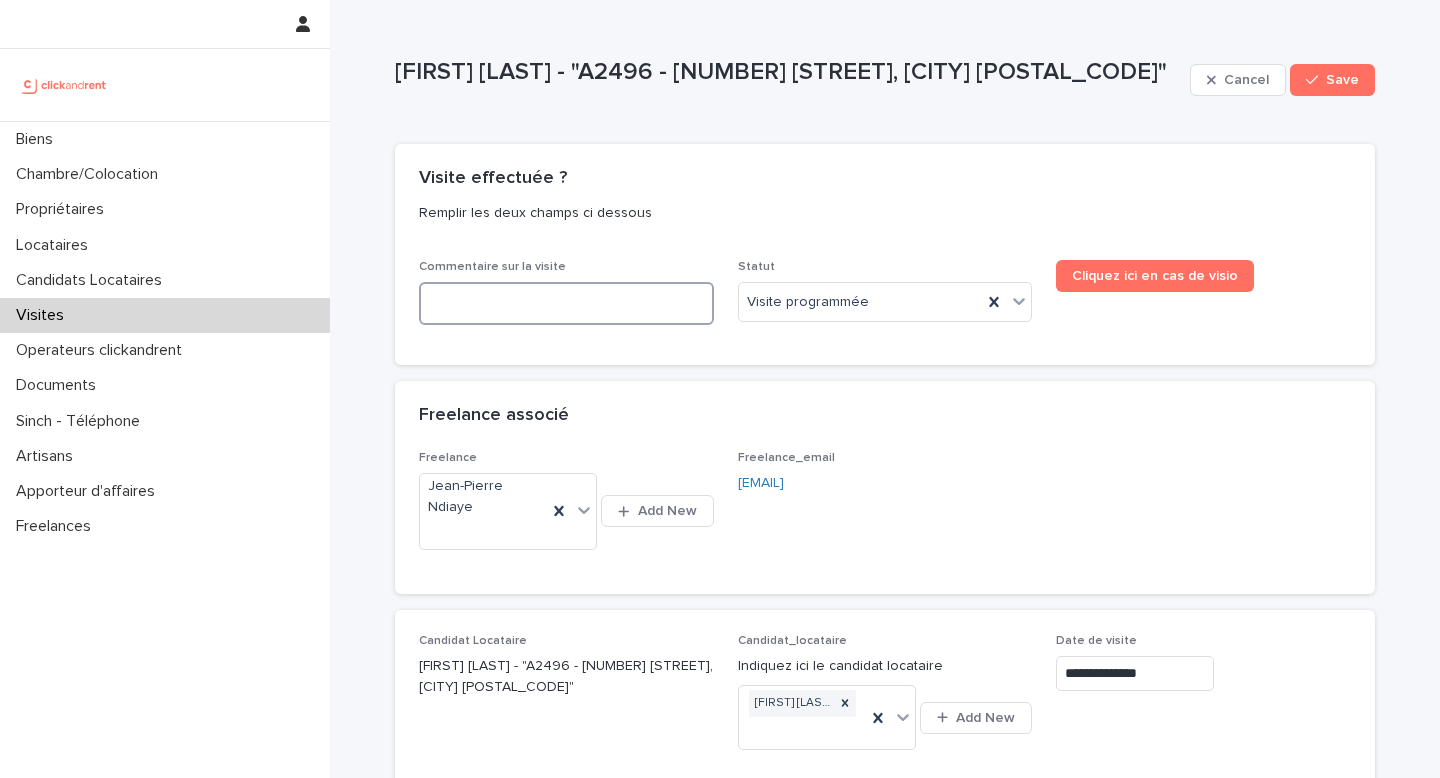 click at bounding box center [566, 303] 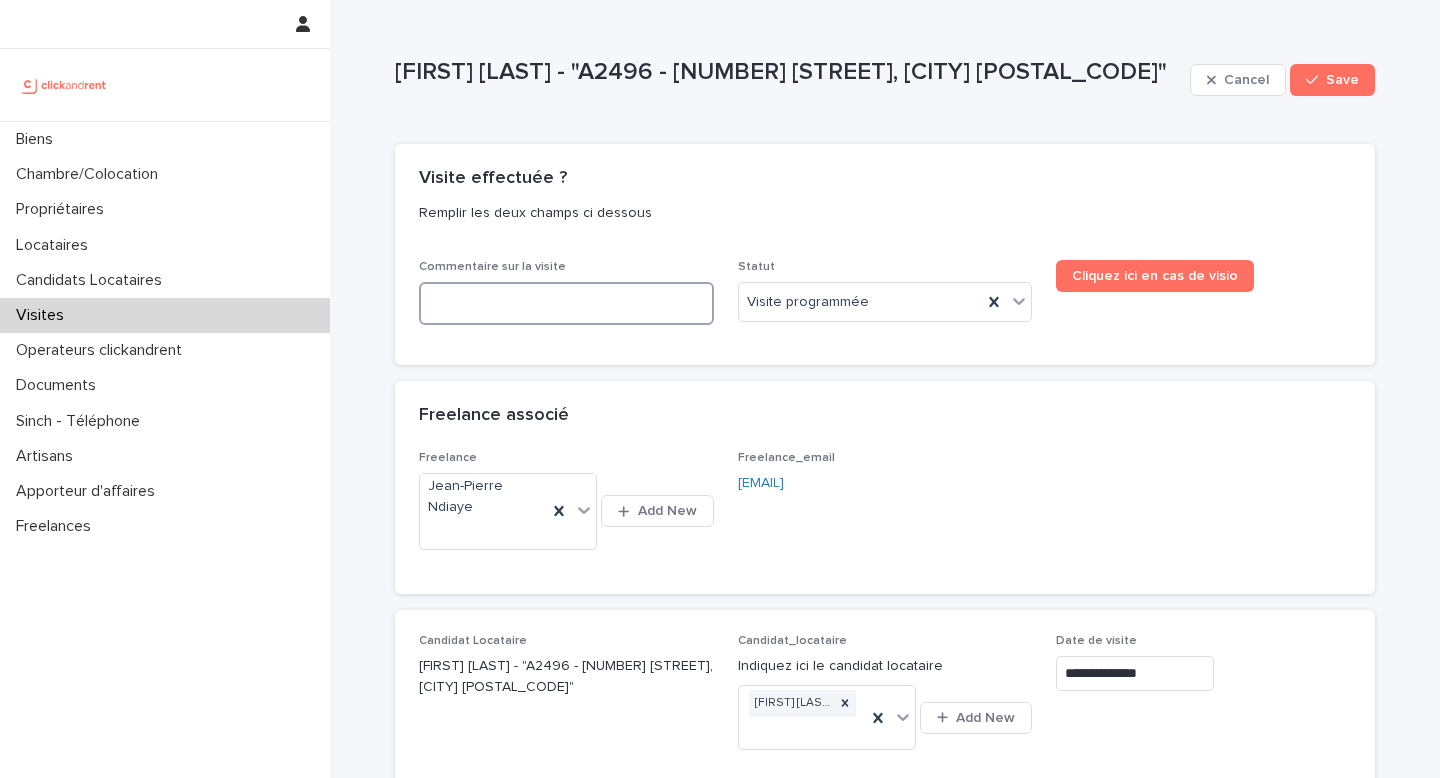 paste on "**********" 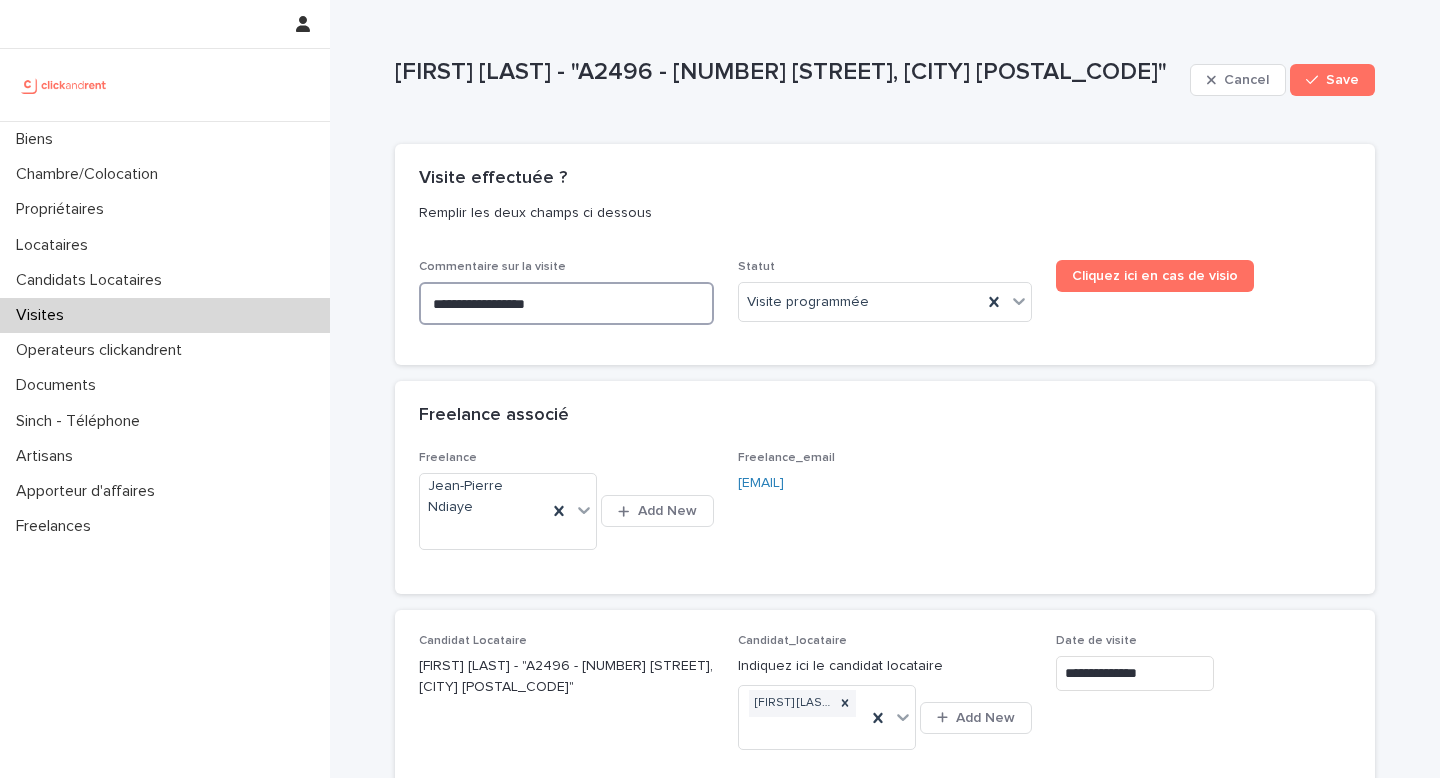 type on "**********" 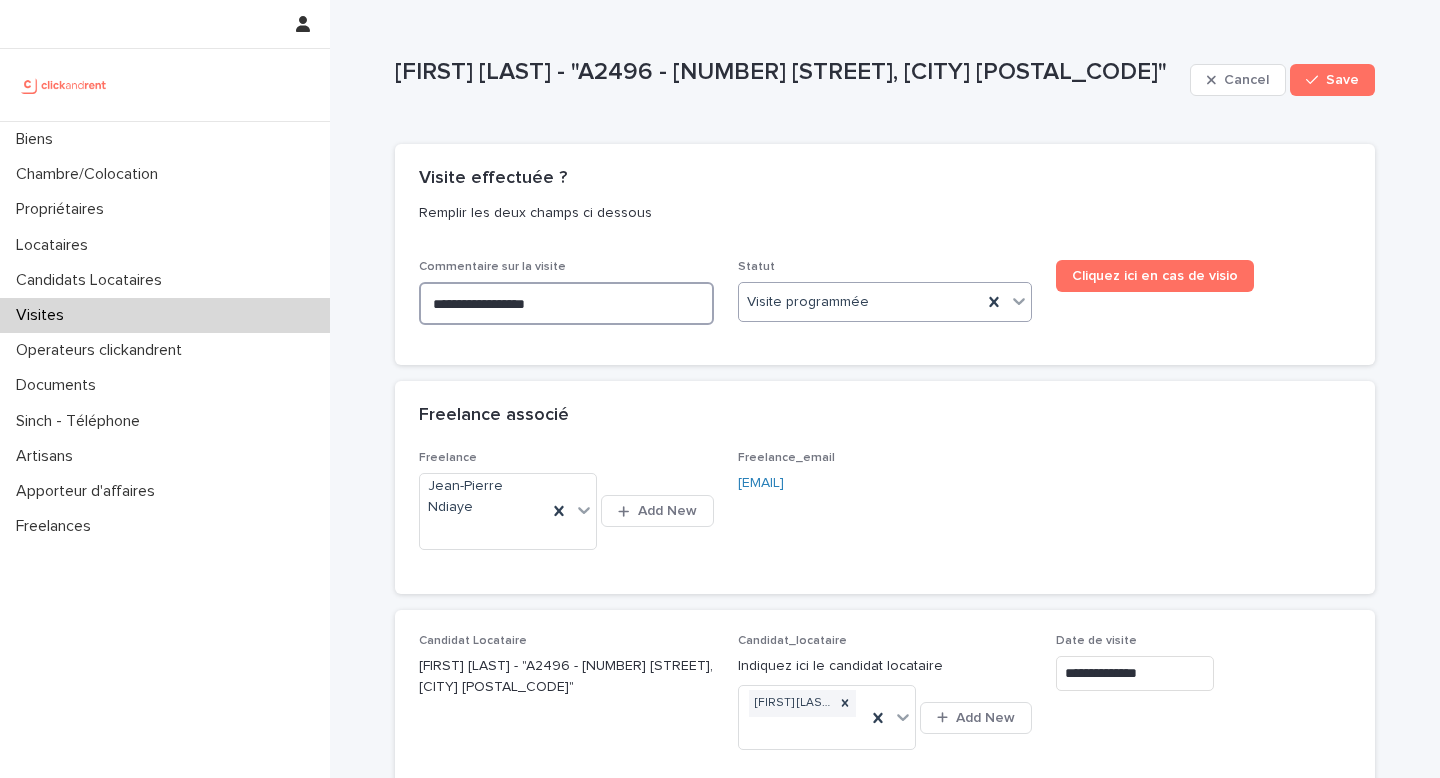 type on "**********" 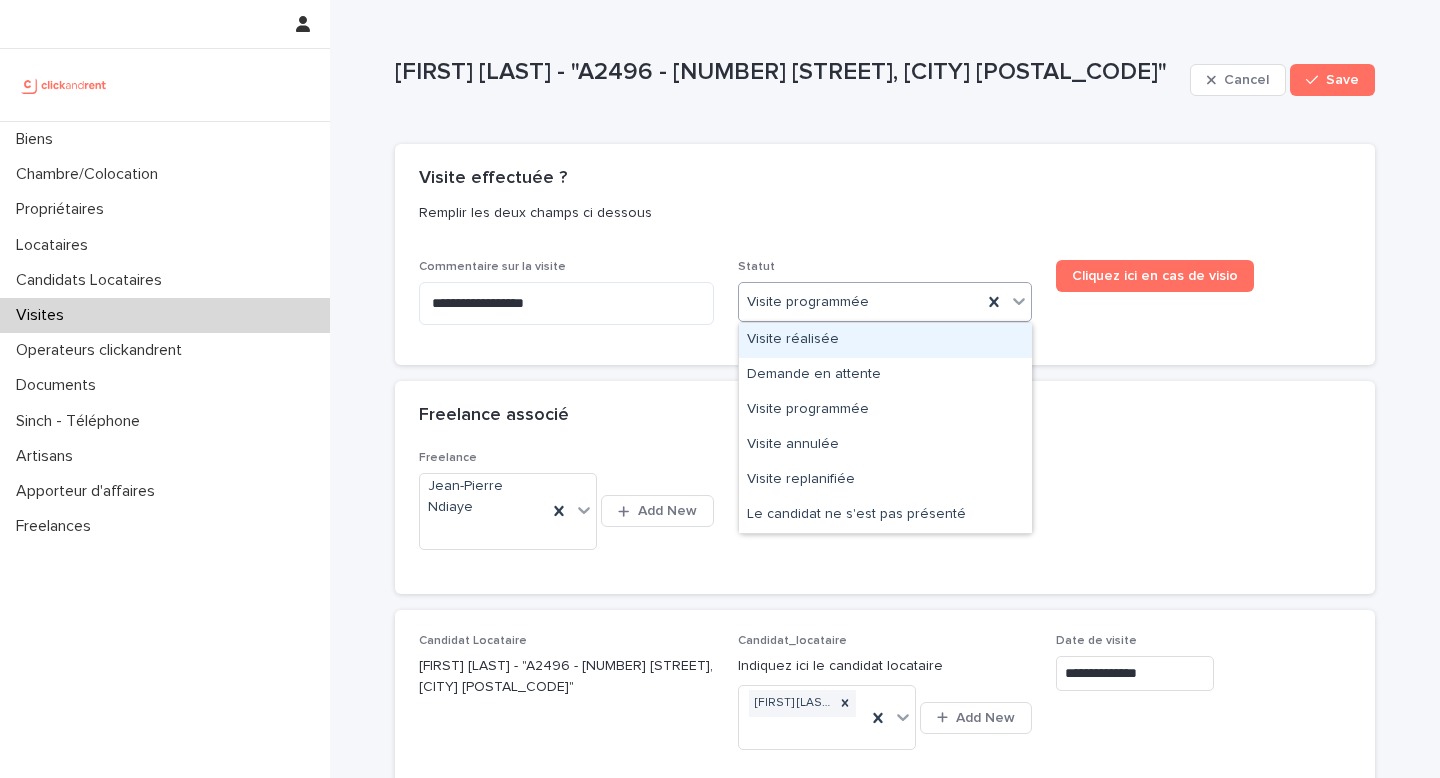 click on "Visite réalisée" at bounding box center [885, 340] 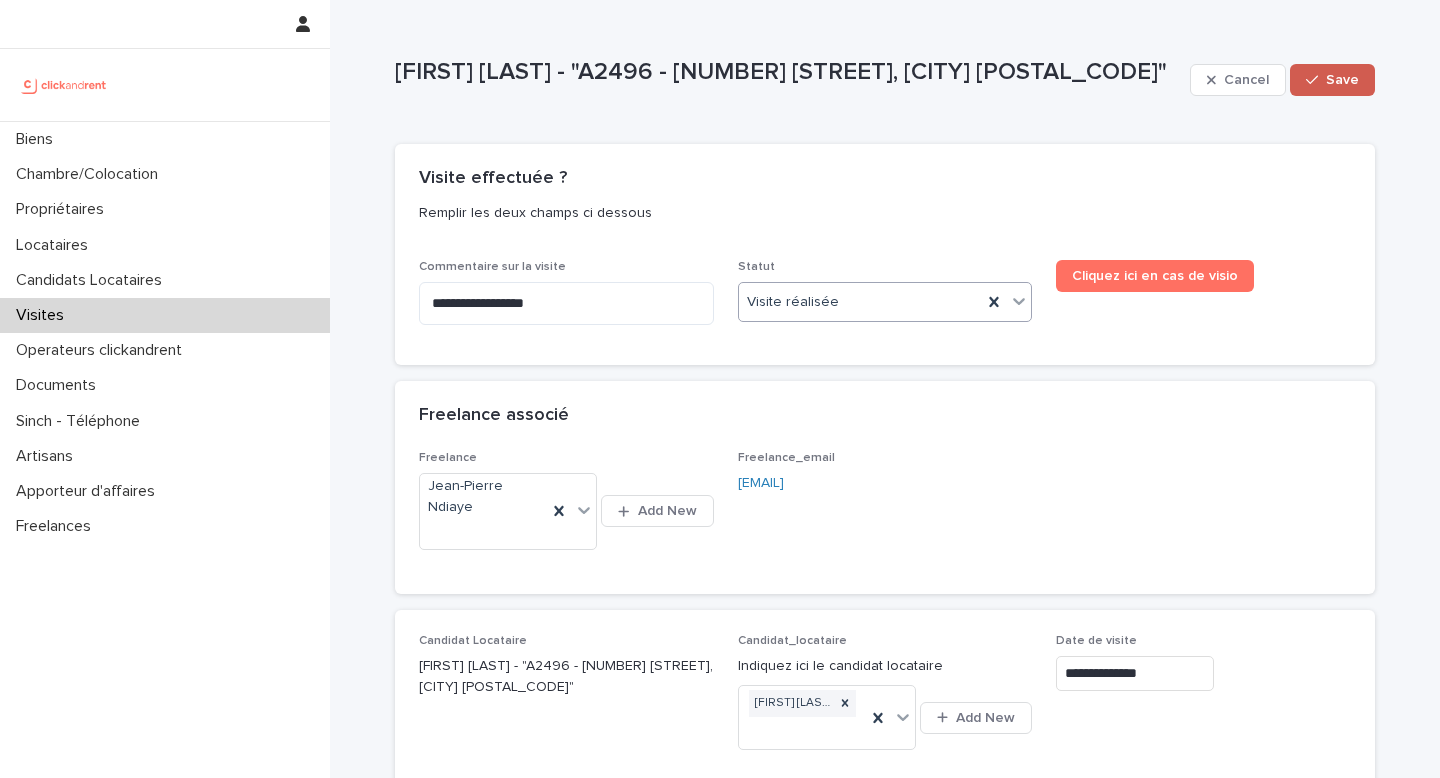 click on "Save" at bounding box center [1342, 80] 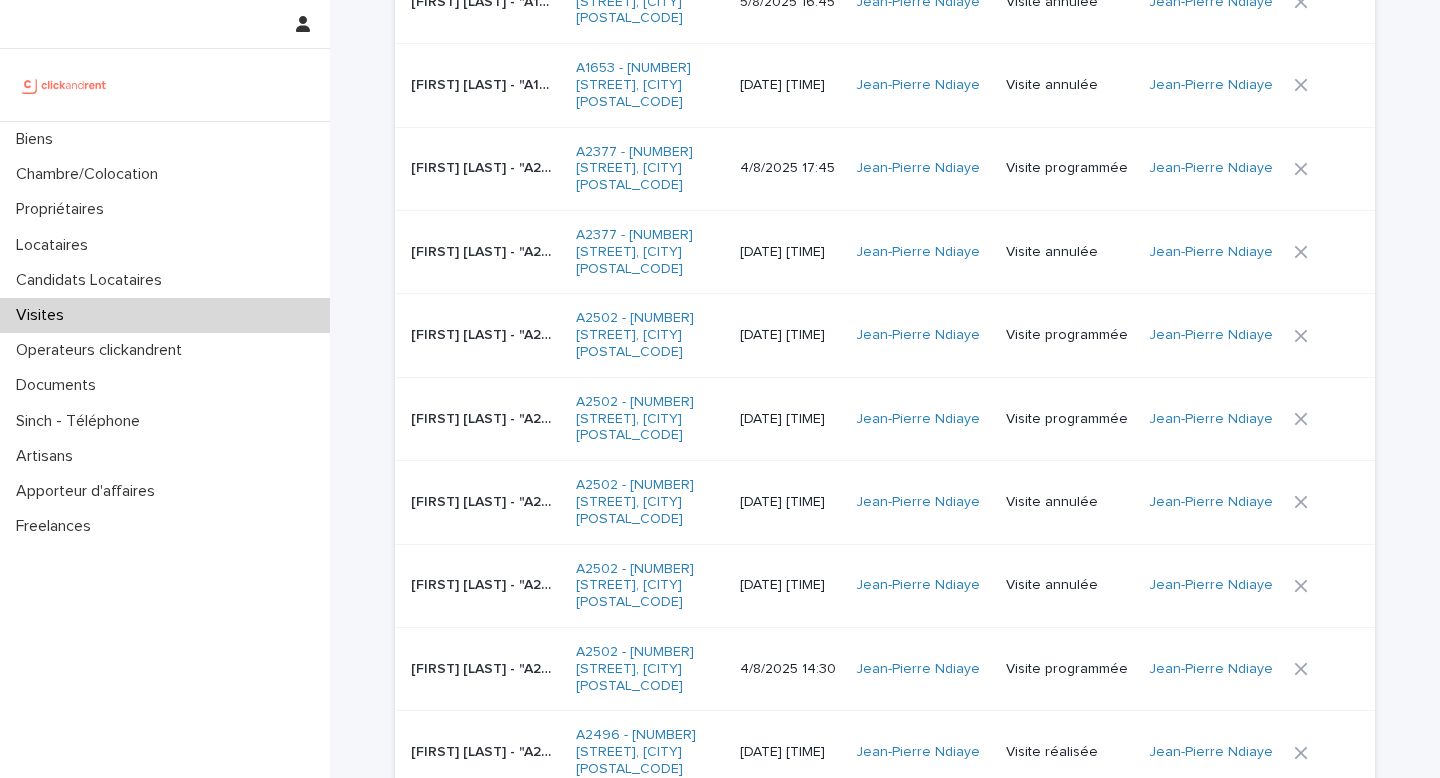 scroll, scrollTop: 1407, scrollLeft: 0, axis: vertical 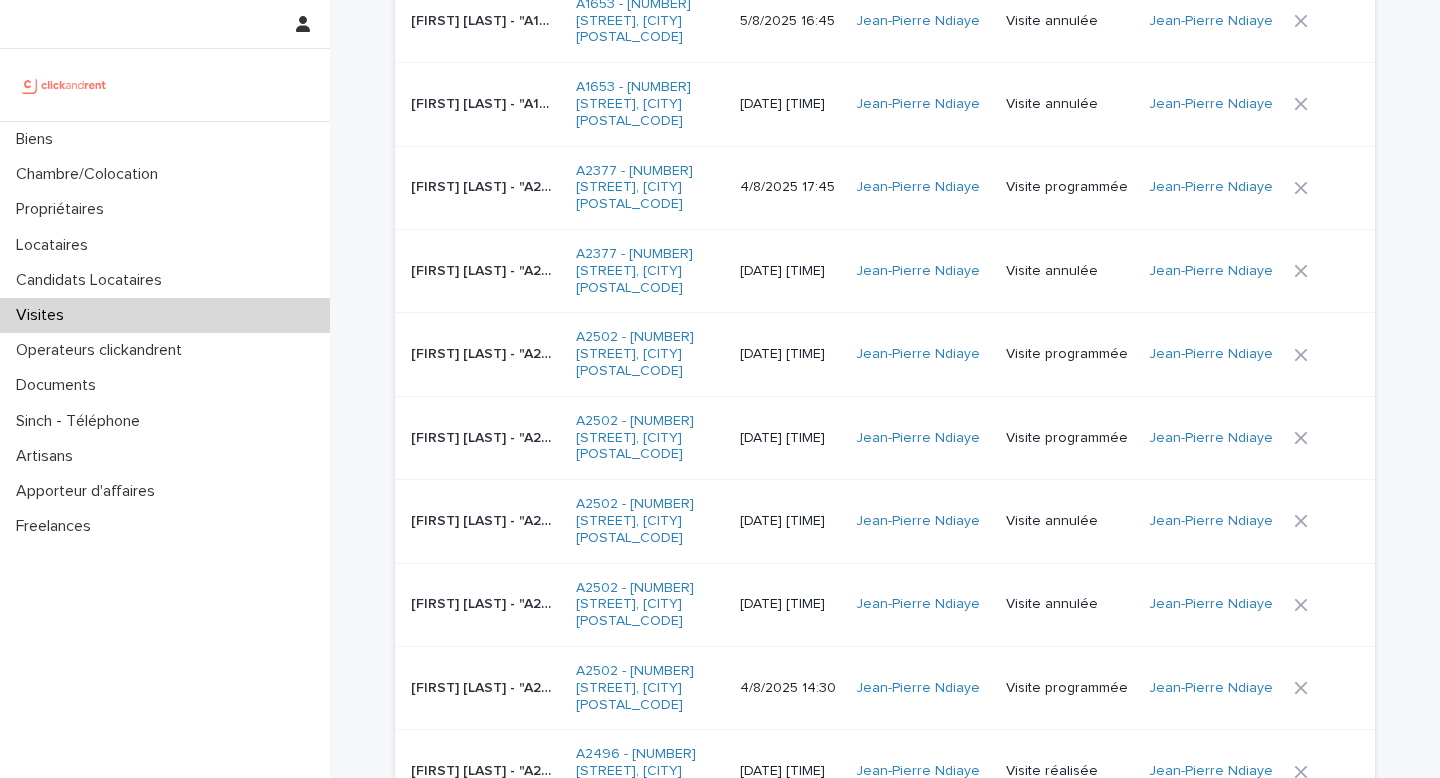 click on "4/8/2025 14:30" at bounding box center (790, 688) 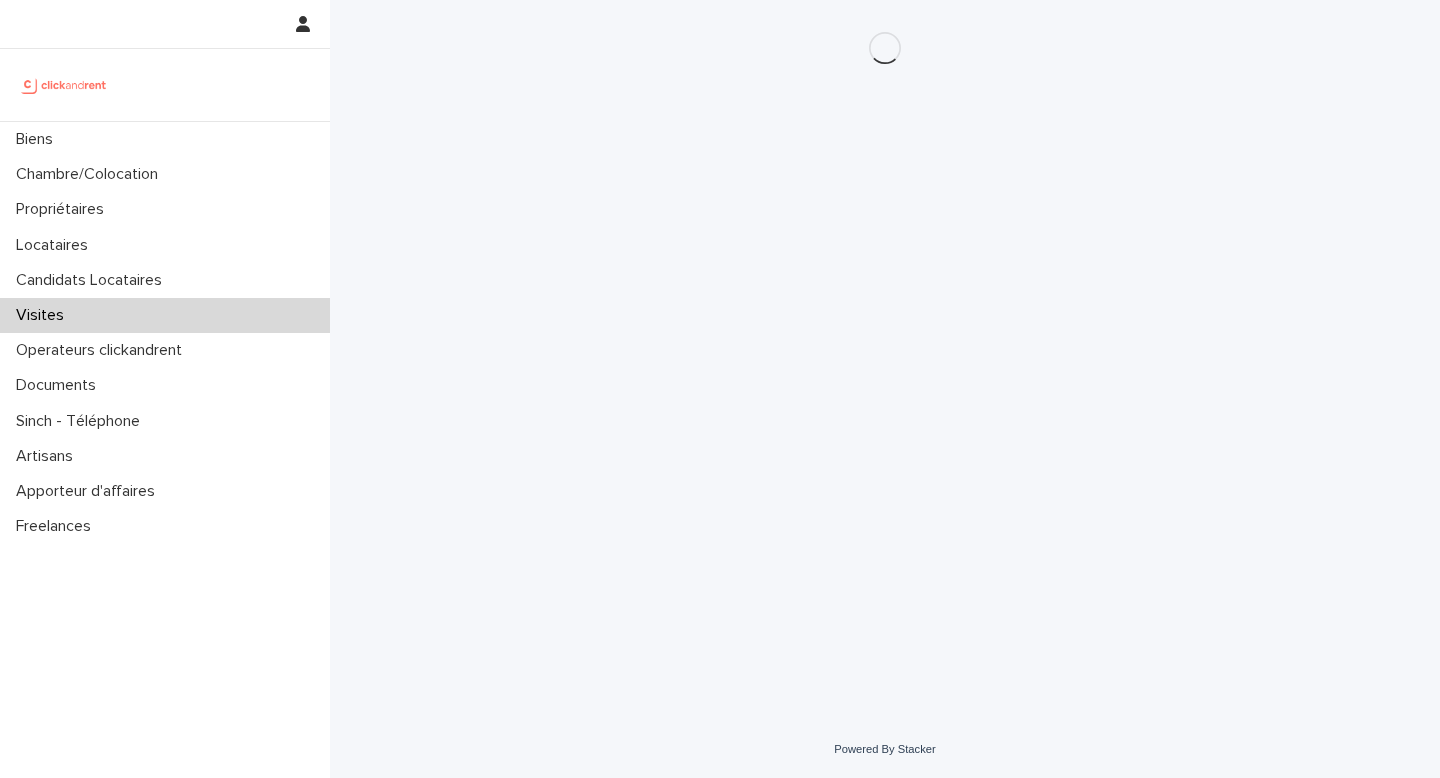 scroll, scrollTop: 0, scrollLeft: 0, axis: both 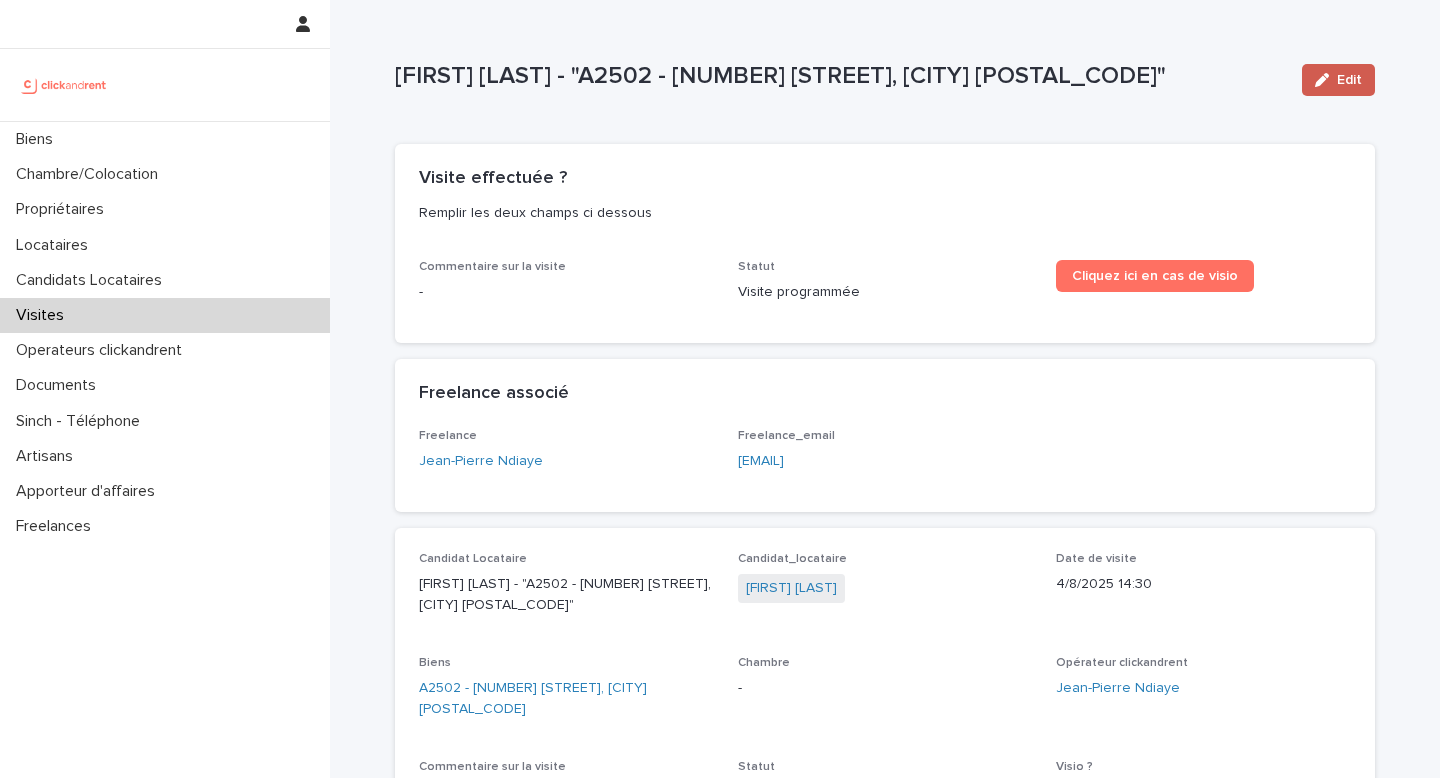 click on "Edit" at bounding box center [1349, 80] 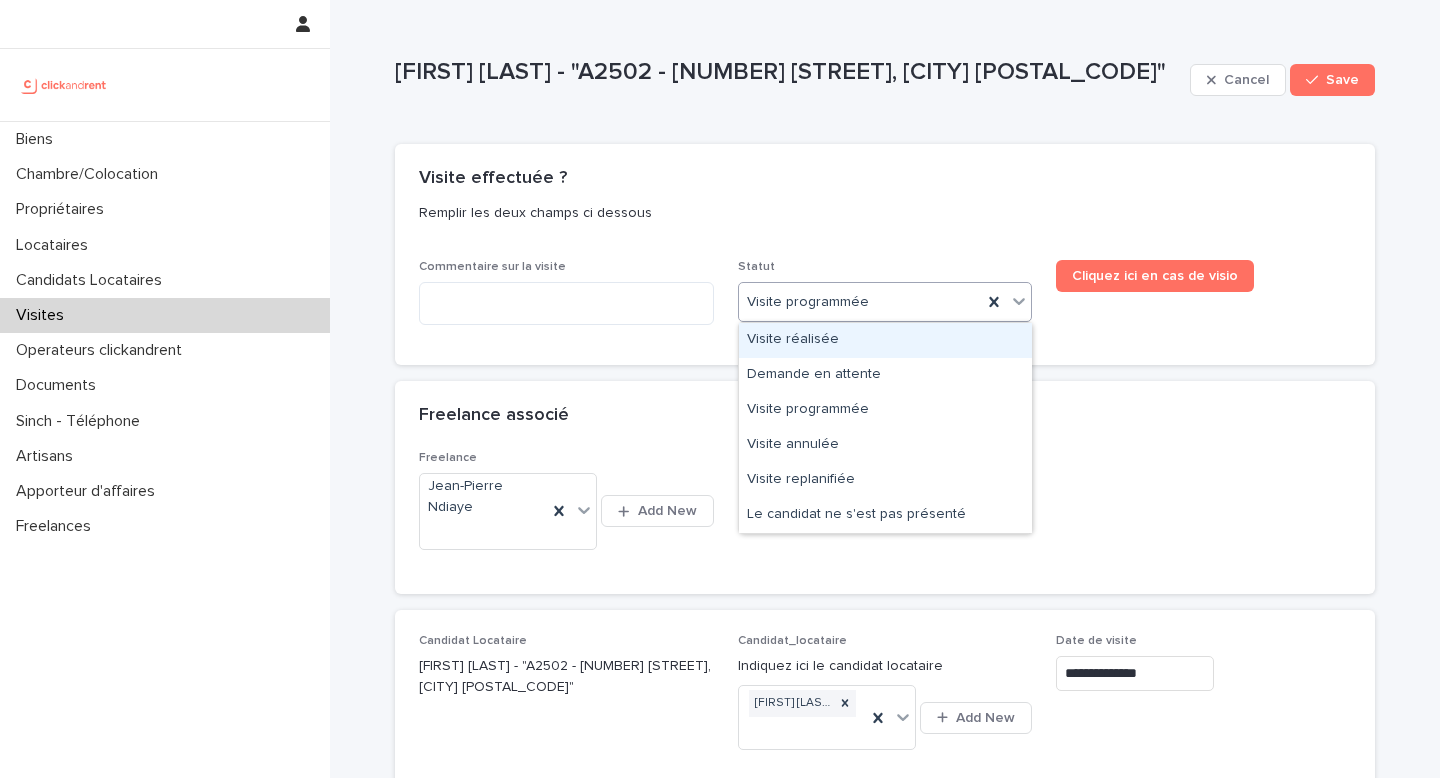 click on "Visite programmée" at bounding box center (861, 302) 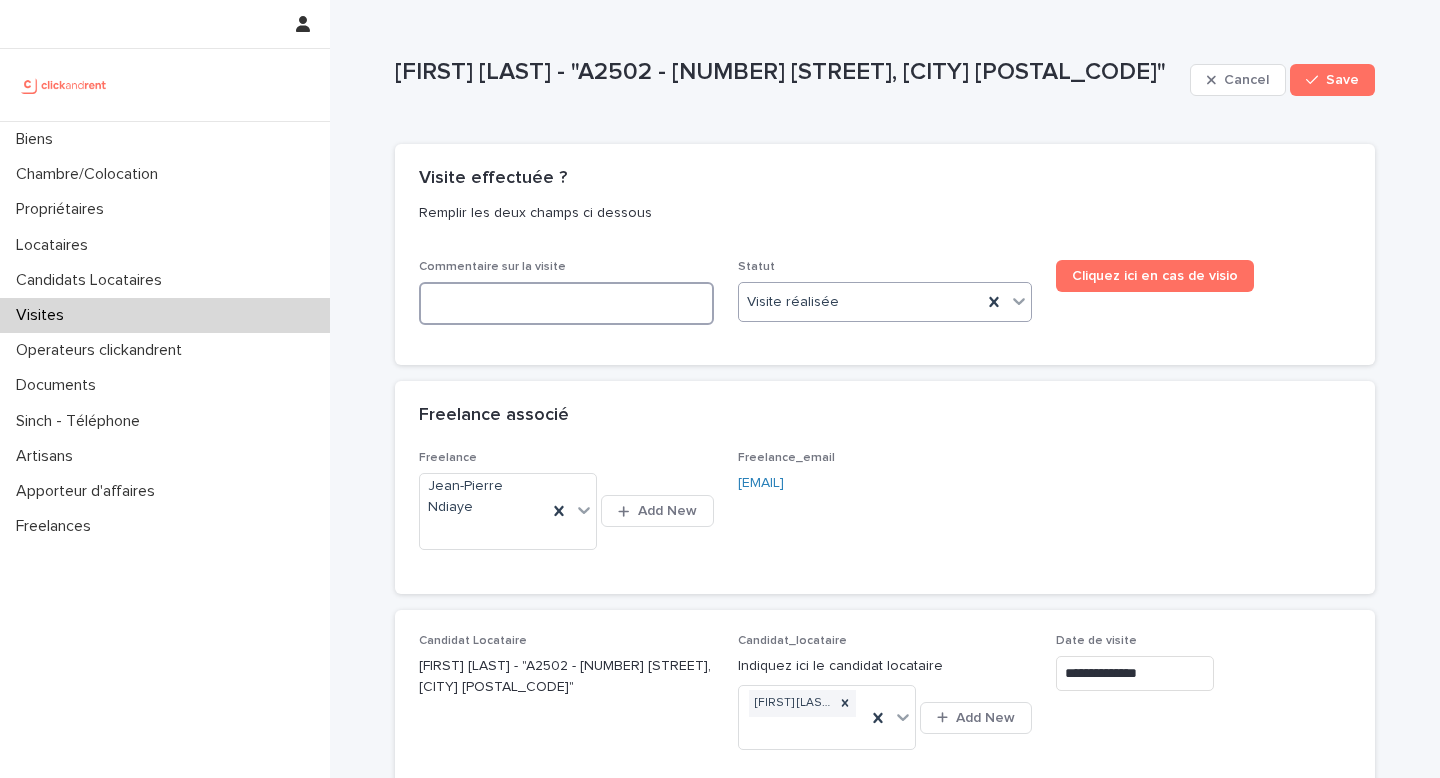 click at bounding box center (566, 303) 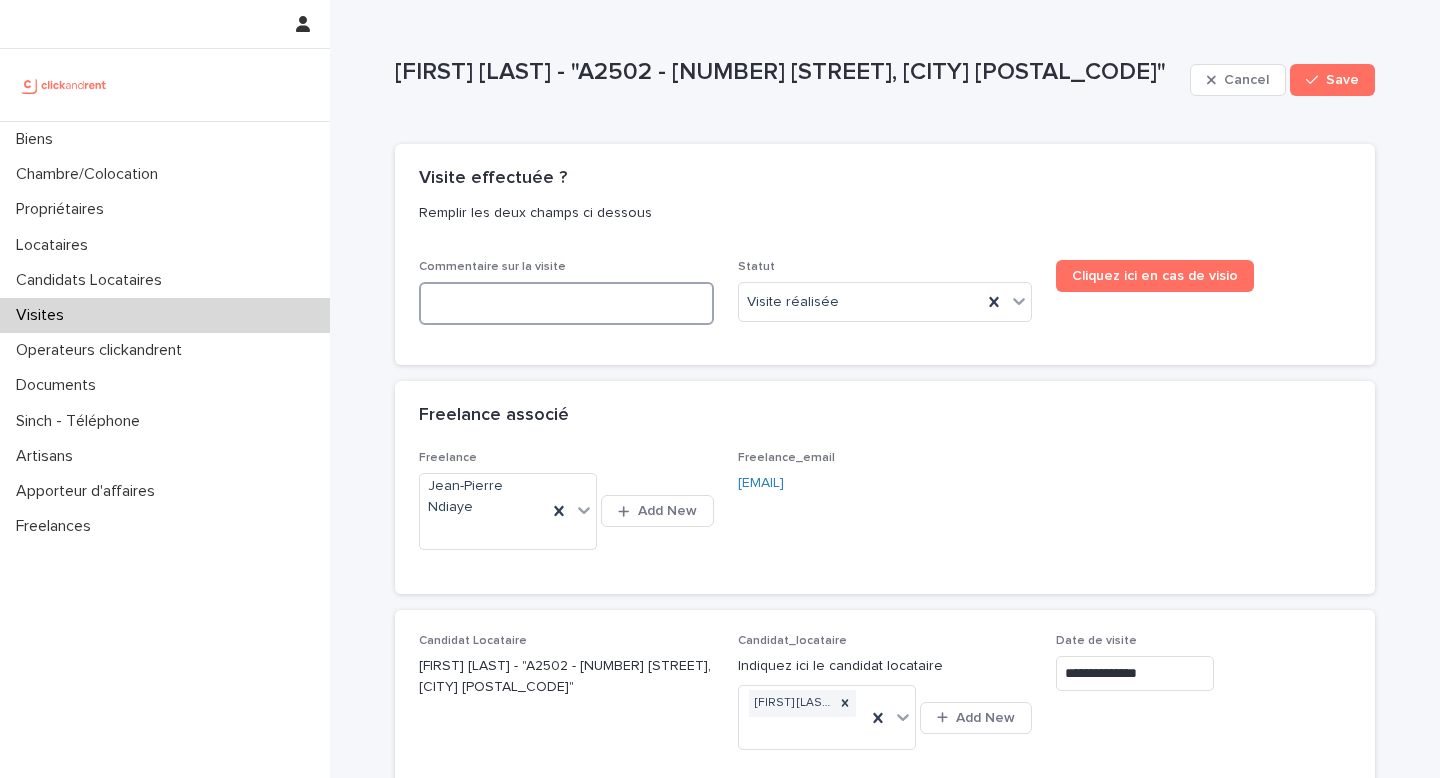 paste on "**********" 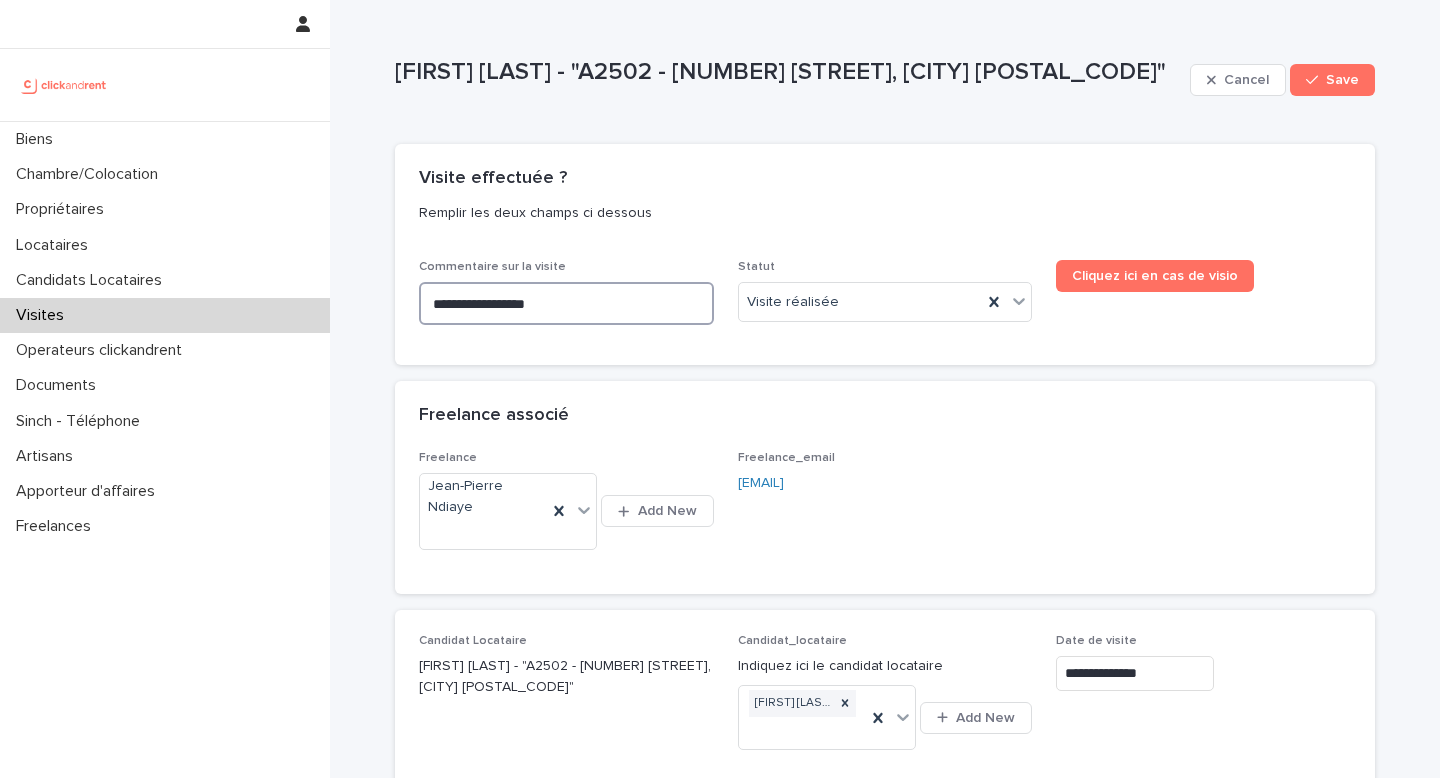 type on "**********" 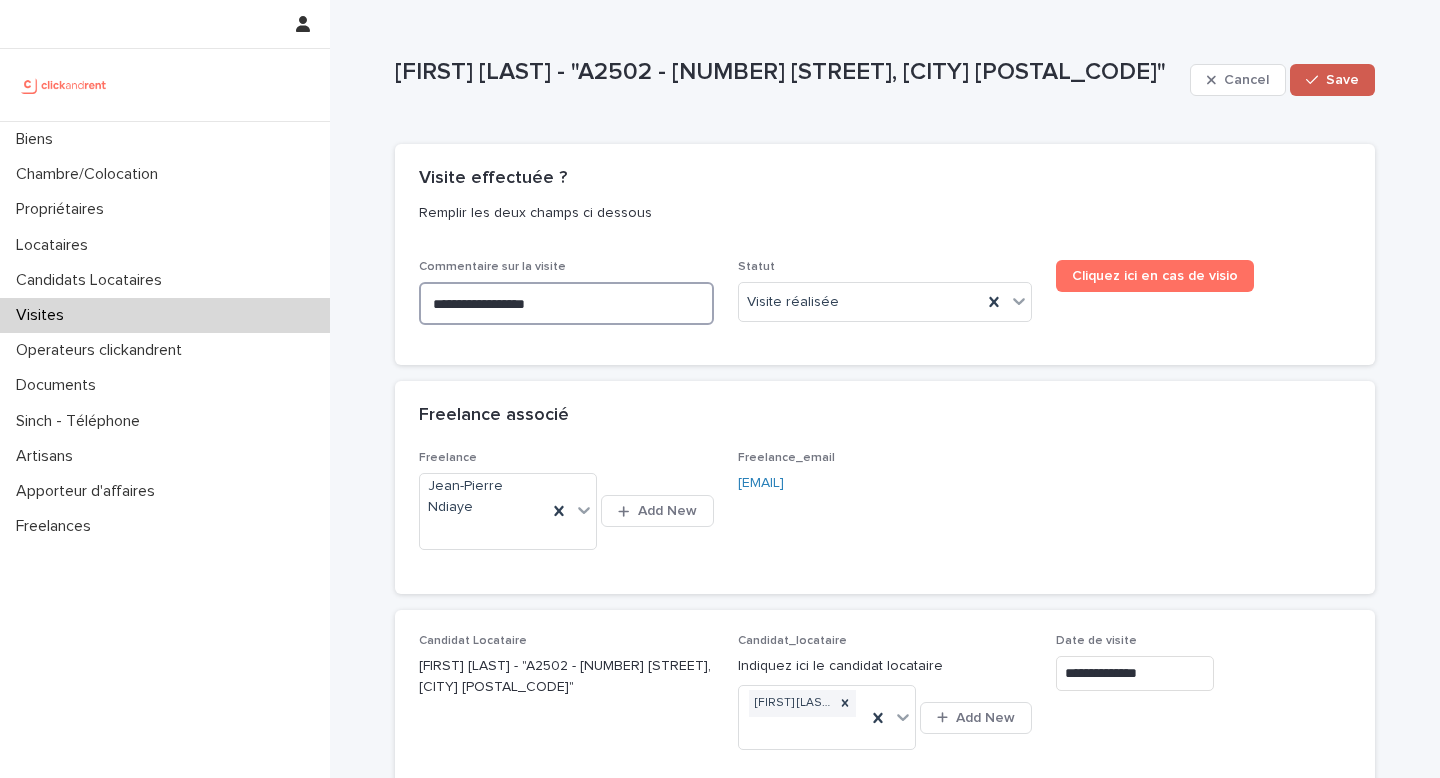 type on "**********" 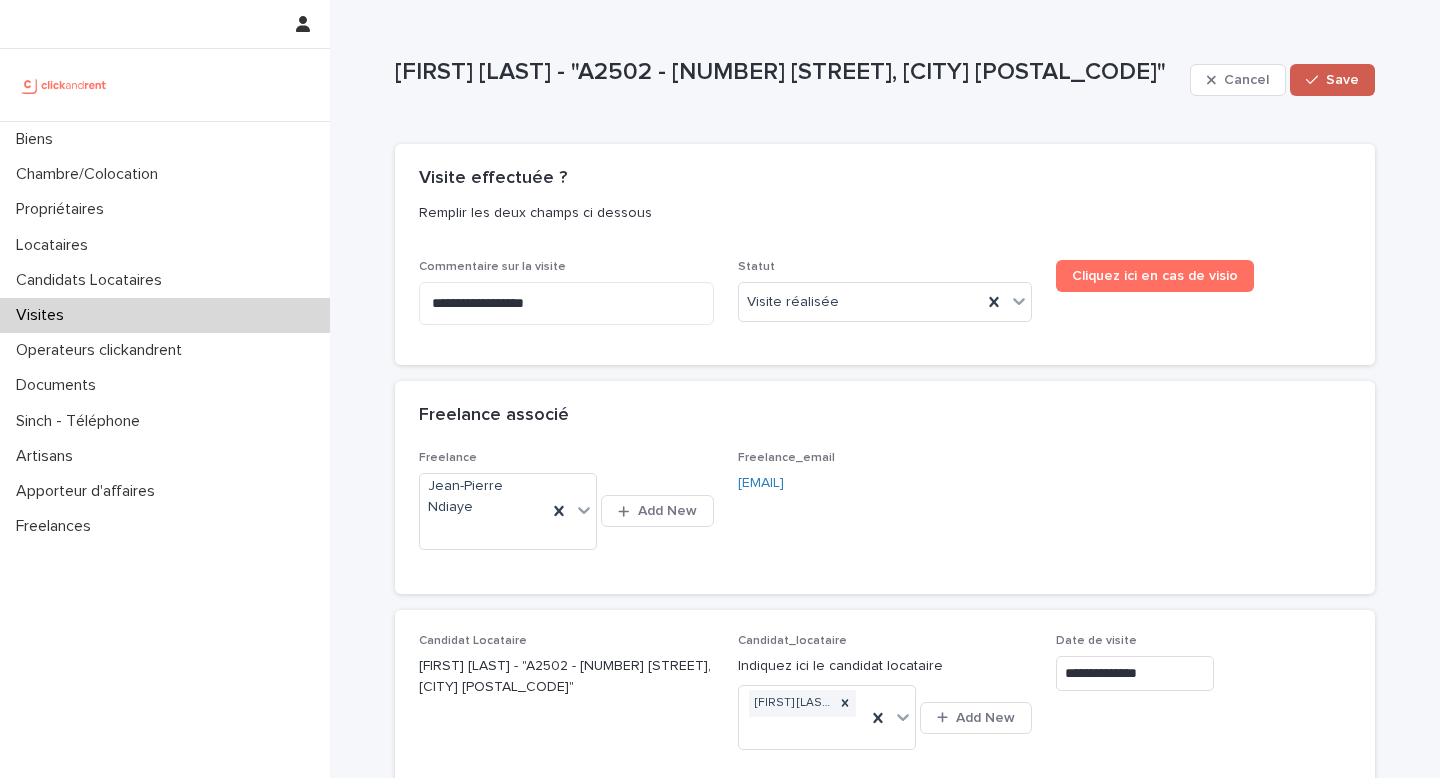 click on "Save" at bounding box center (1332, 80) 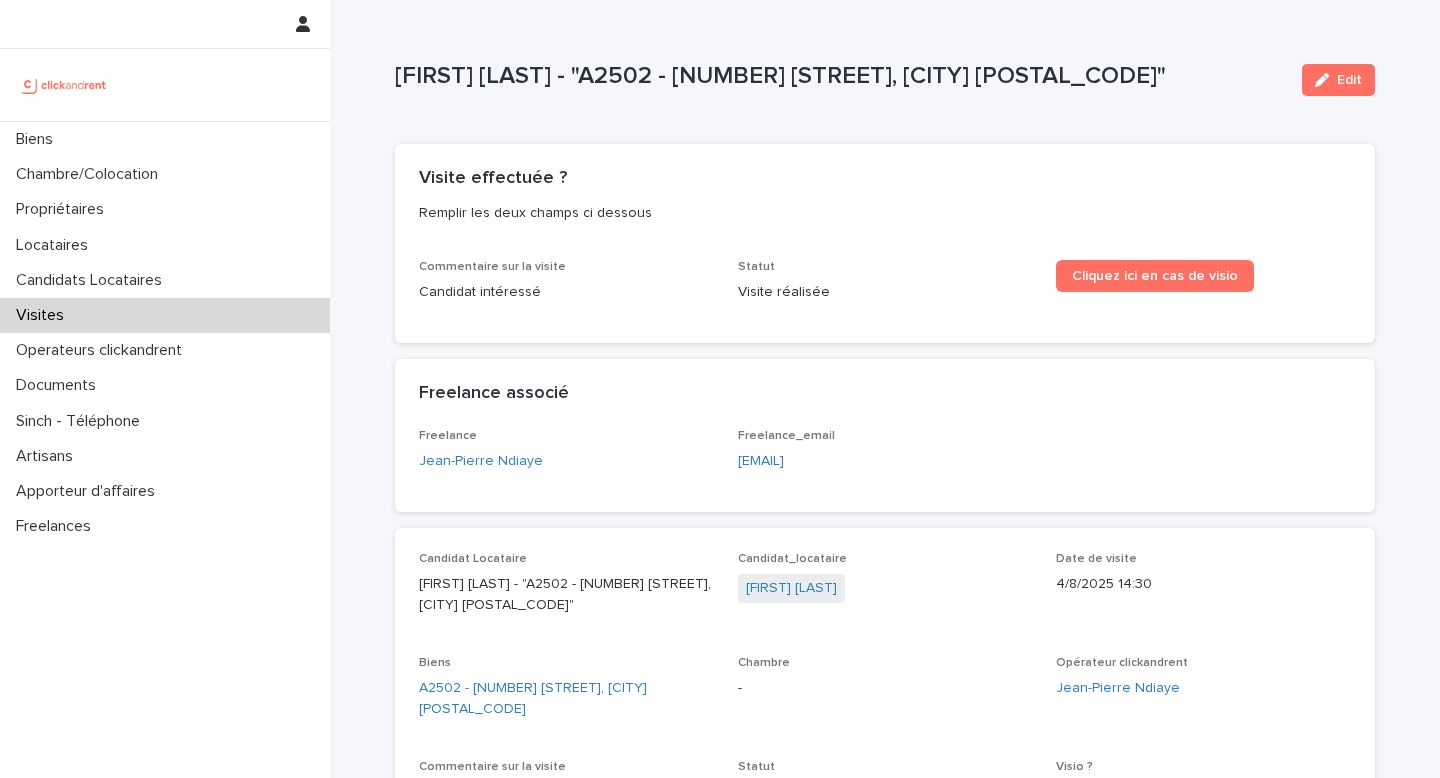 scroll, scrollTop: 1, scrollLeft: 0, axis: vertical 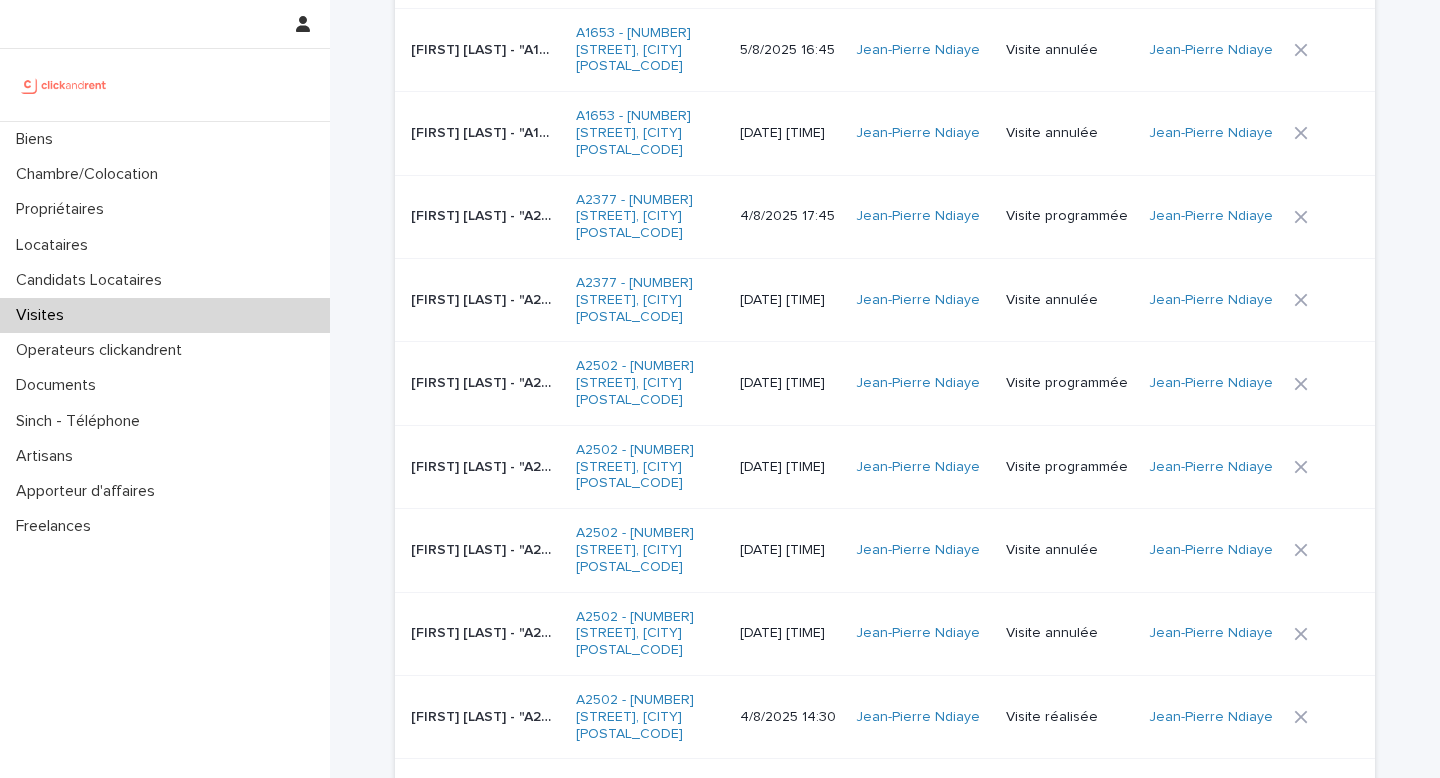 click on "[DATE] [TIME]" at bounding box center (790, 467) 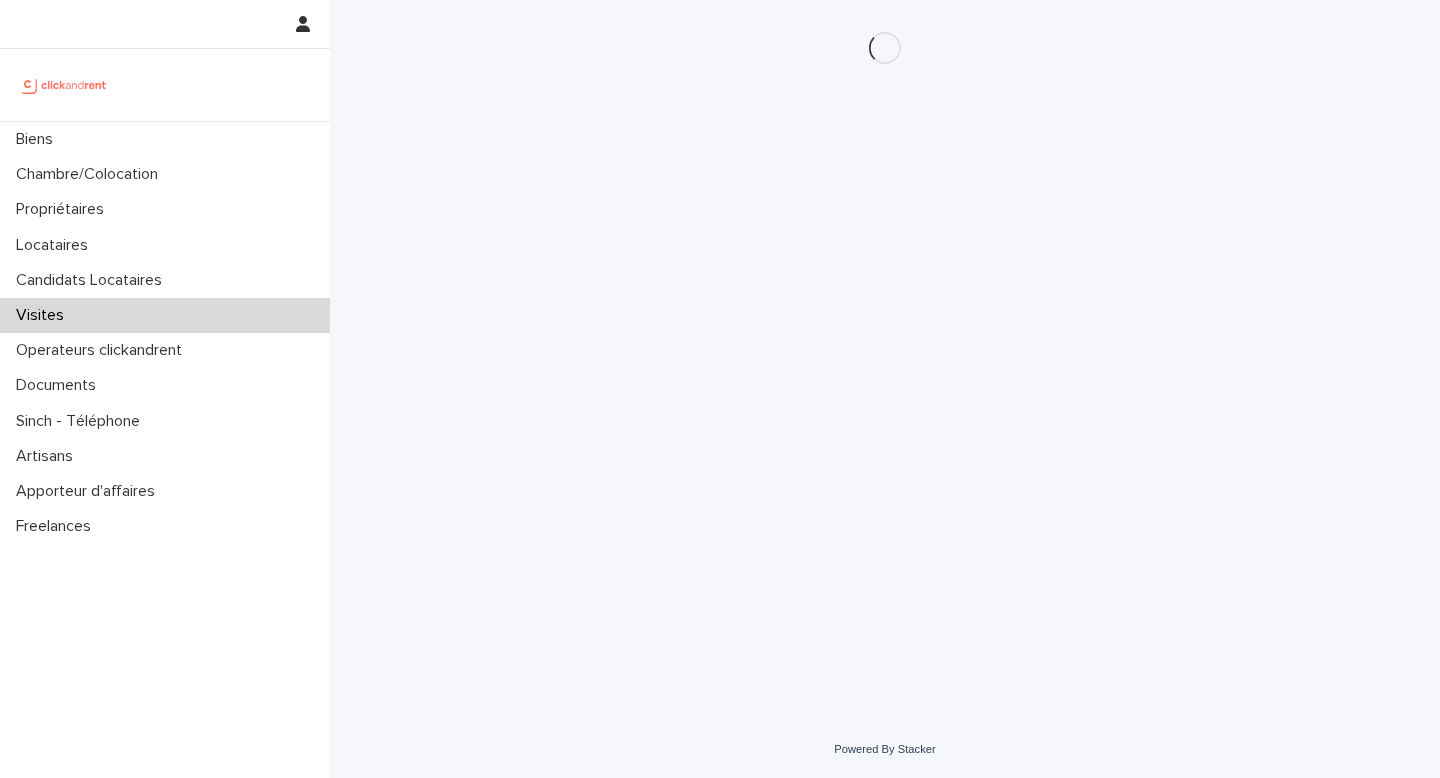 scroll, scrollTop: 0, scrollLeft: 0, axis: both 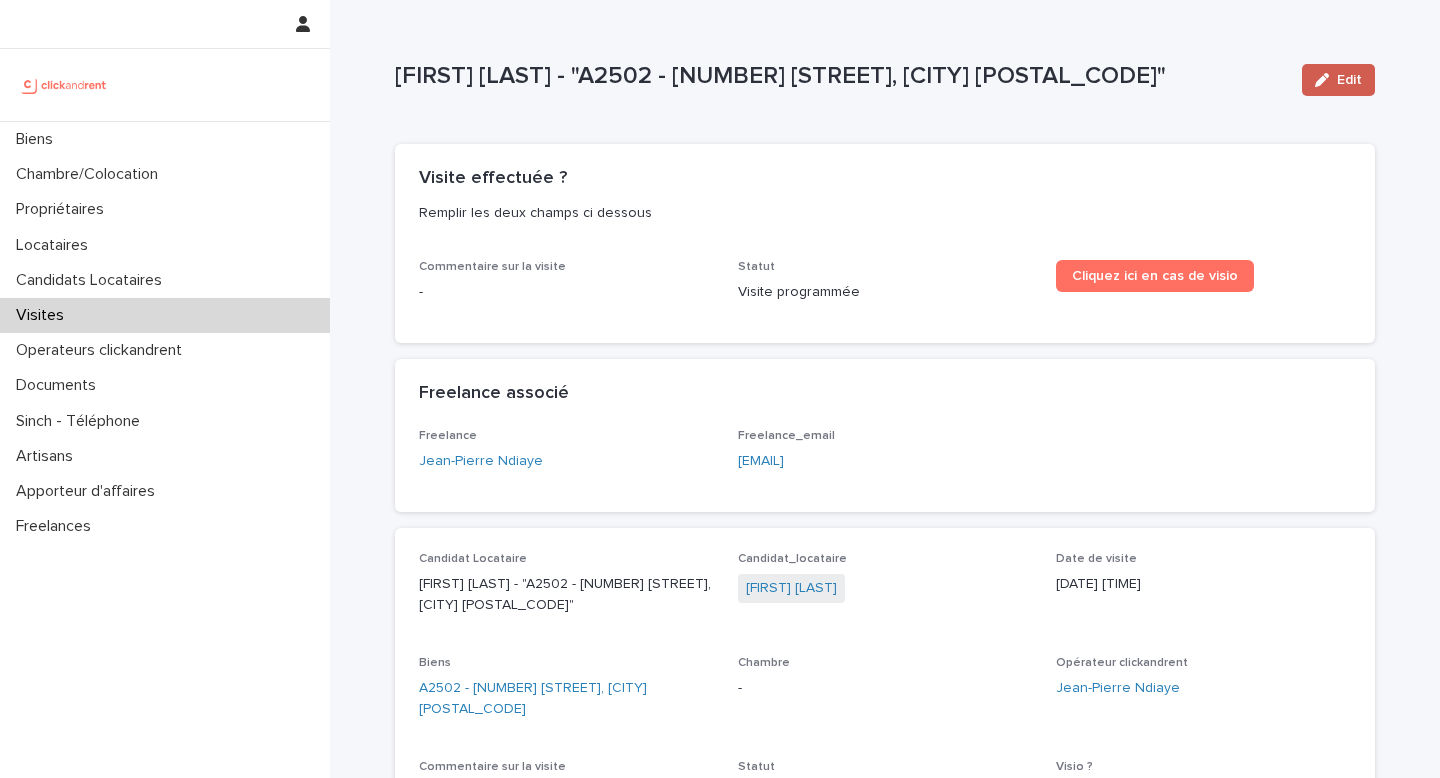 click on "Edit" at bounding box center (1338, 80) 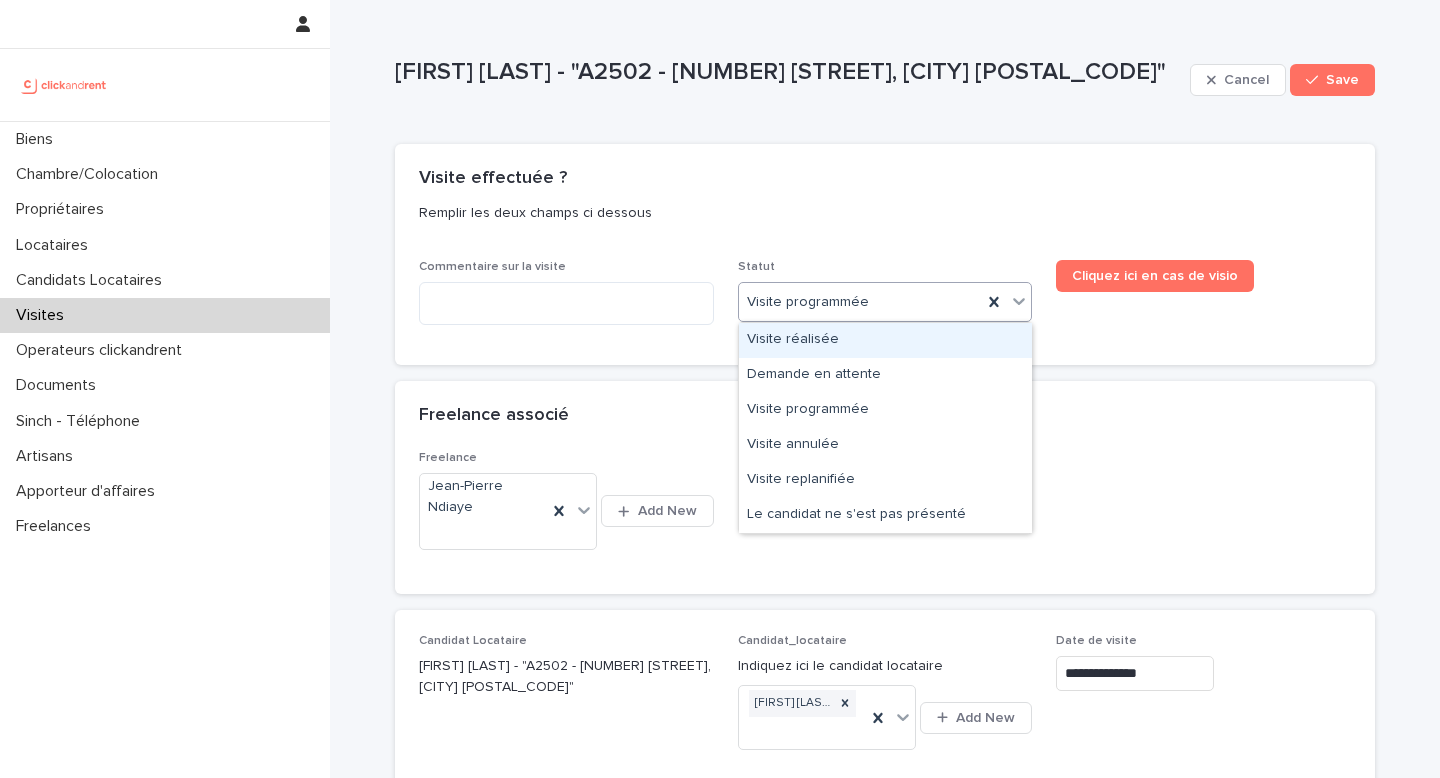 click on "Visite réalisée" at bounding box center (885, 340) 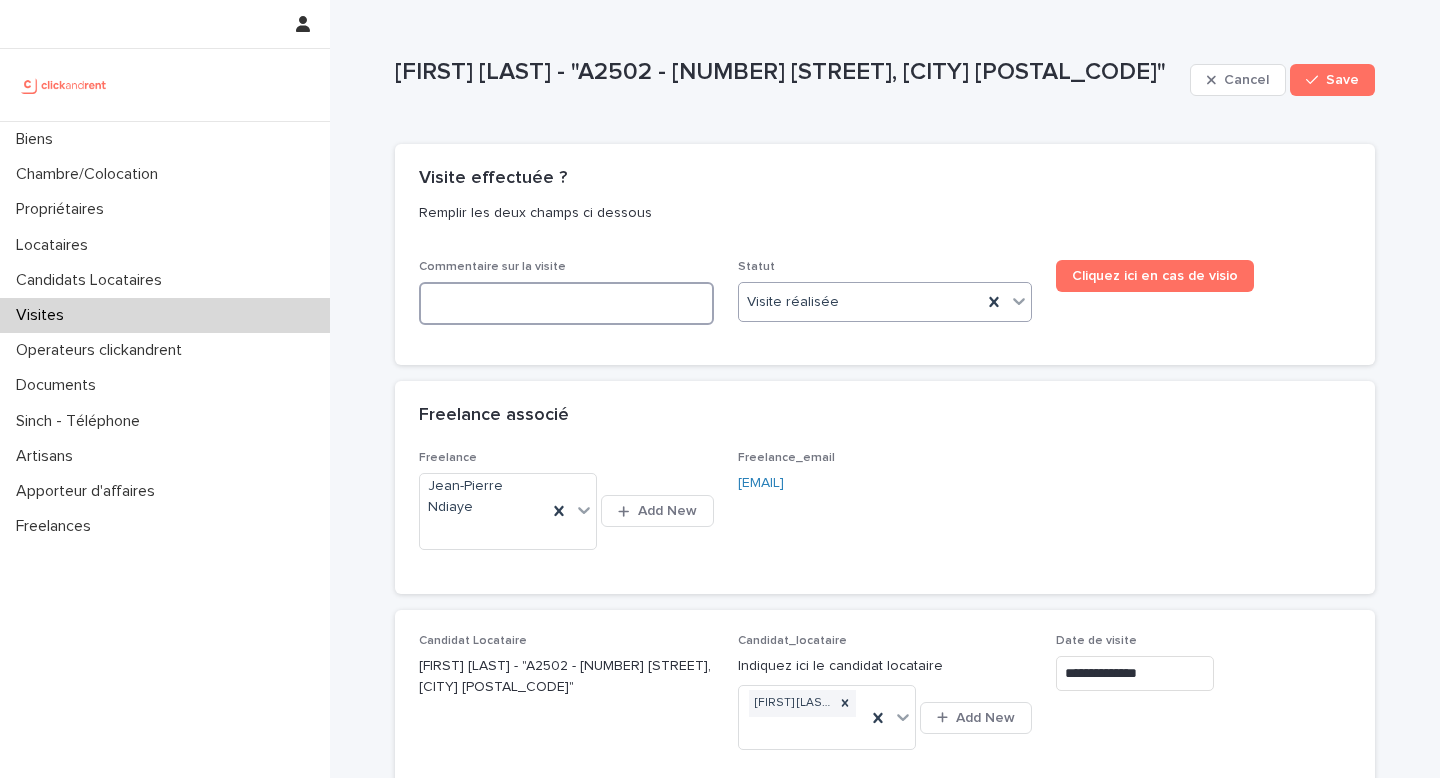 click at bounding box center (566, 303) 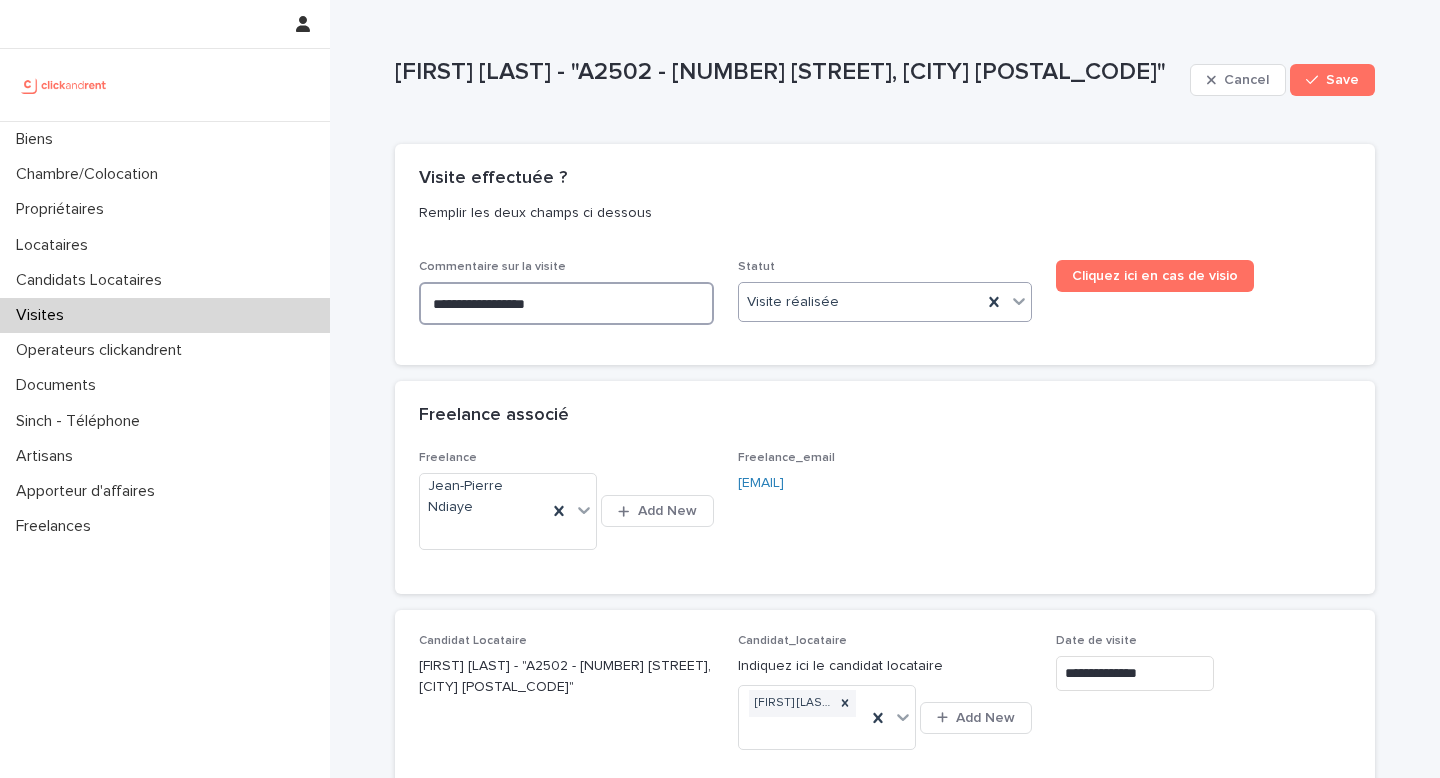 type on "**********" 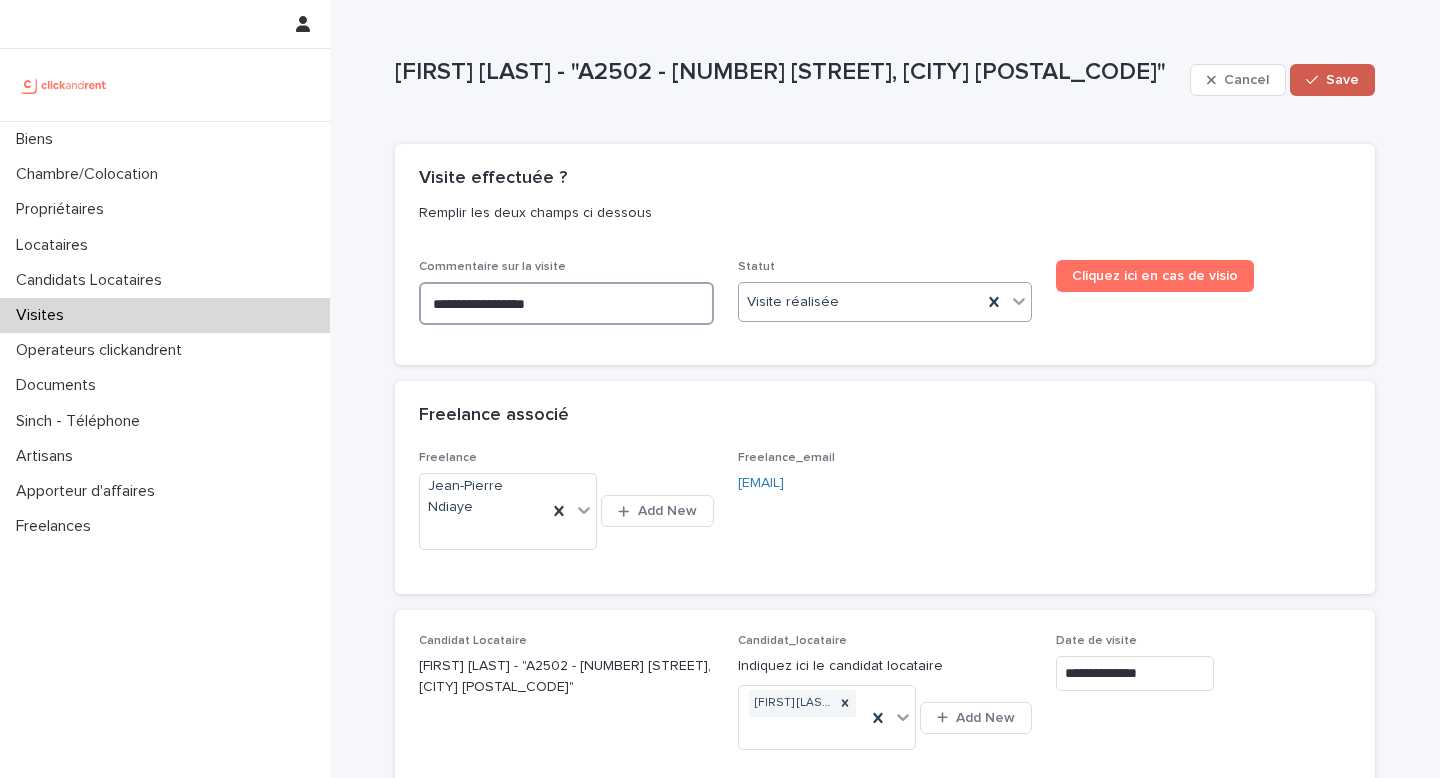 type on "**********" 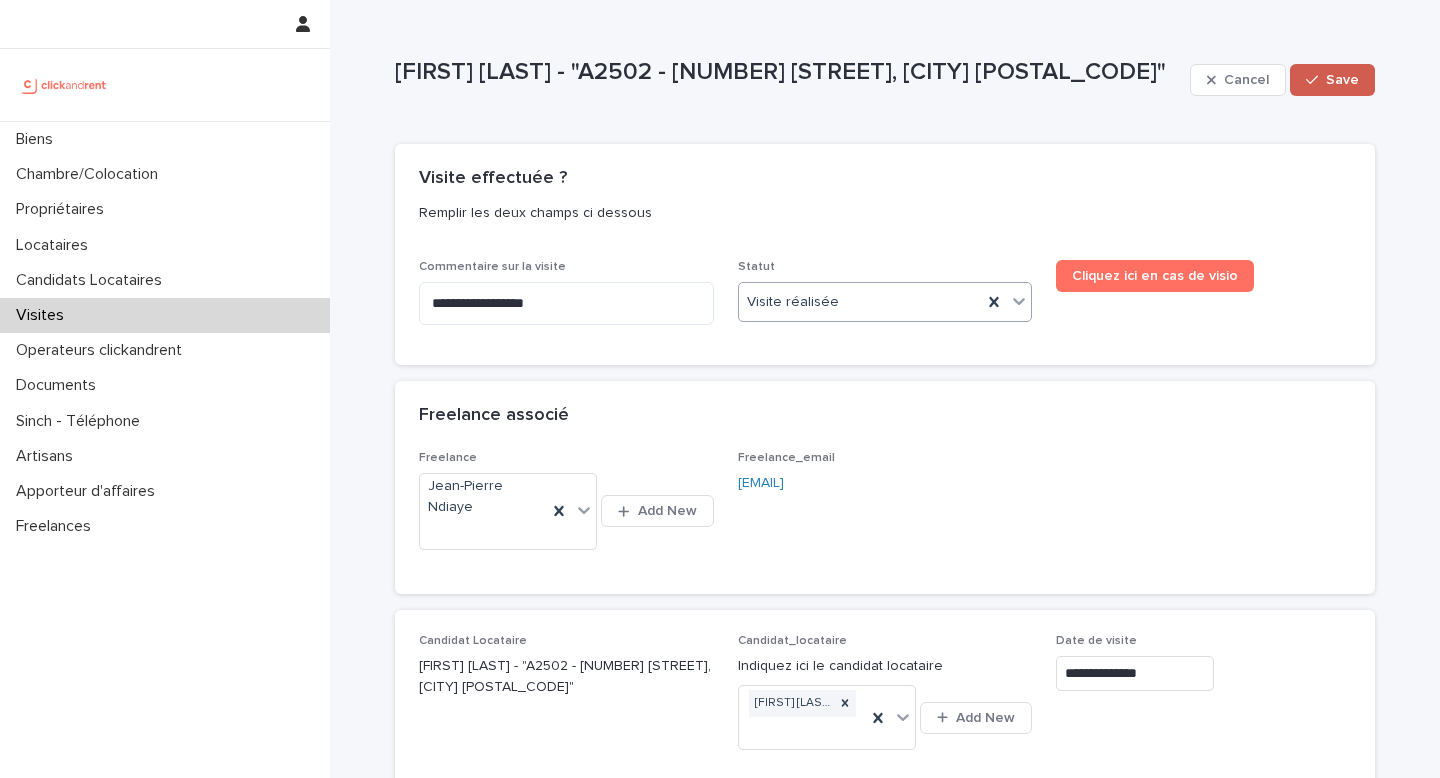 click on "Save" at bounding box center (1342, 80) 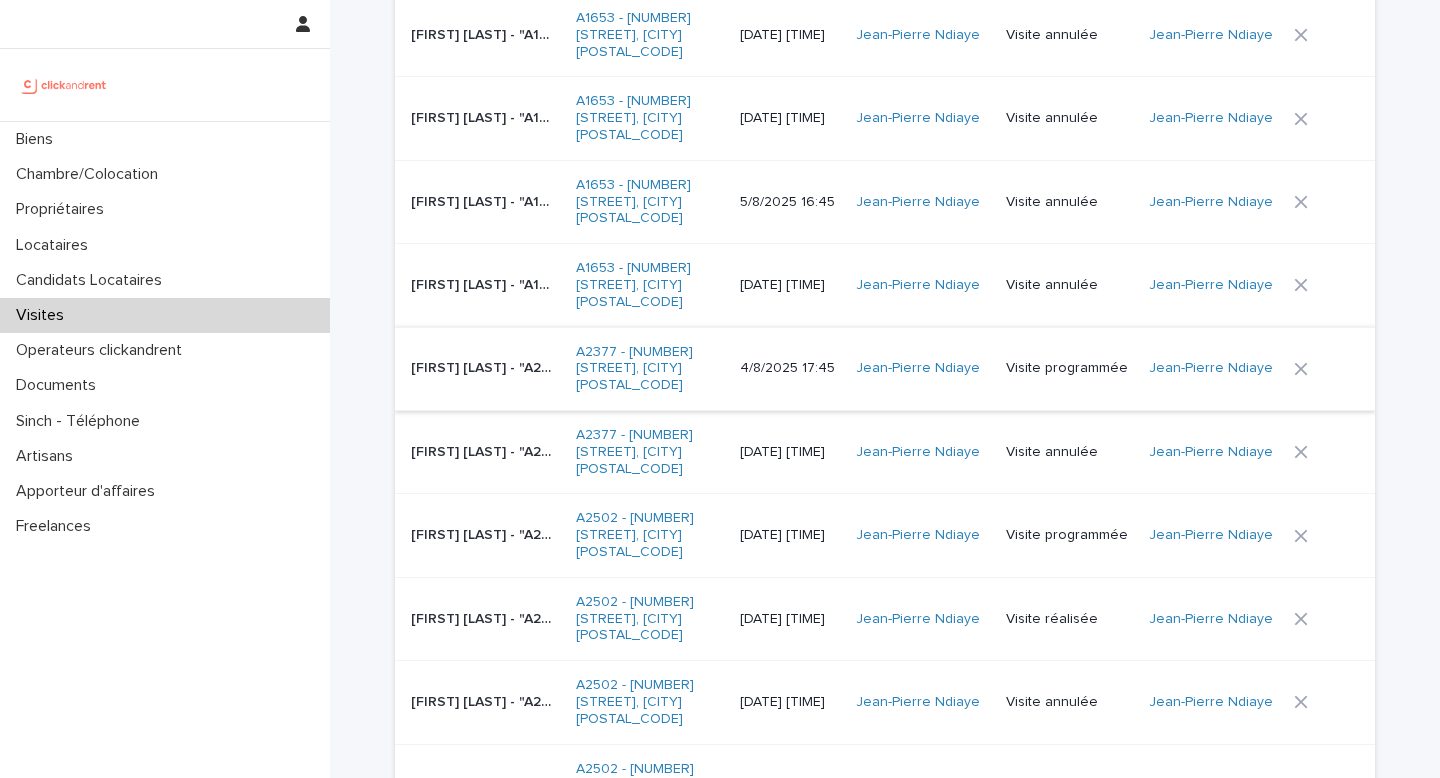 scroll, scrollTop: 1257, scrollLeft: 0, axis: vertical 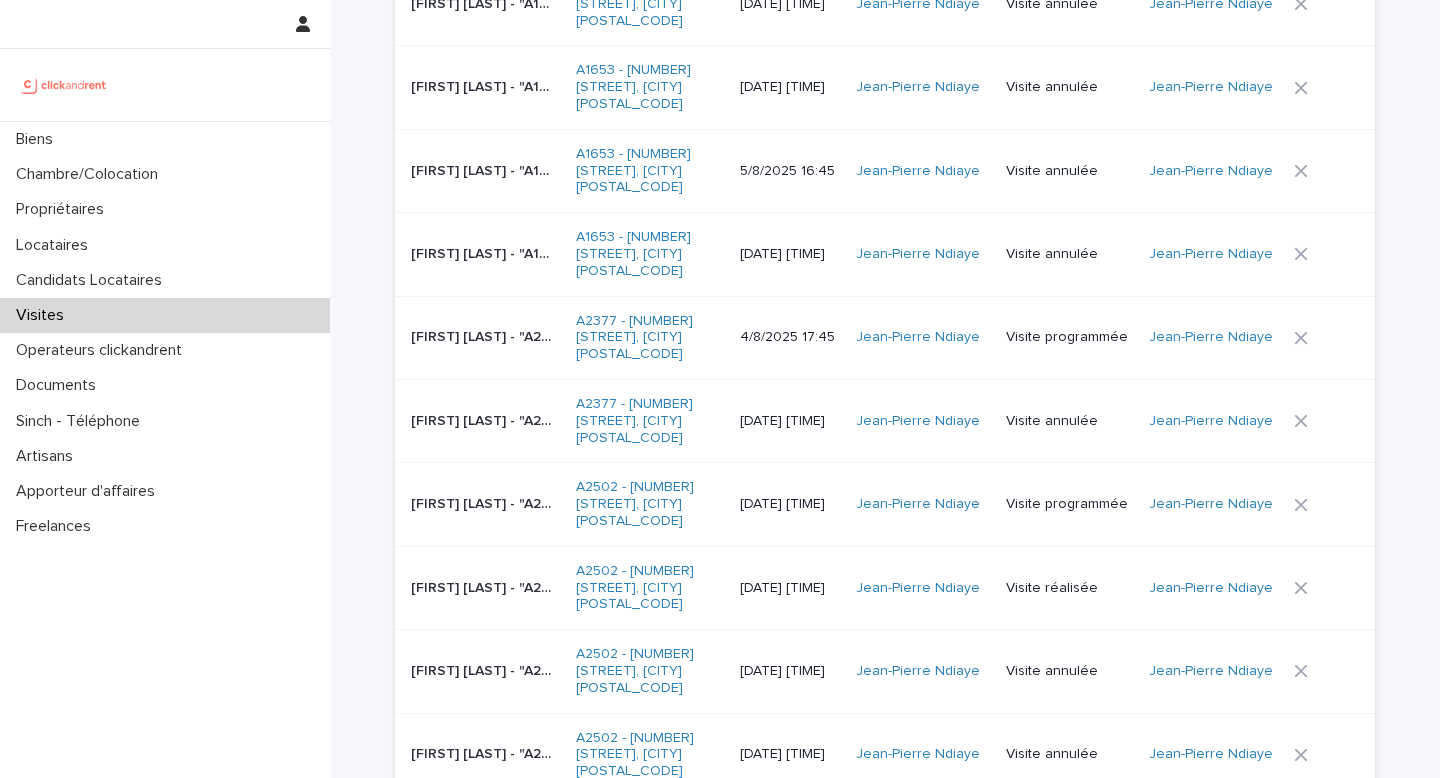 click on "[DATE] [TIME]" at bounding box center (790, 504) 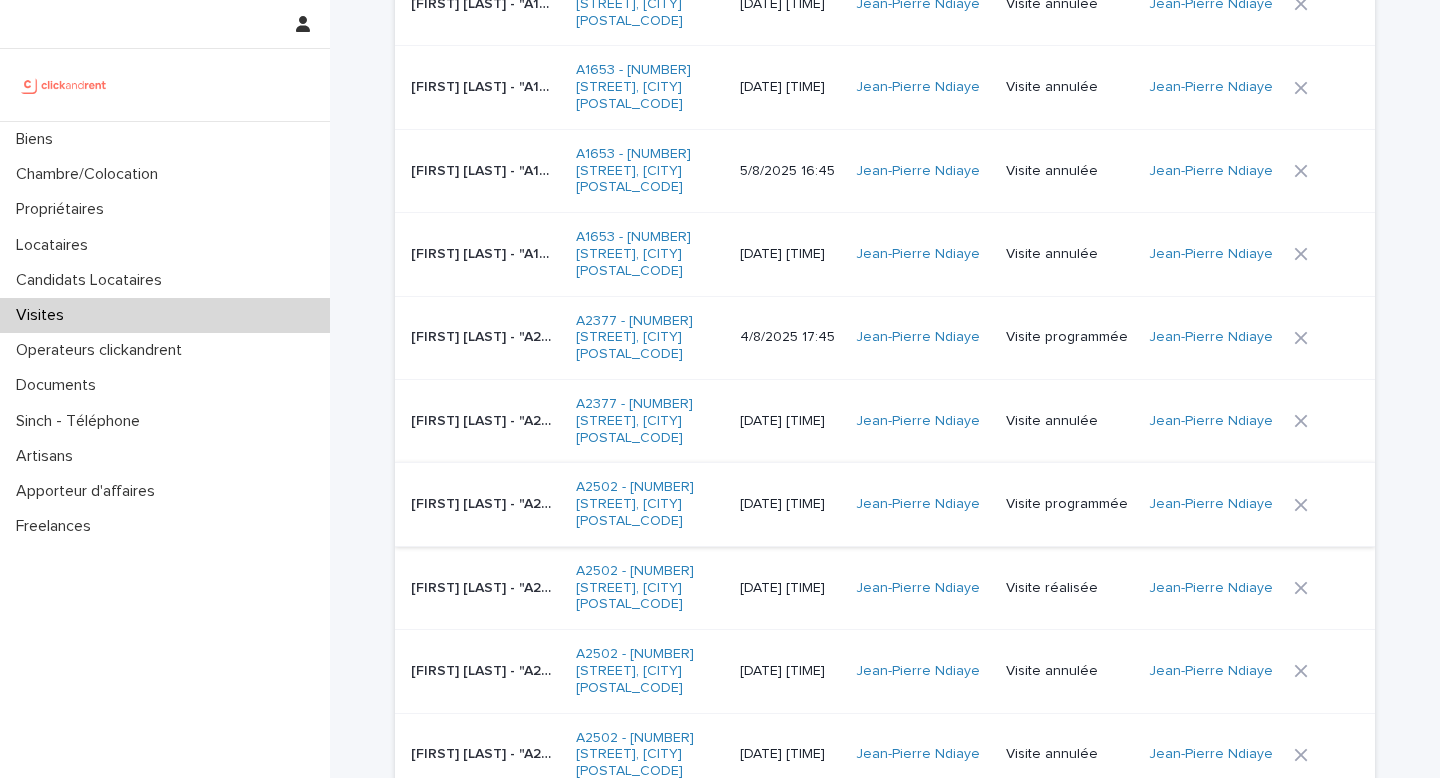 scroll, scrollTop: 0, scrollLeft: 0, axis: both 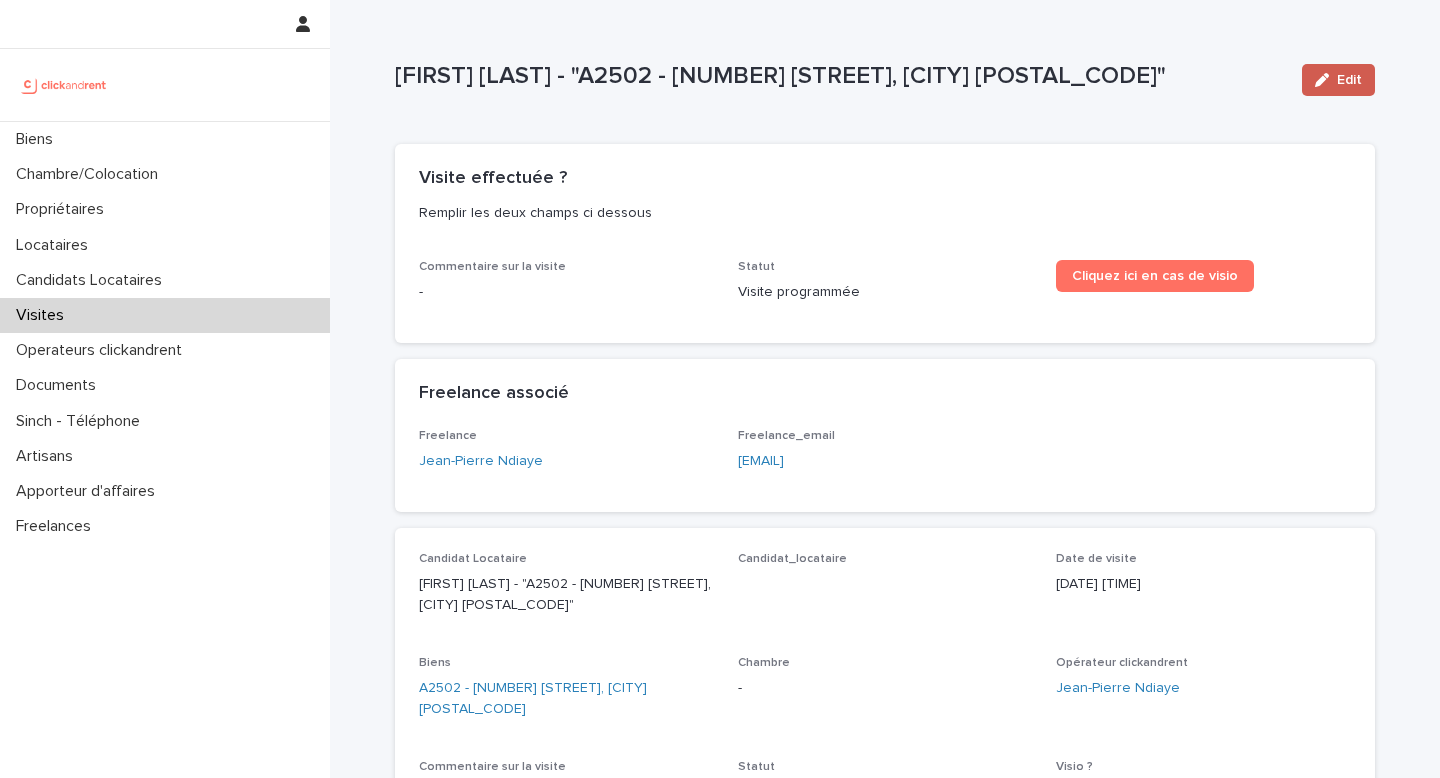 click on "Edit" at bounding box center (1338, 80) 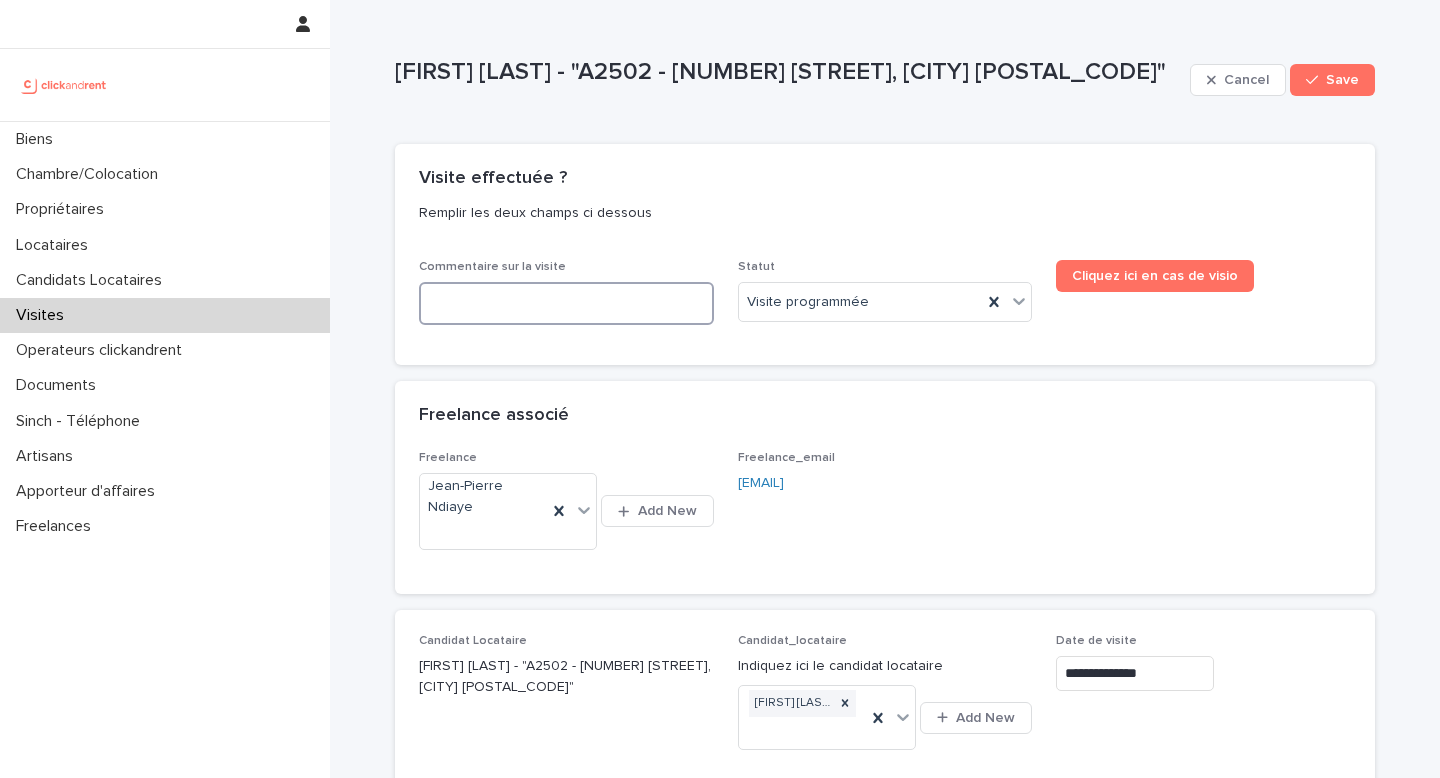 click at bounding box center [566, 303] 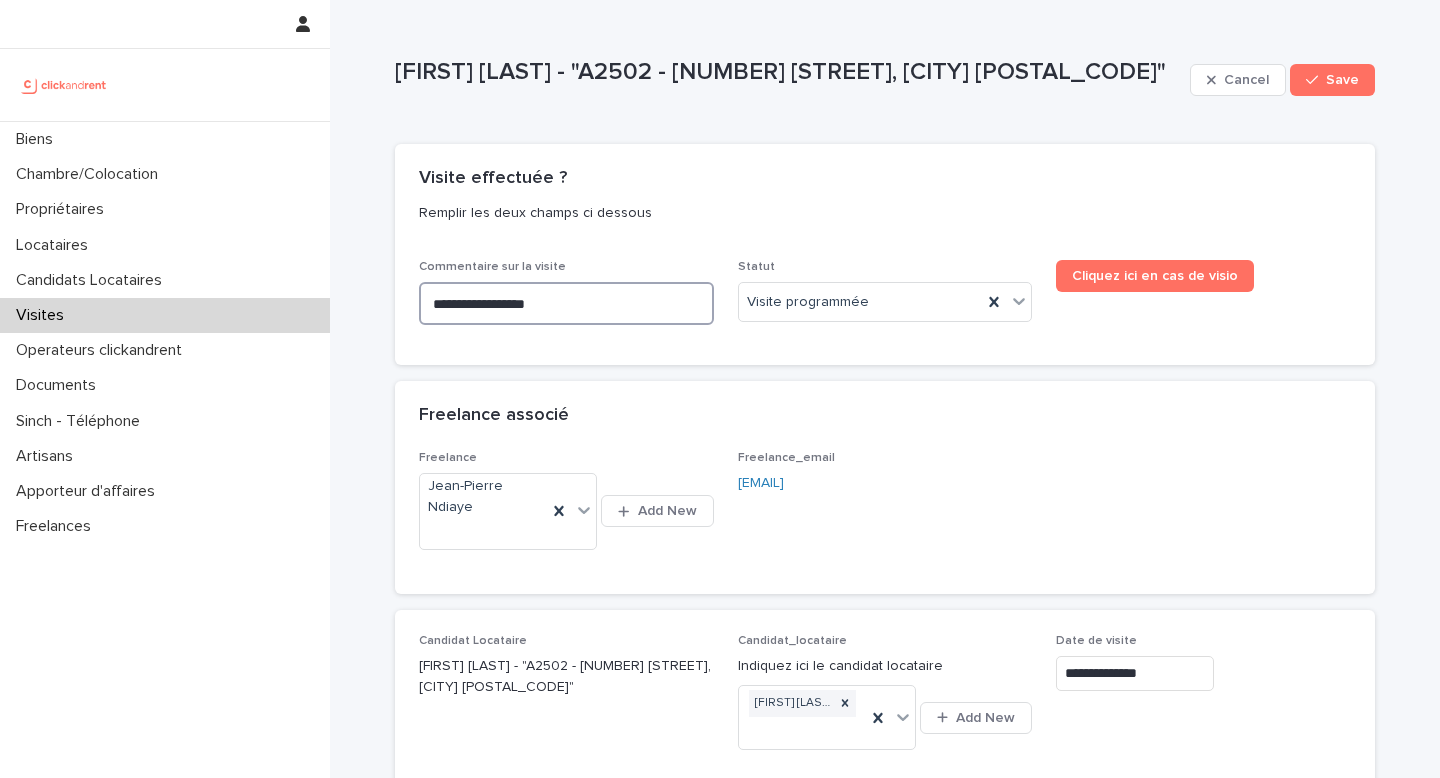 type on "**********" 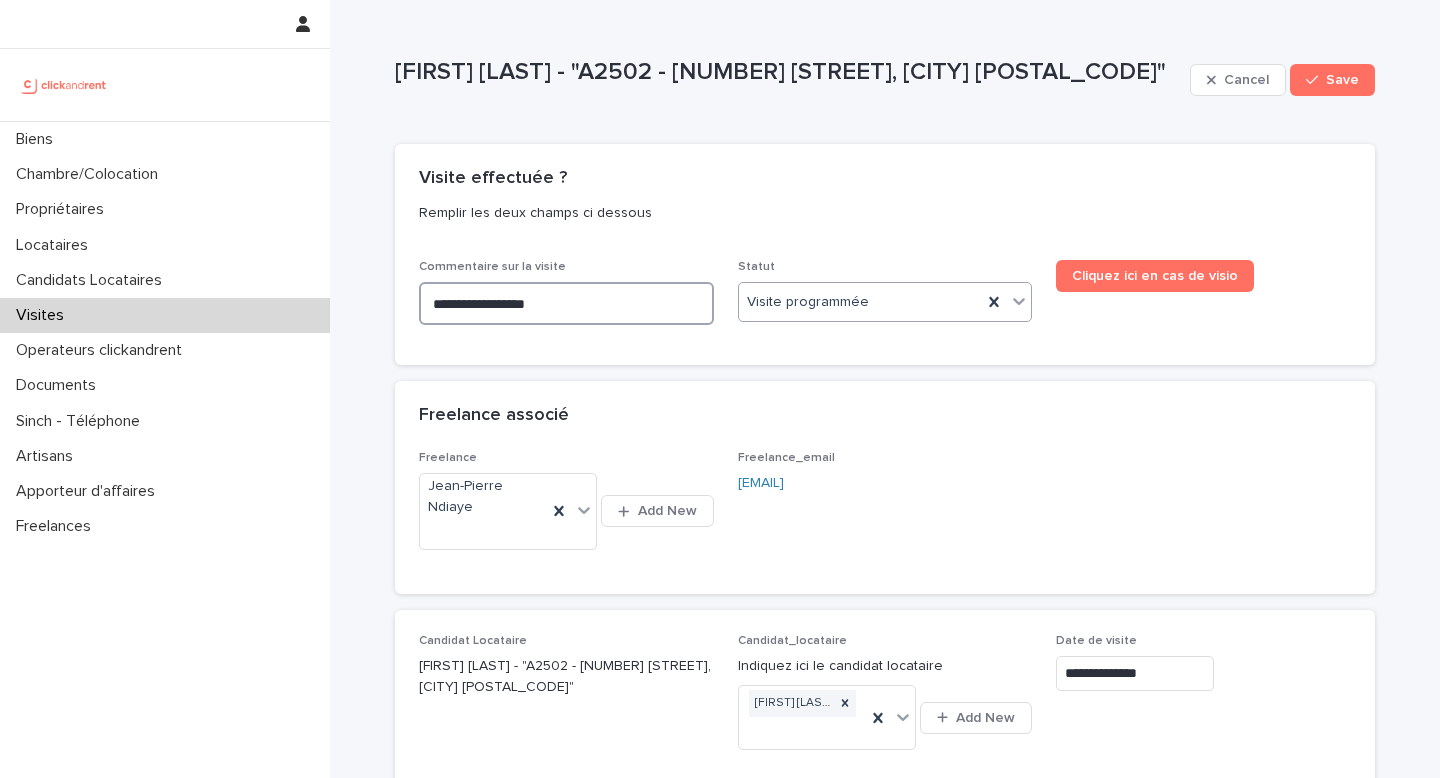 type on "**********" 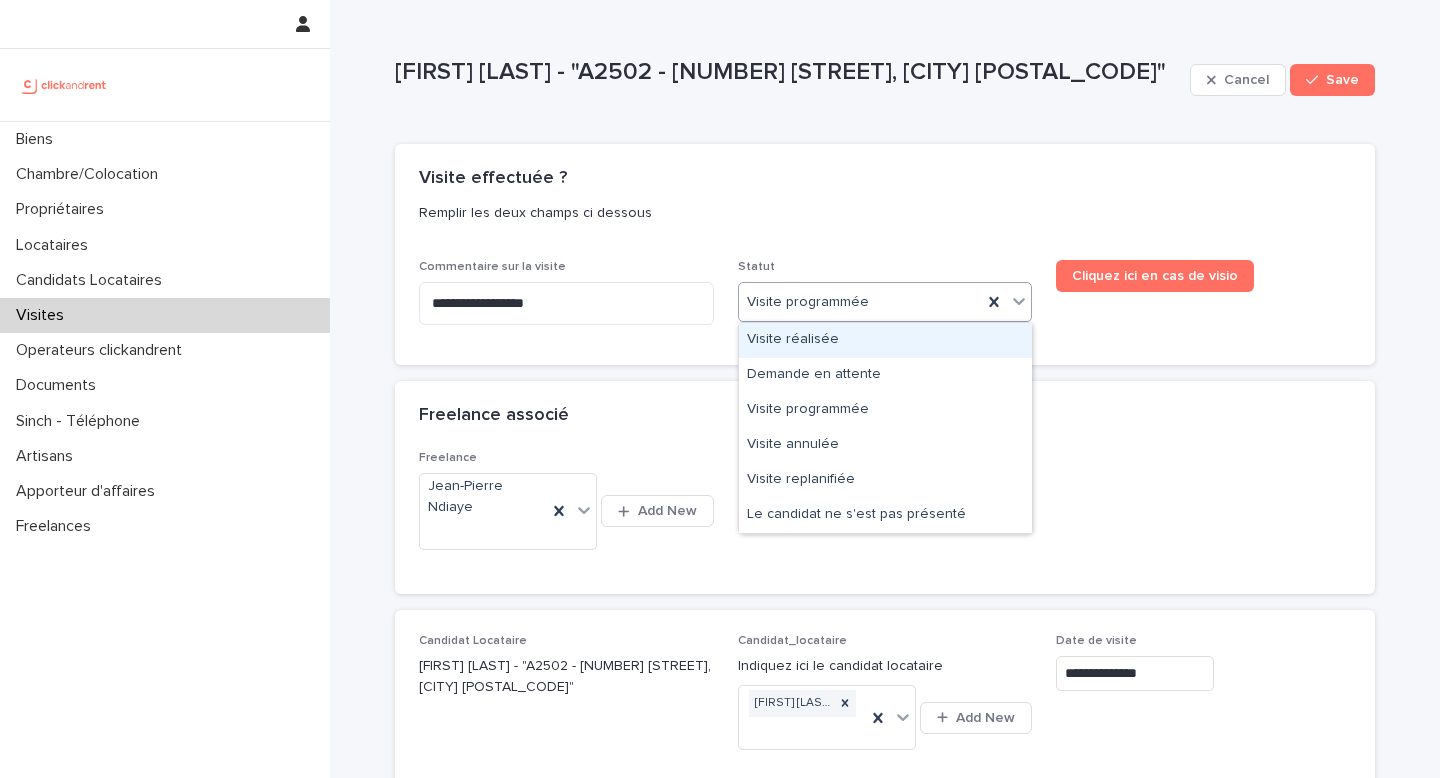 click on "Visite réalisée" at bounding box center (885, 340) 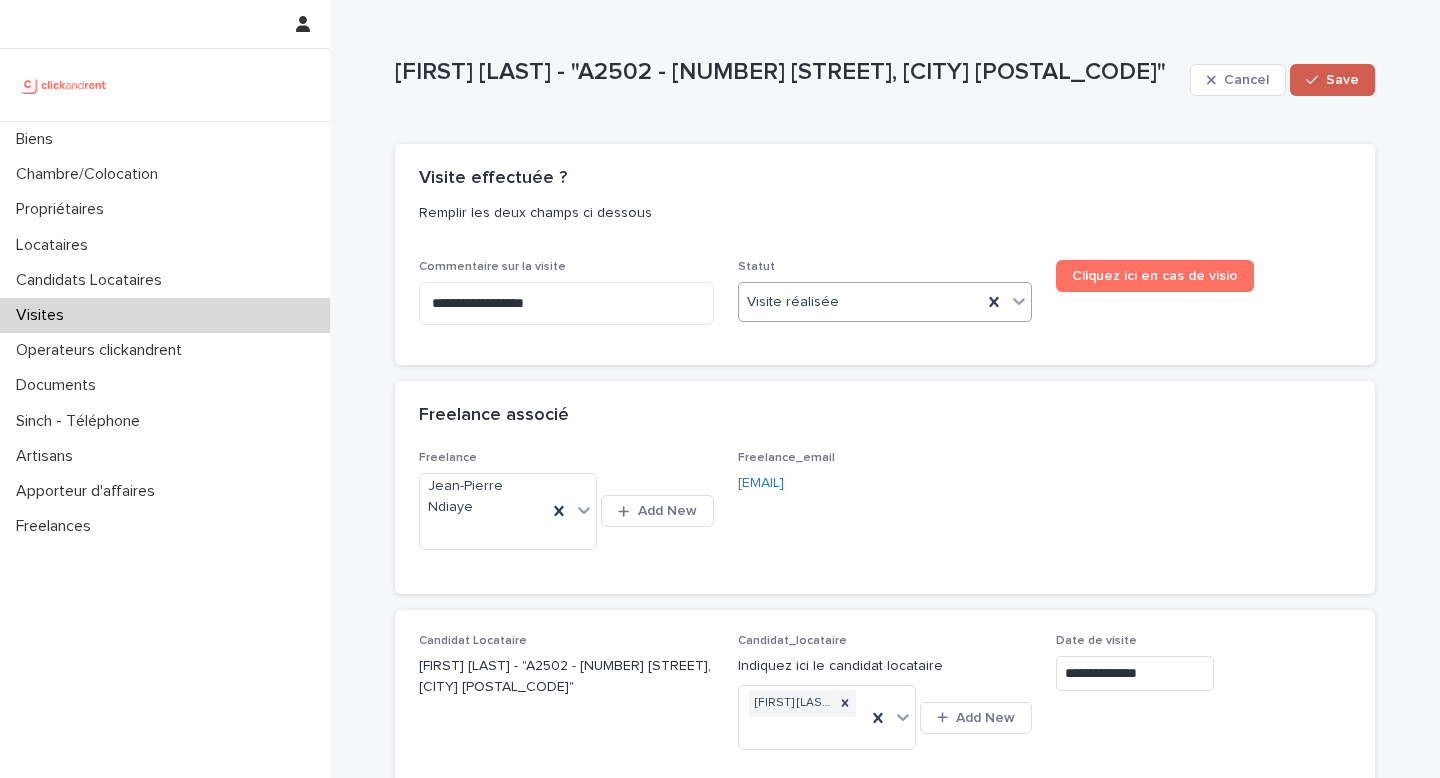 click 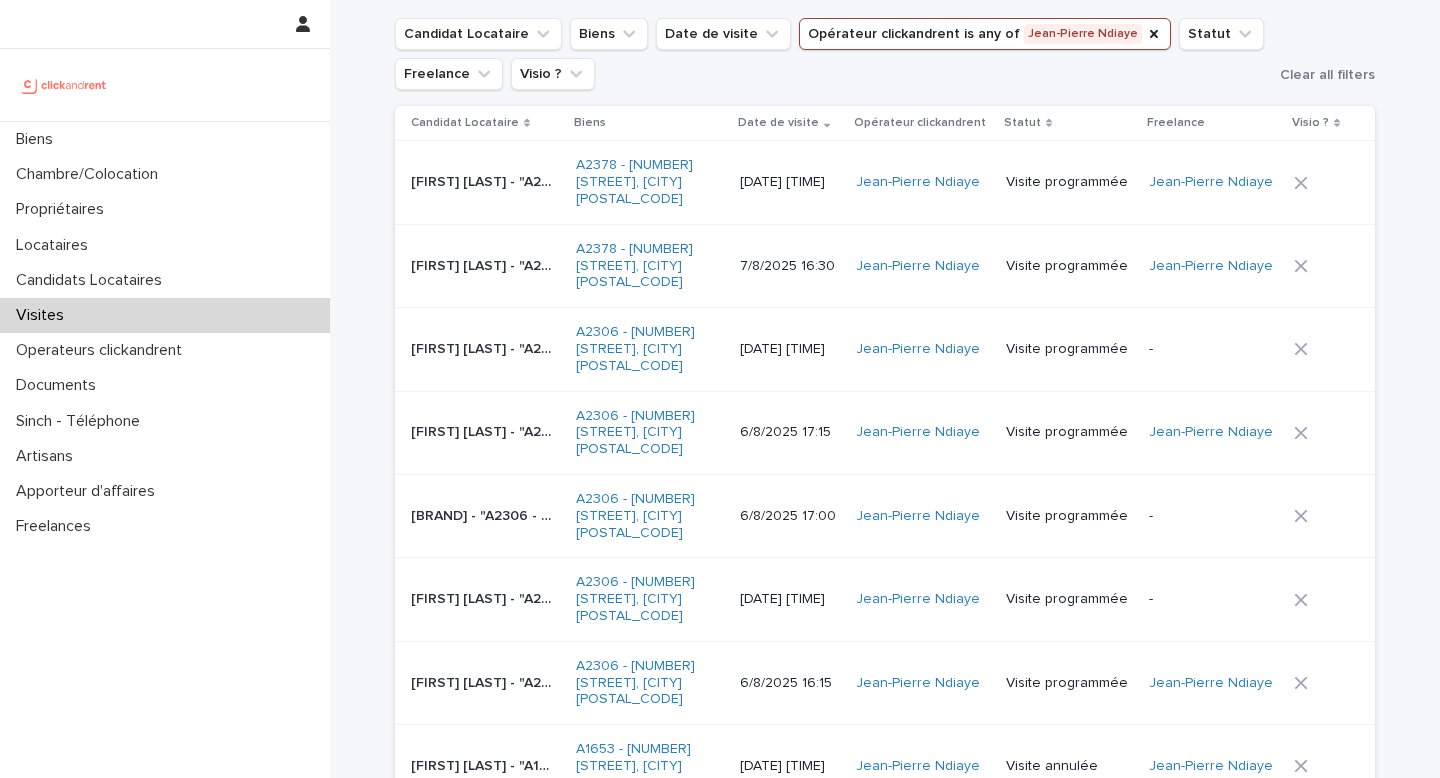 scroll, scrollTop: 0, scrollLeft: 0, axis: both 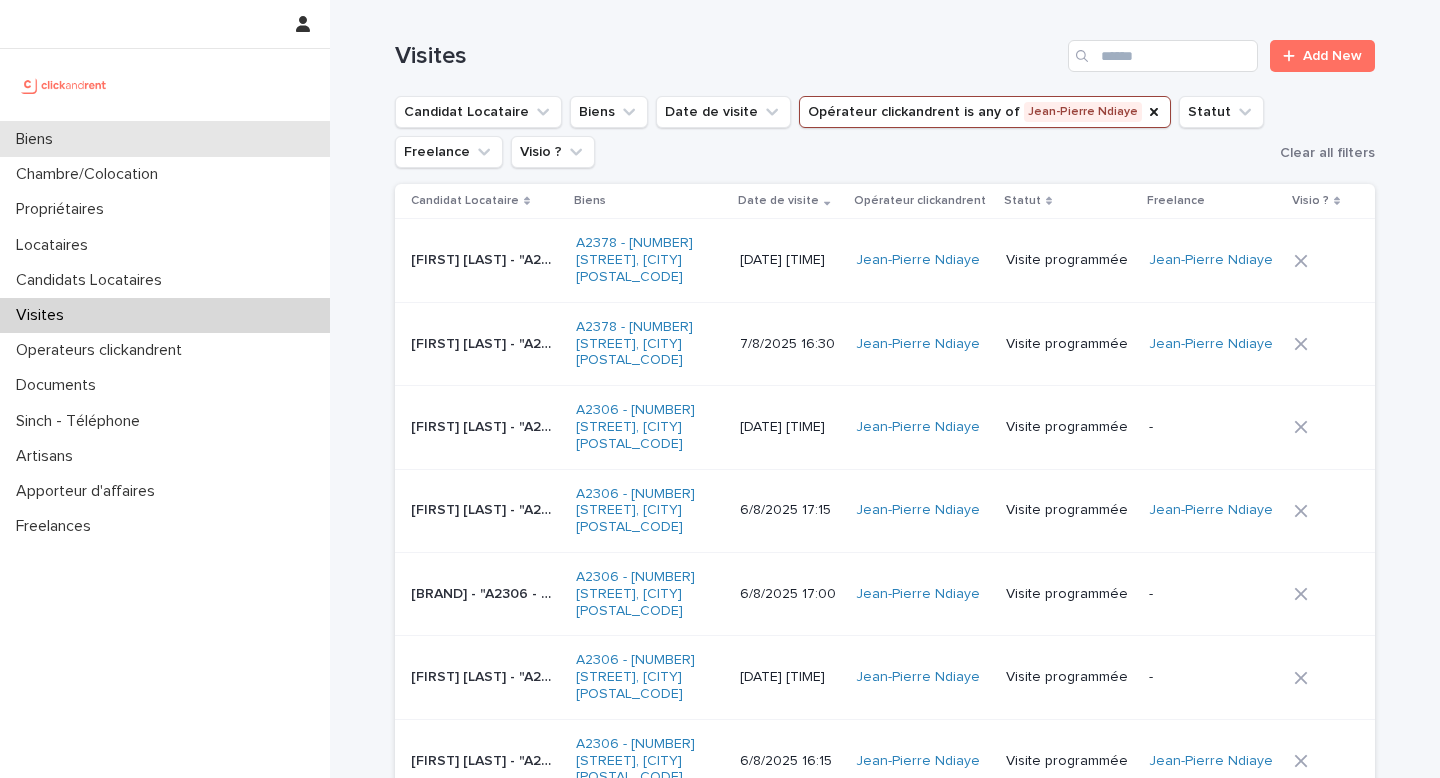 click on "Biens" at bounding box center (165, 139) 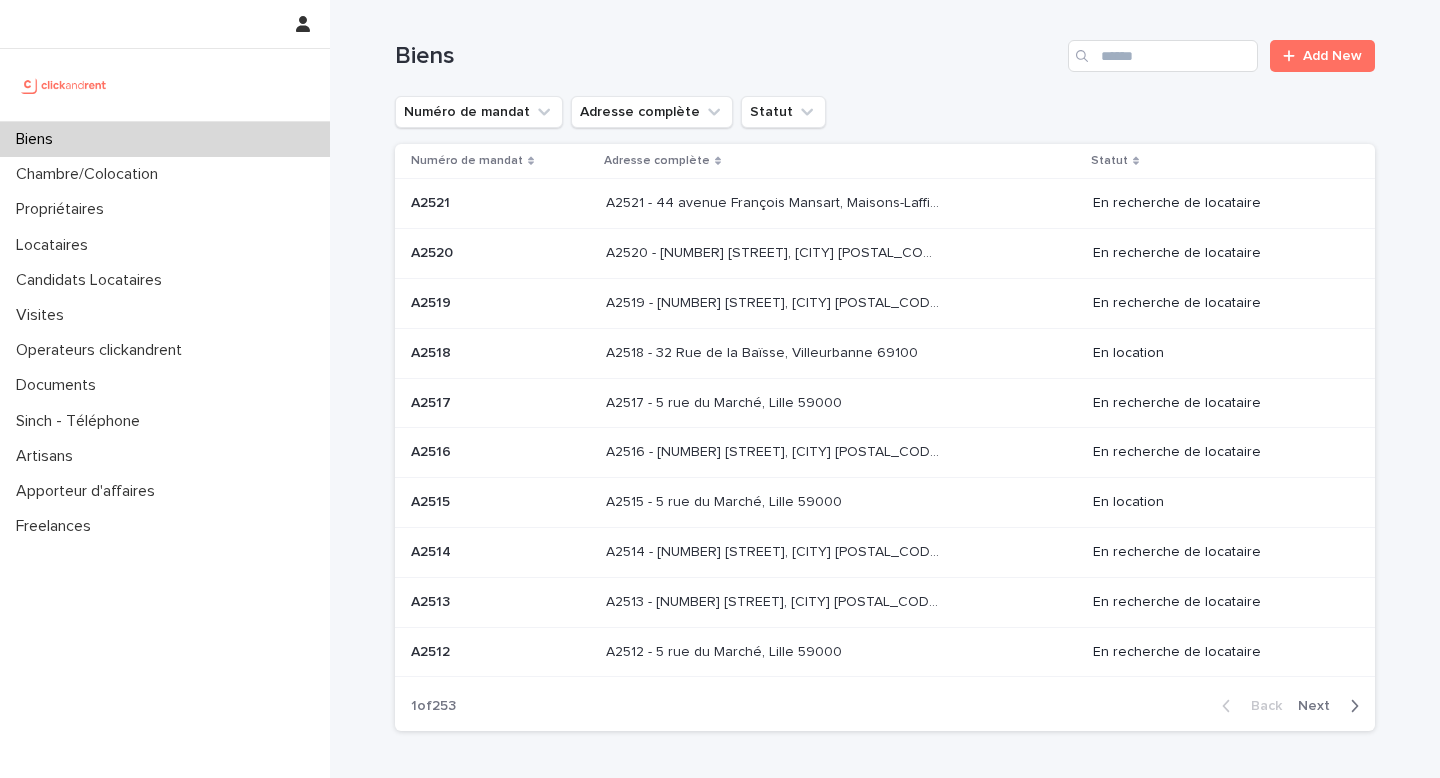 click on "Biens Add New" at bounding box center (885, 48) 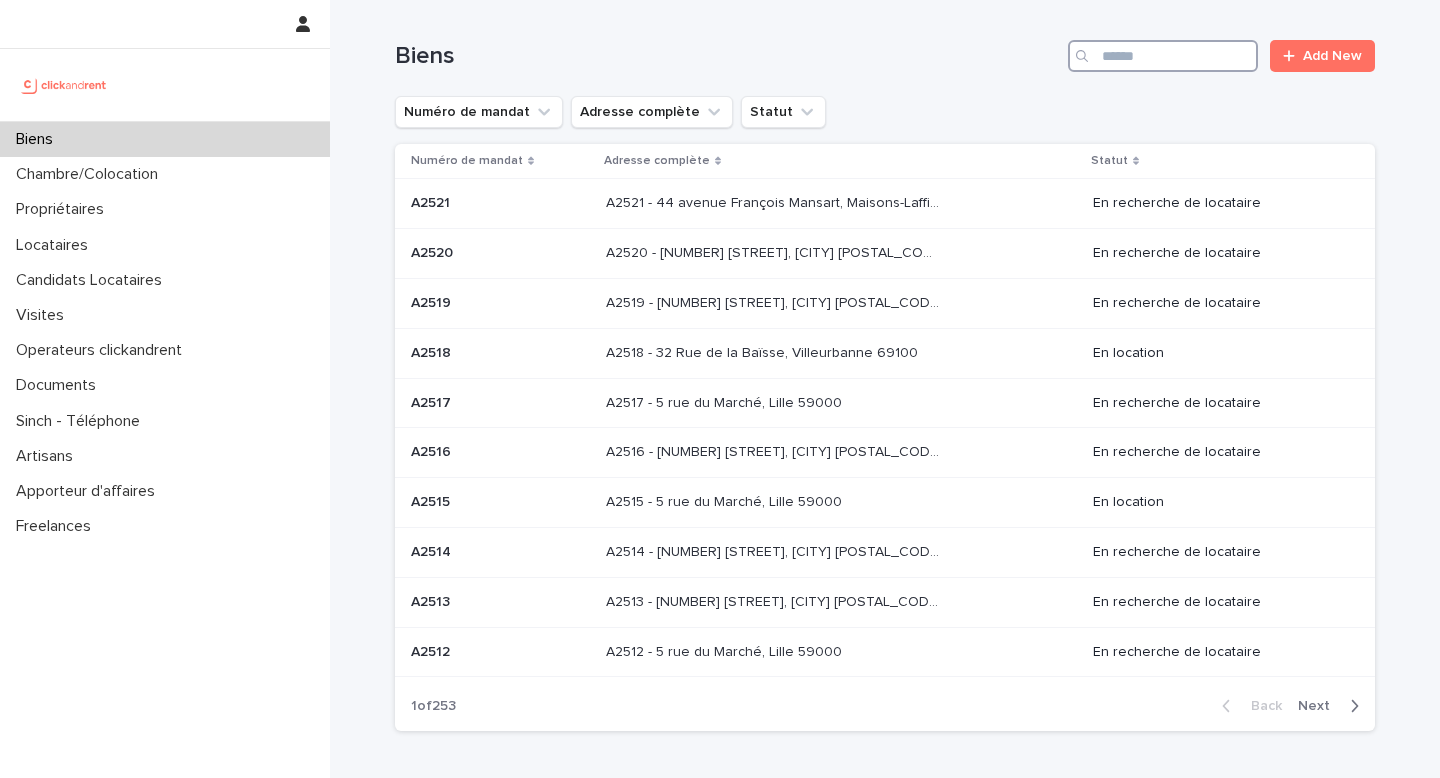 click at bounding box center (1163, 56) 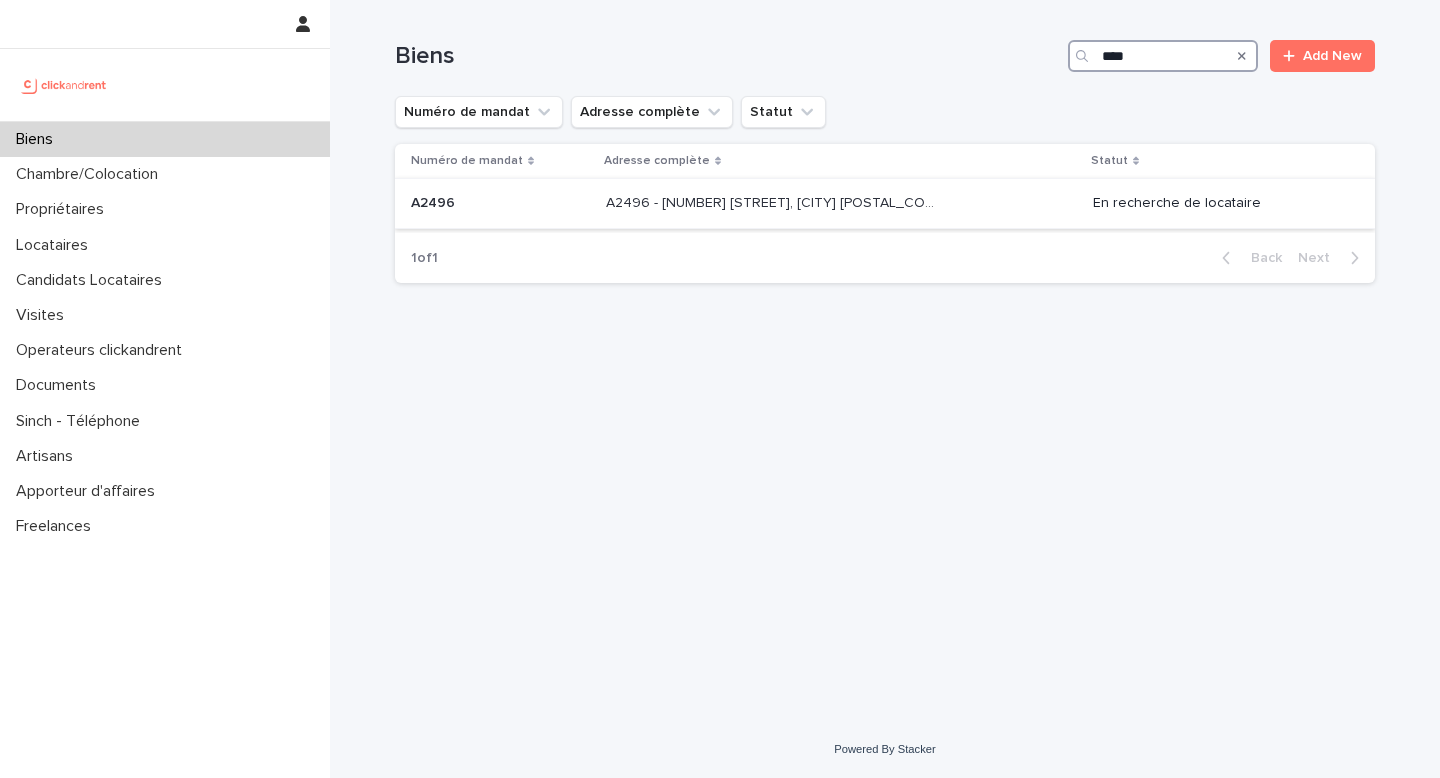 type on "****" 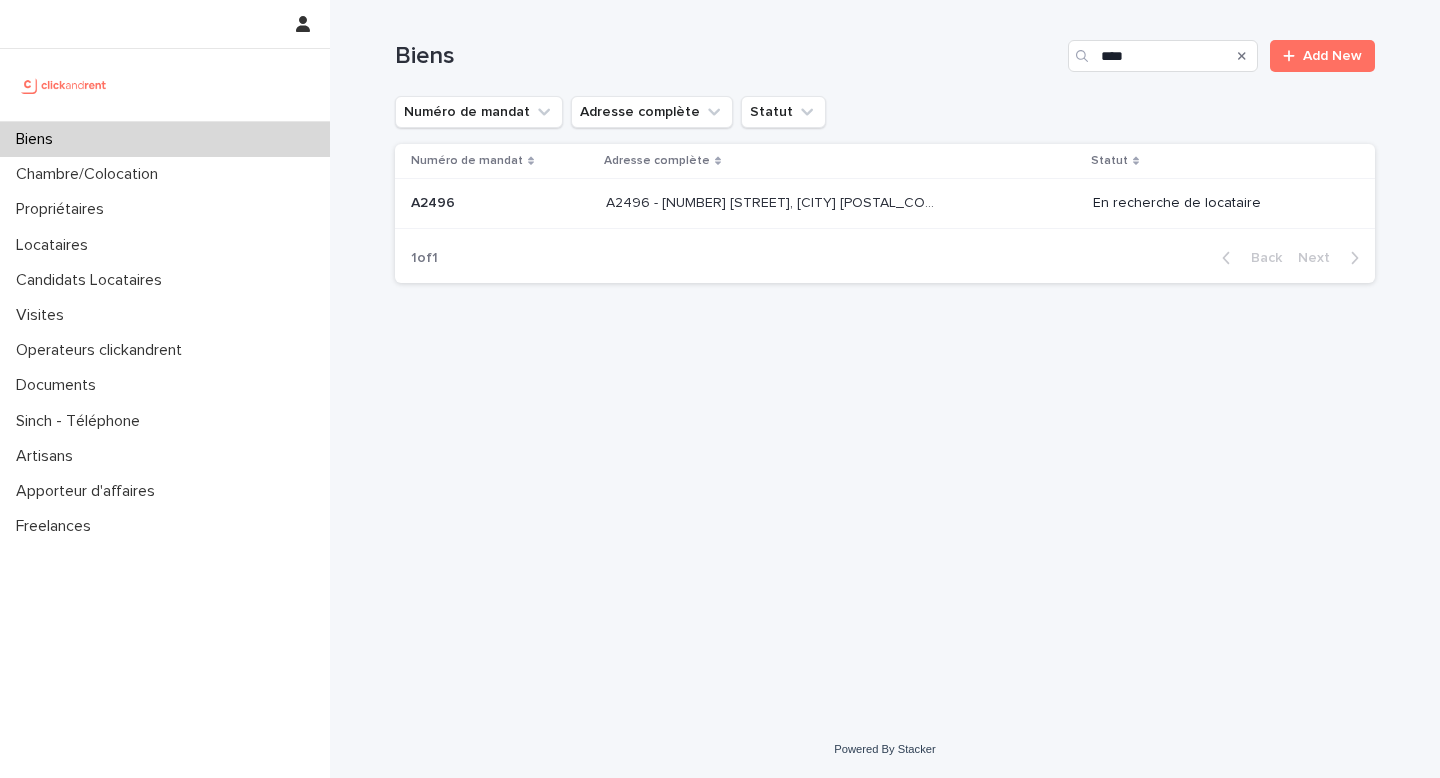 click on "En recherche de locataire" at bounding box center [1218, 203] 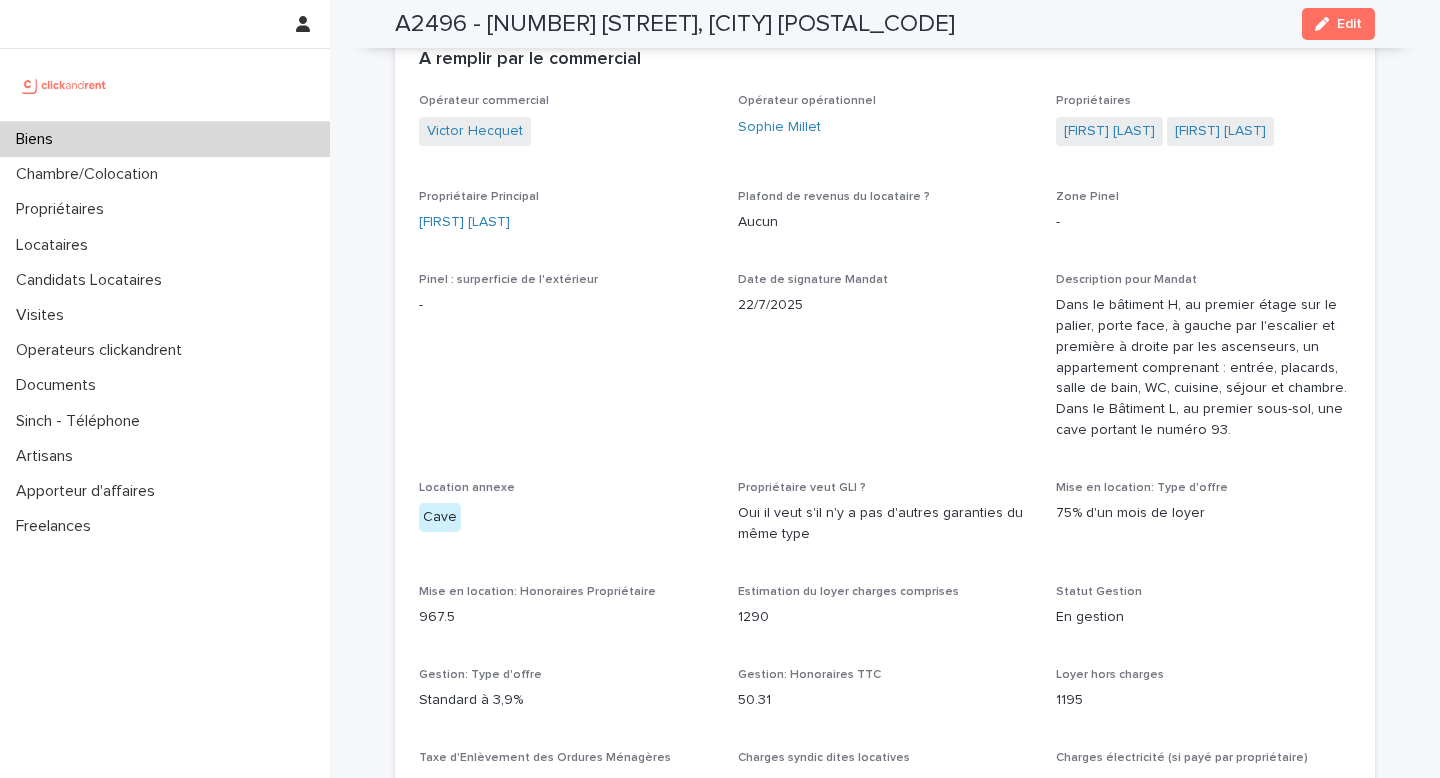 scroll, scrollTop: 1826, scrollLeft: 0, axis: vertical 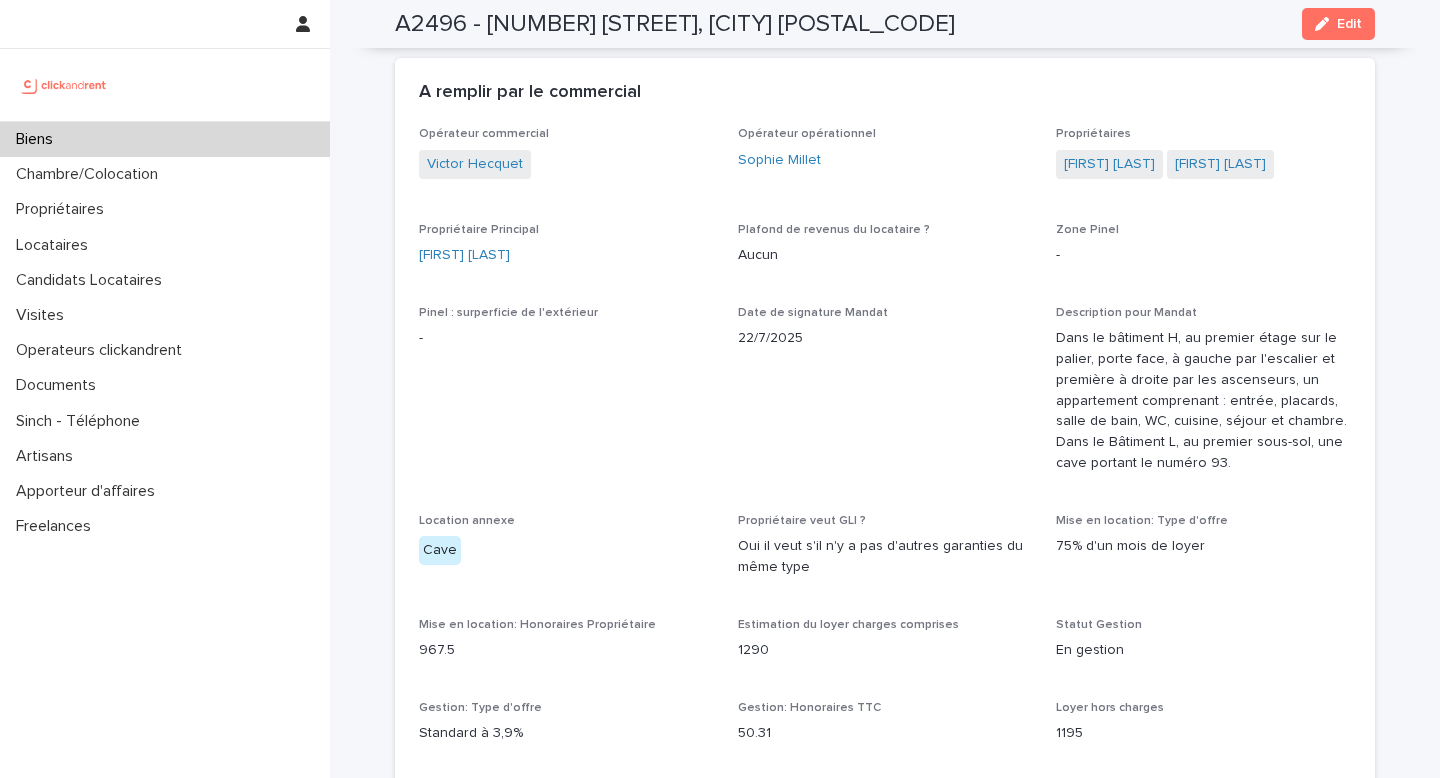 click on "Biens" at bounding box center (165, 139) 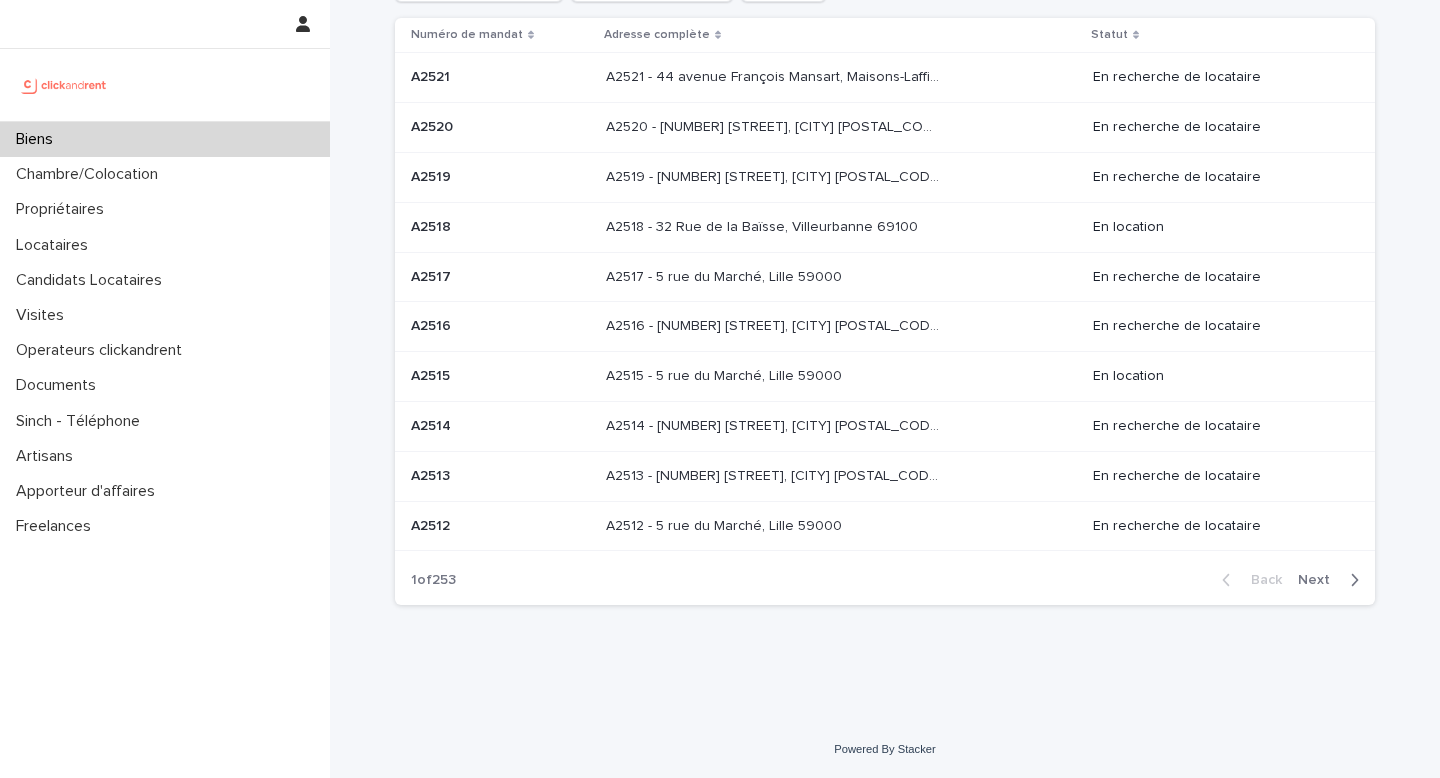scroll, scrollTop: 0, scrollLeft: 0, axis: both 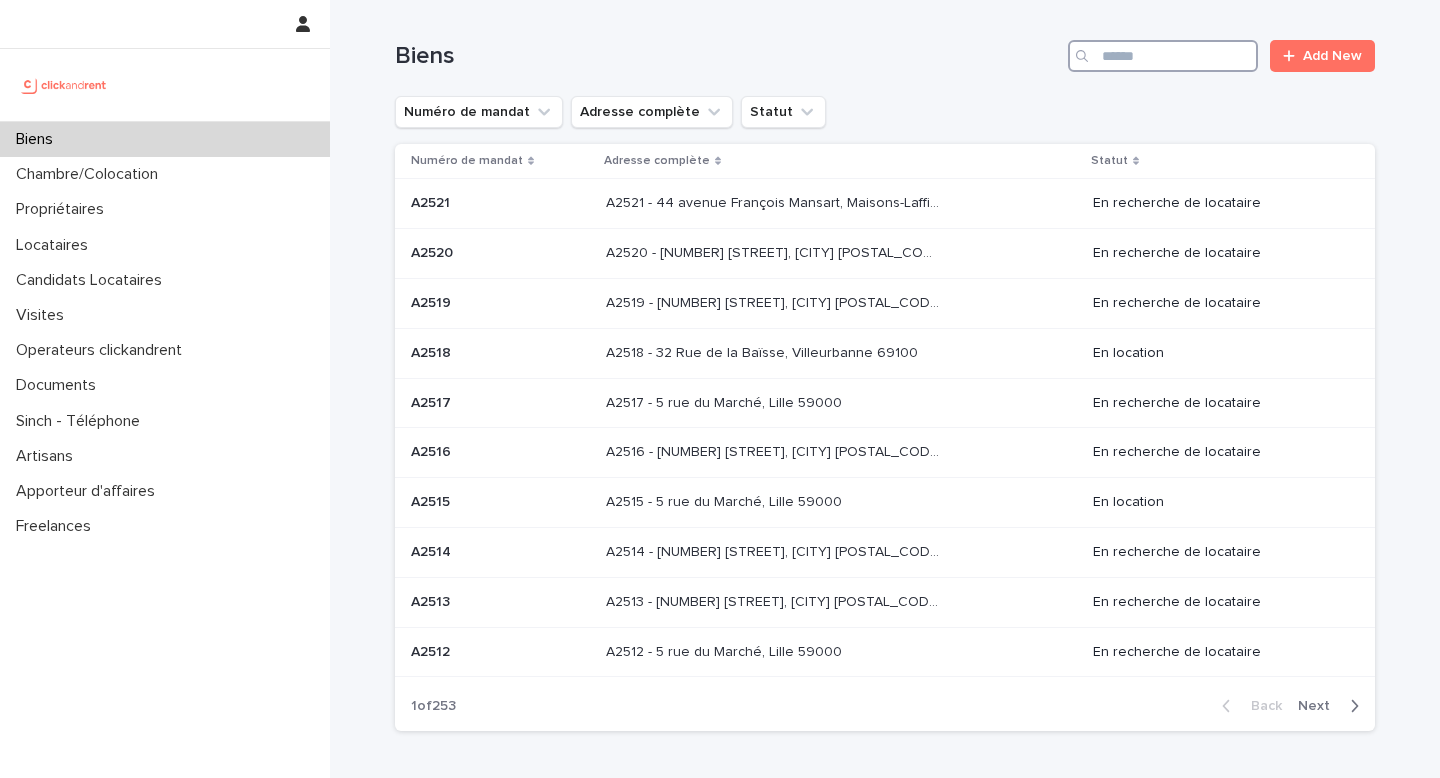 click at bounding box center (1163, 56) 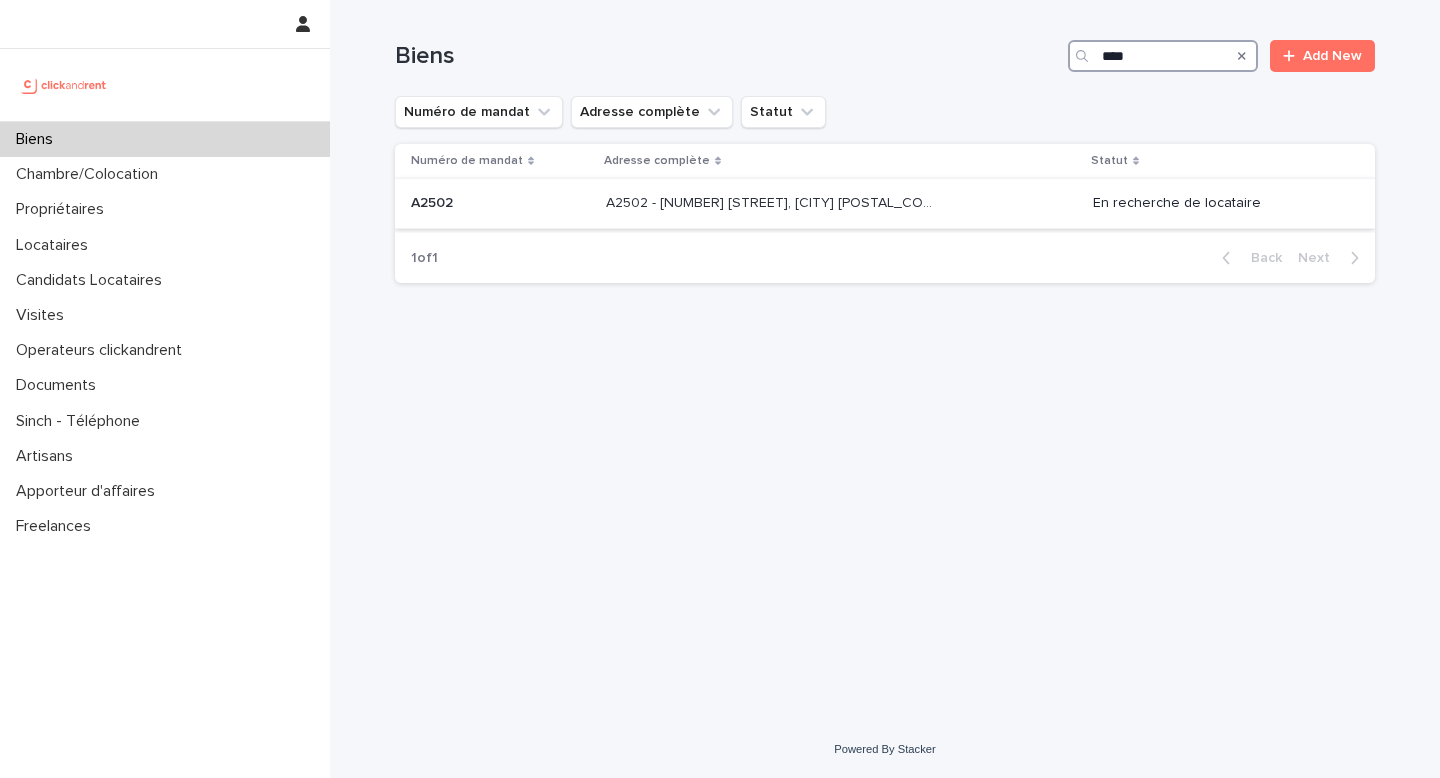 type on "****" 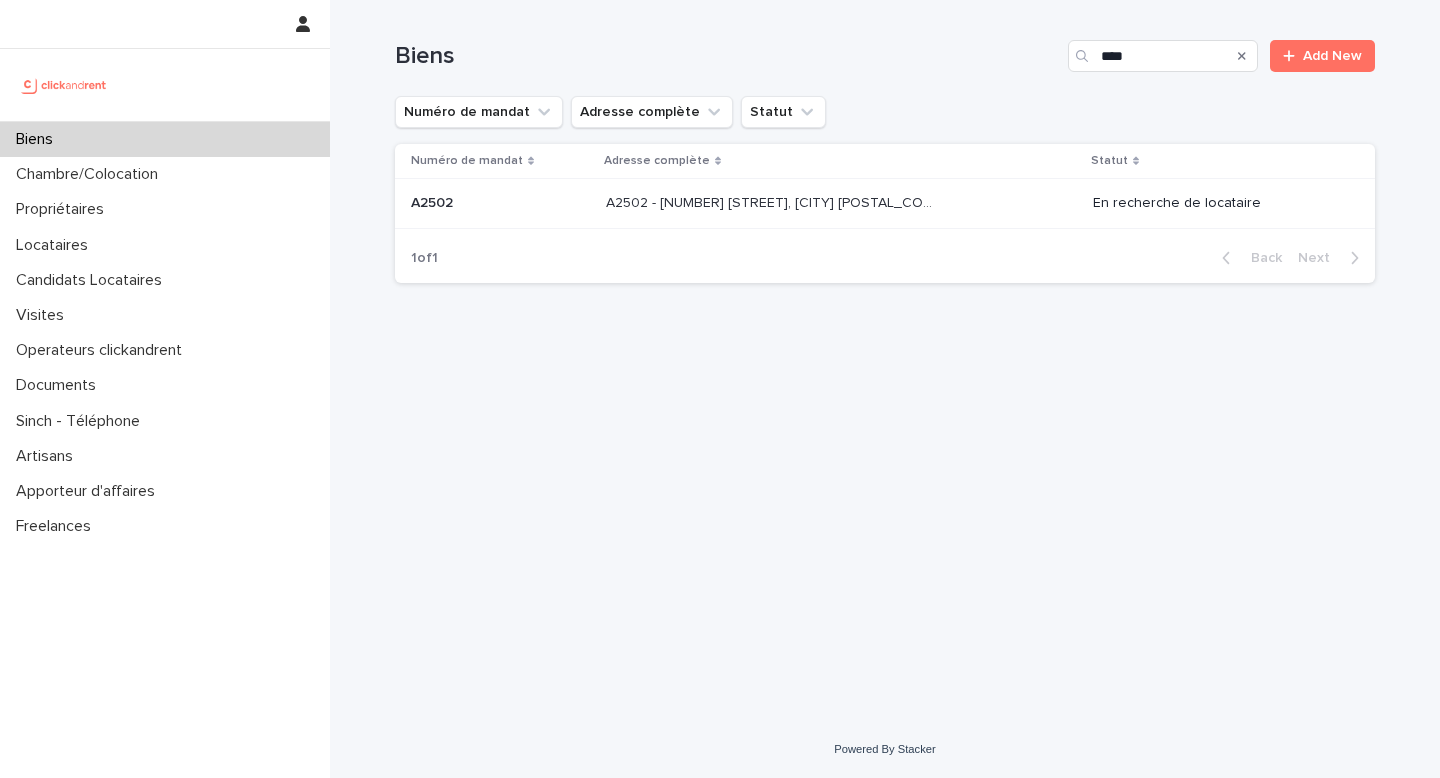 click at bounding box center [772, 203] 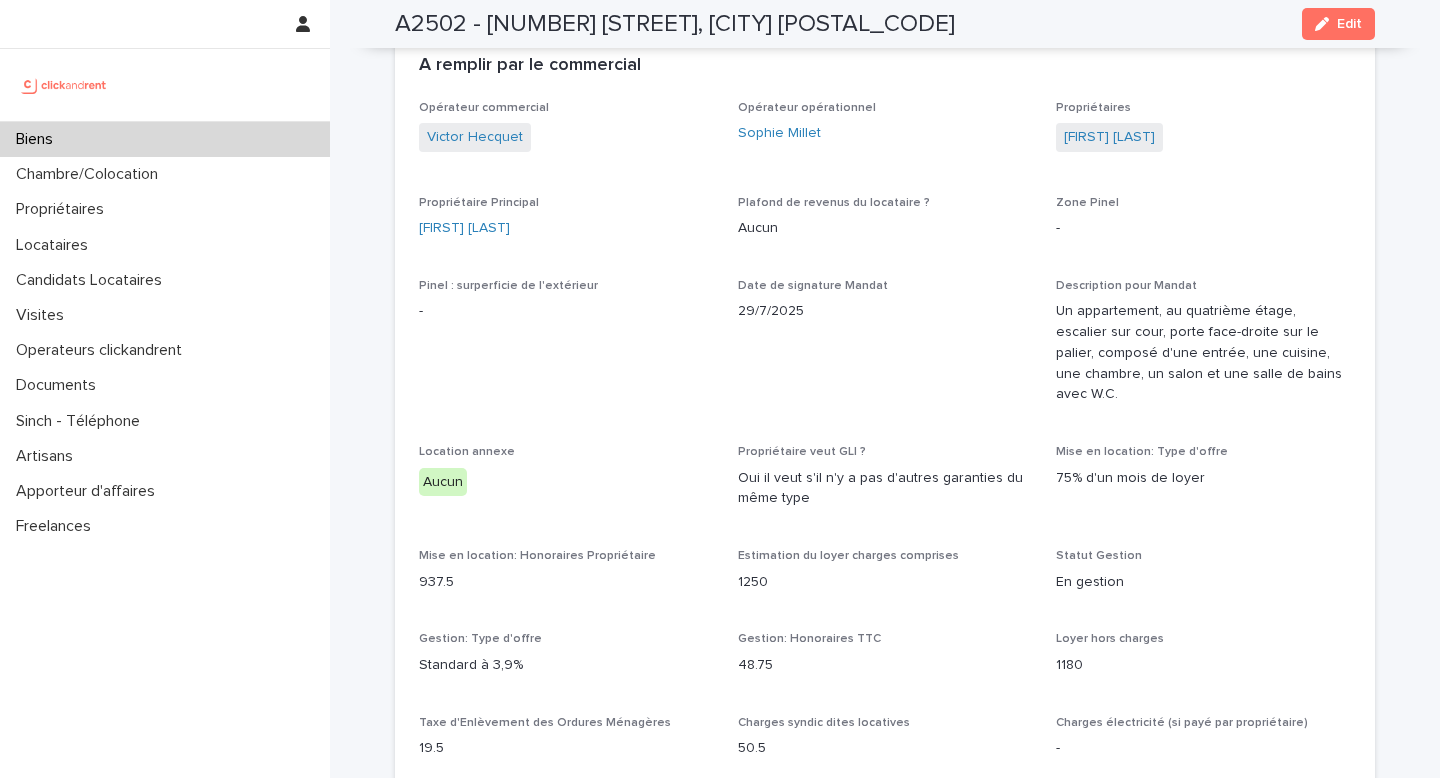 scroll, scrollTop: 1208, scrollLeft: 0, axis: vertical 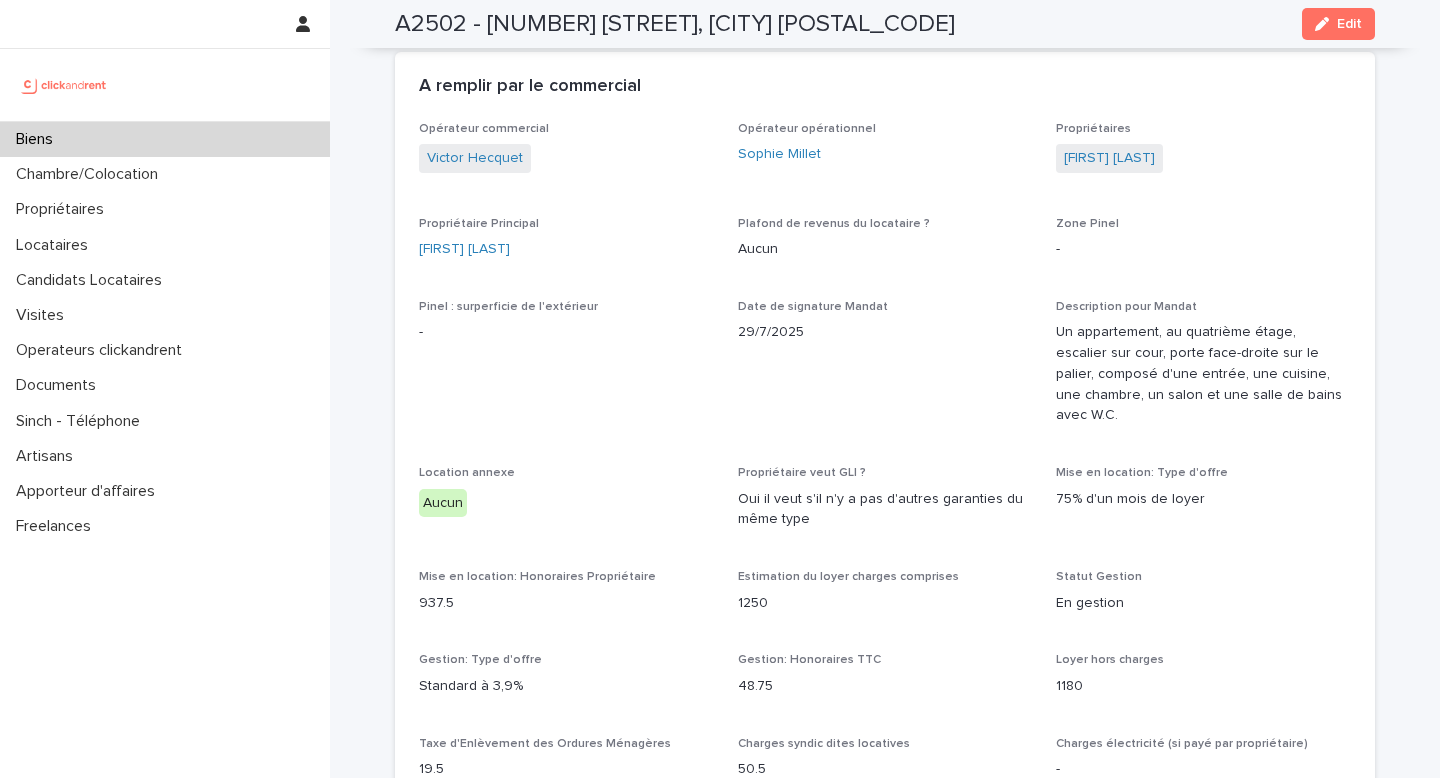 click on "Biens" at bounding box center [165, 139] 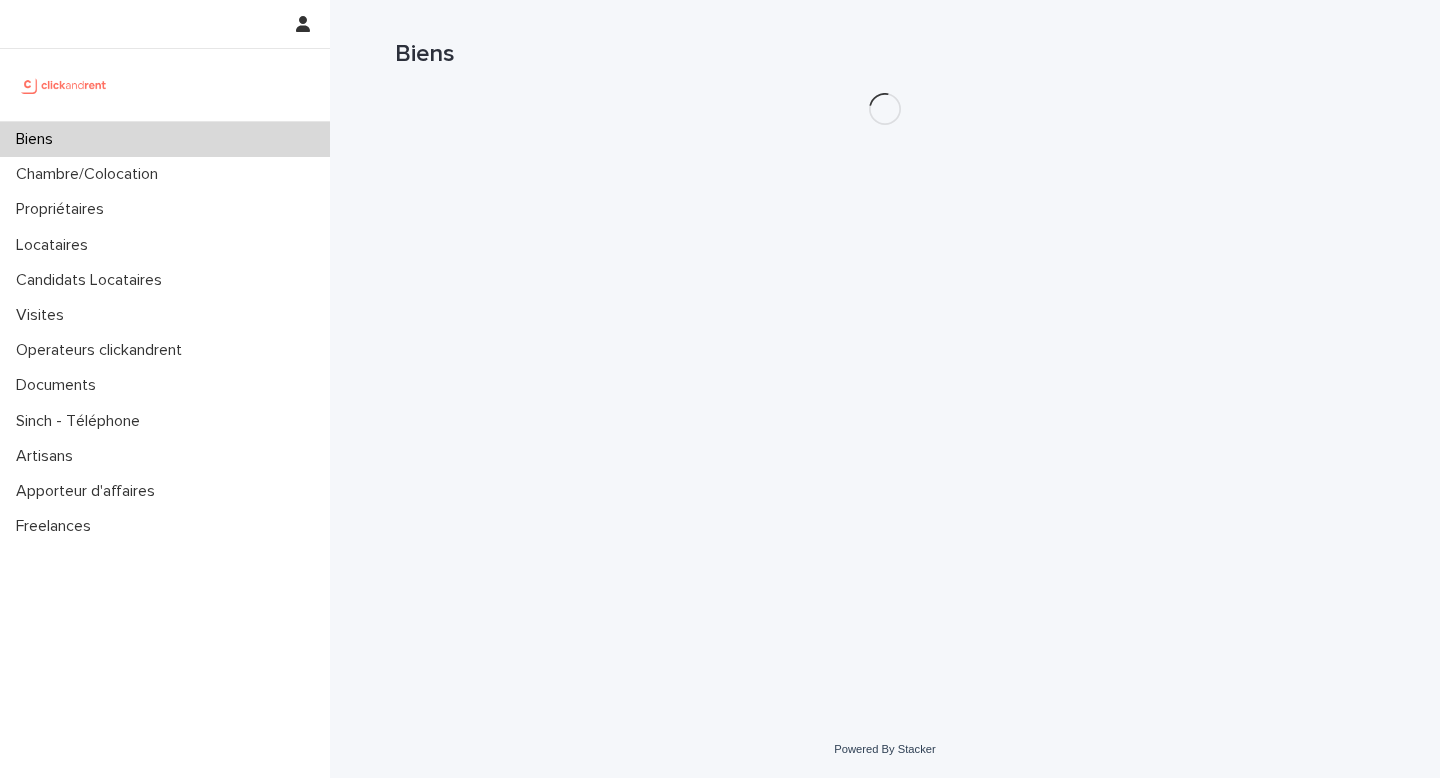 scroll, scrollTop: 0, scrollLeft: 0, axis: both 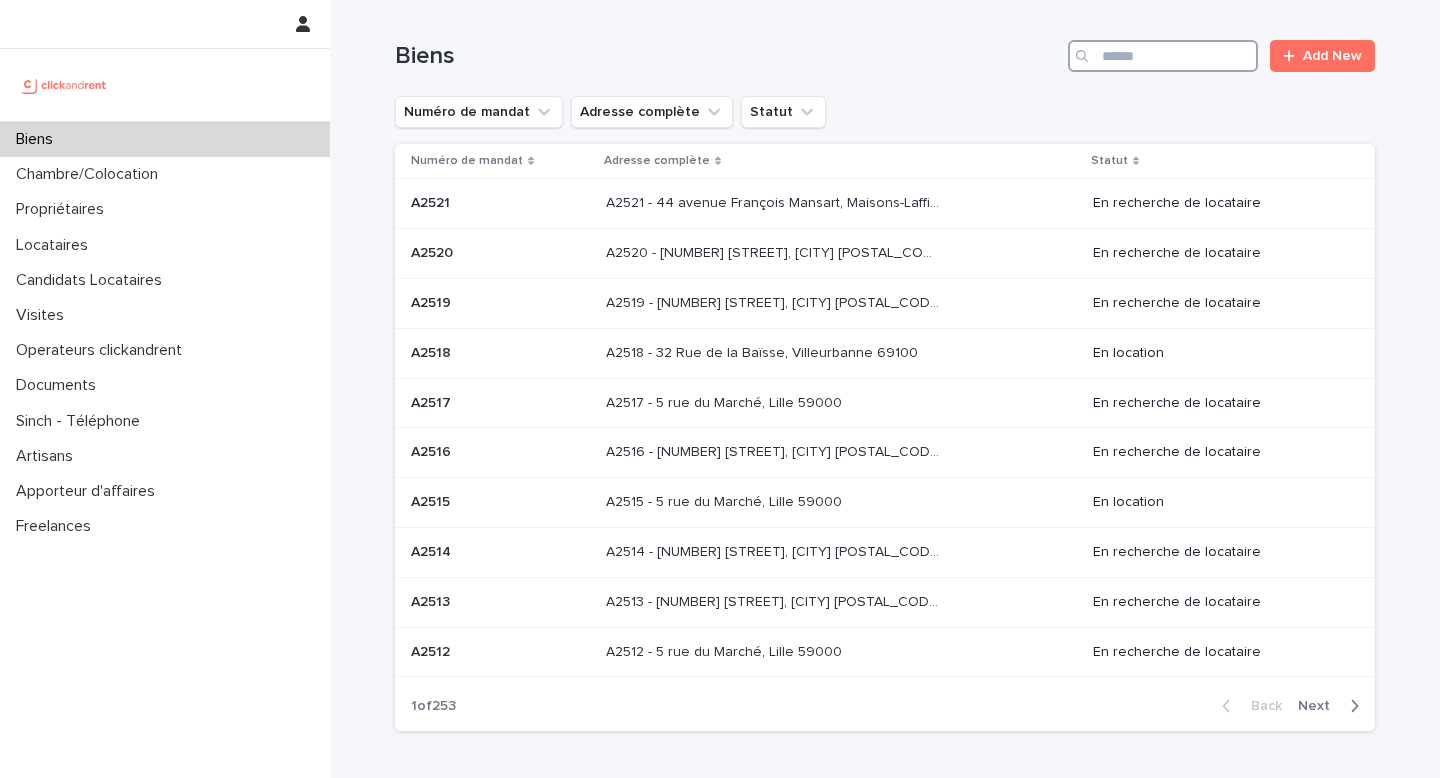 click at bounding box center (1163, 56) 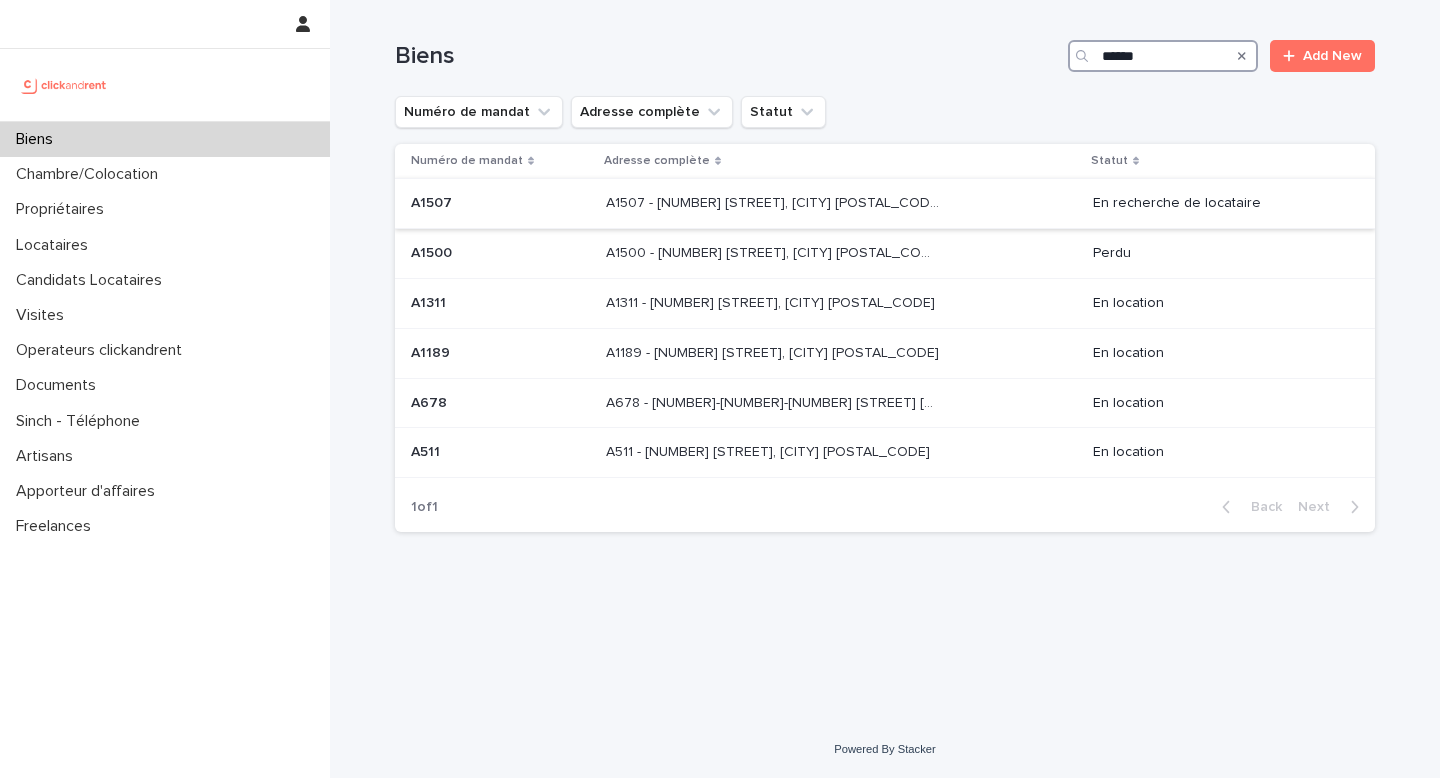 type on "******" 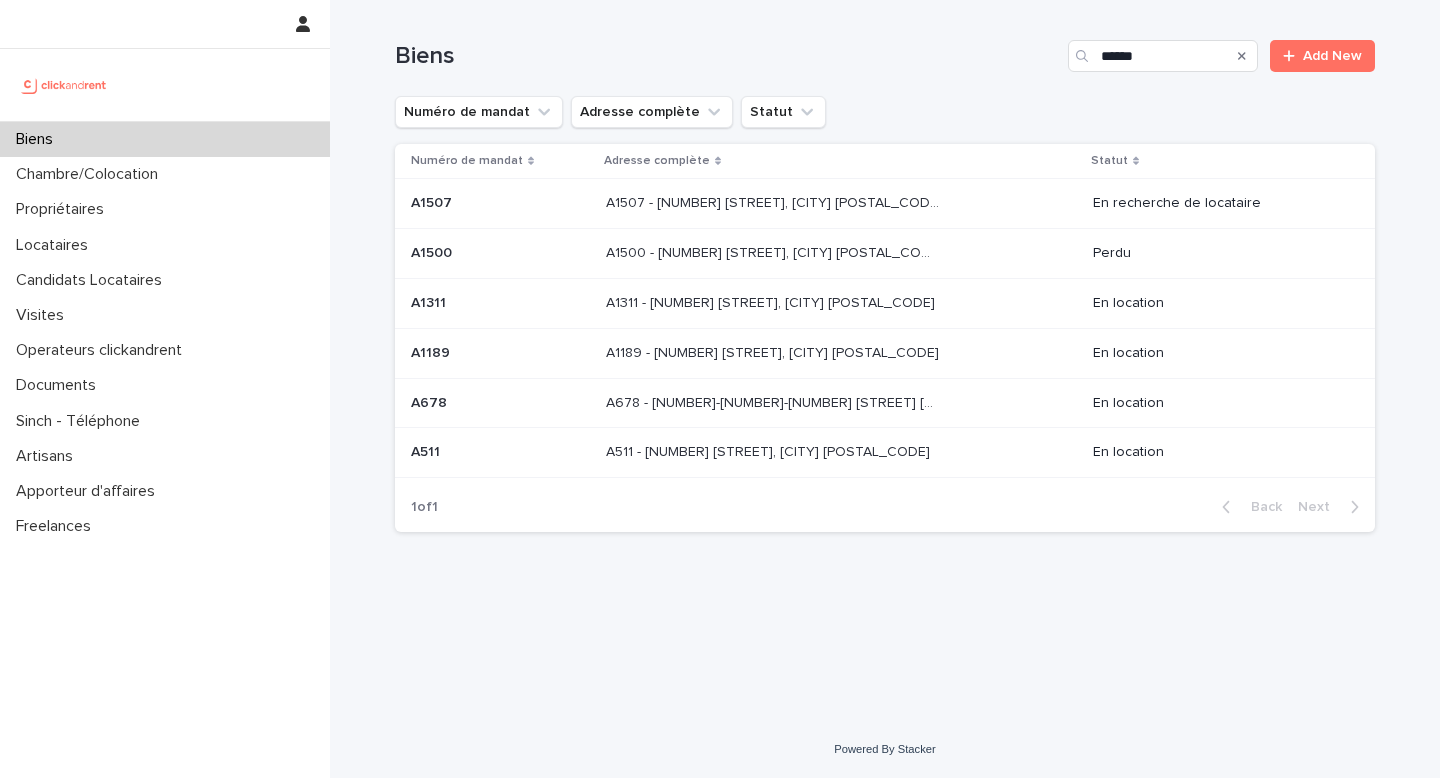 click on "A1507 - [NUMBER] [STREET], [CITY] [POSTAL_CODE] A1507 - [NUMBER] [STREET], [CITY] [POSTAL_CODE]" at bounding box center [841, 203] 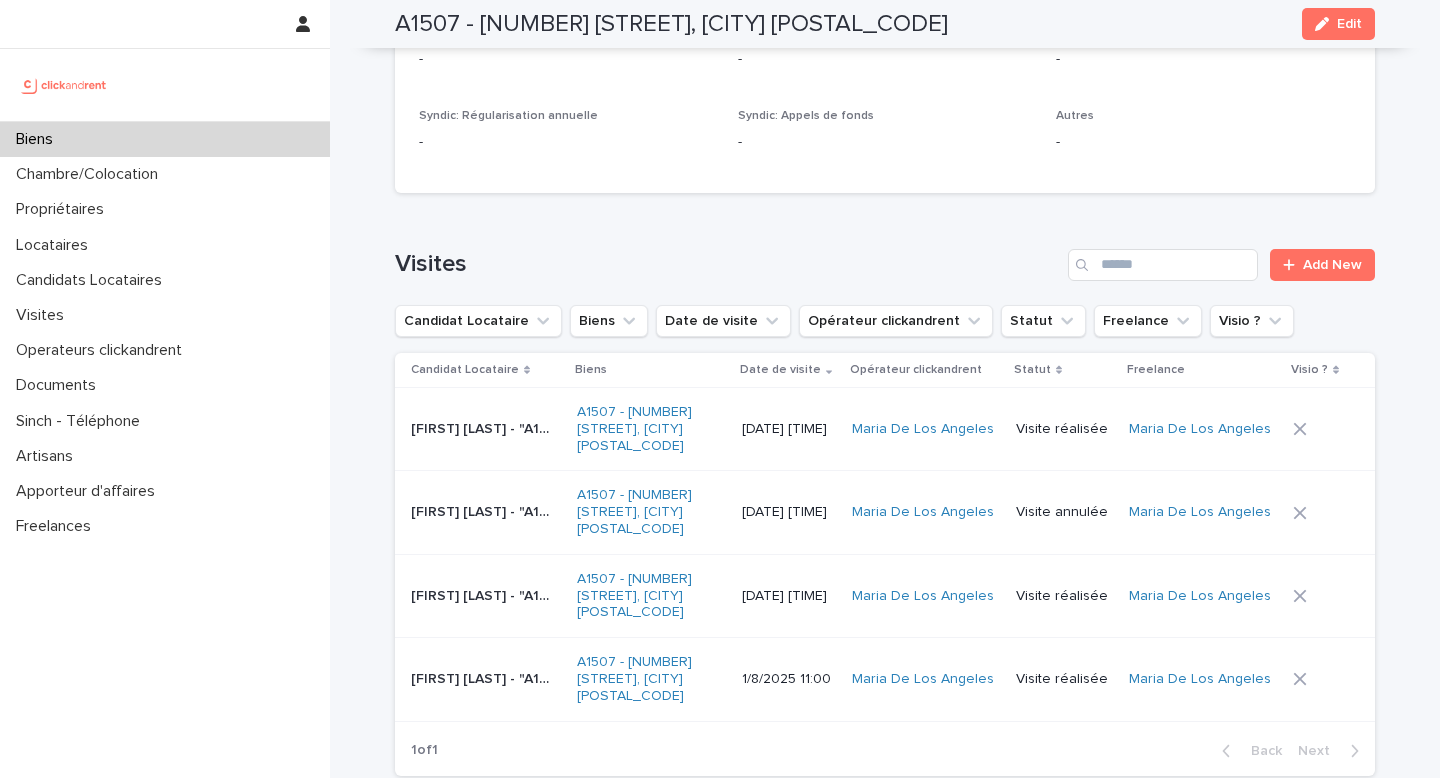 scroll, scrollTop: 8280, scrollLeft: 0, axis: vertical 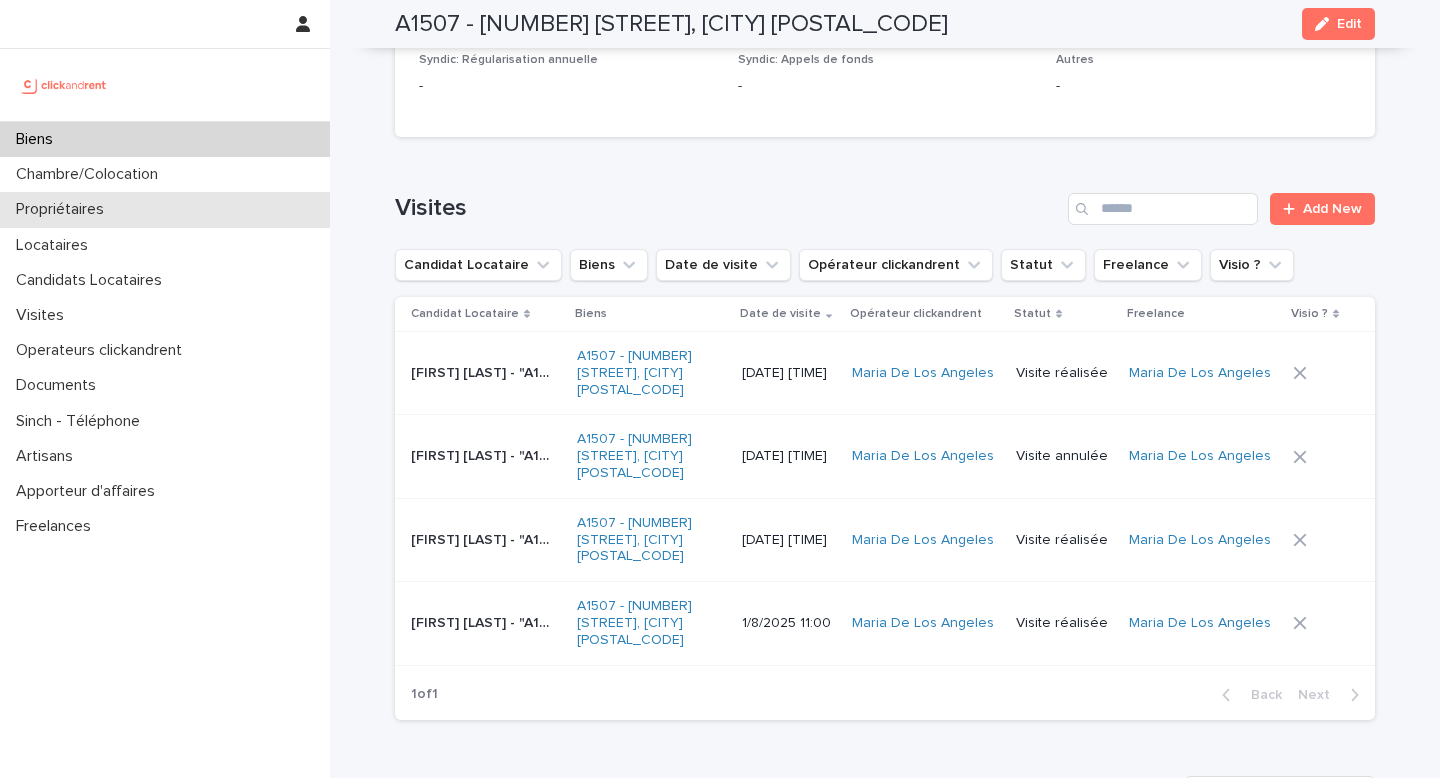 click on "Propriétaires" at bounding box center (165, 209) 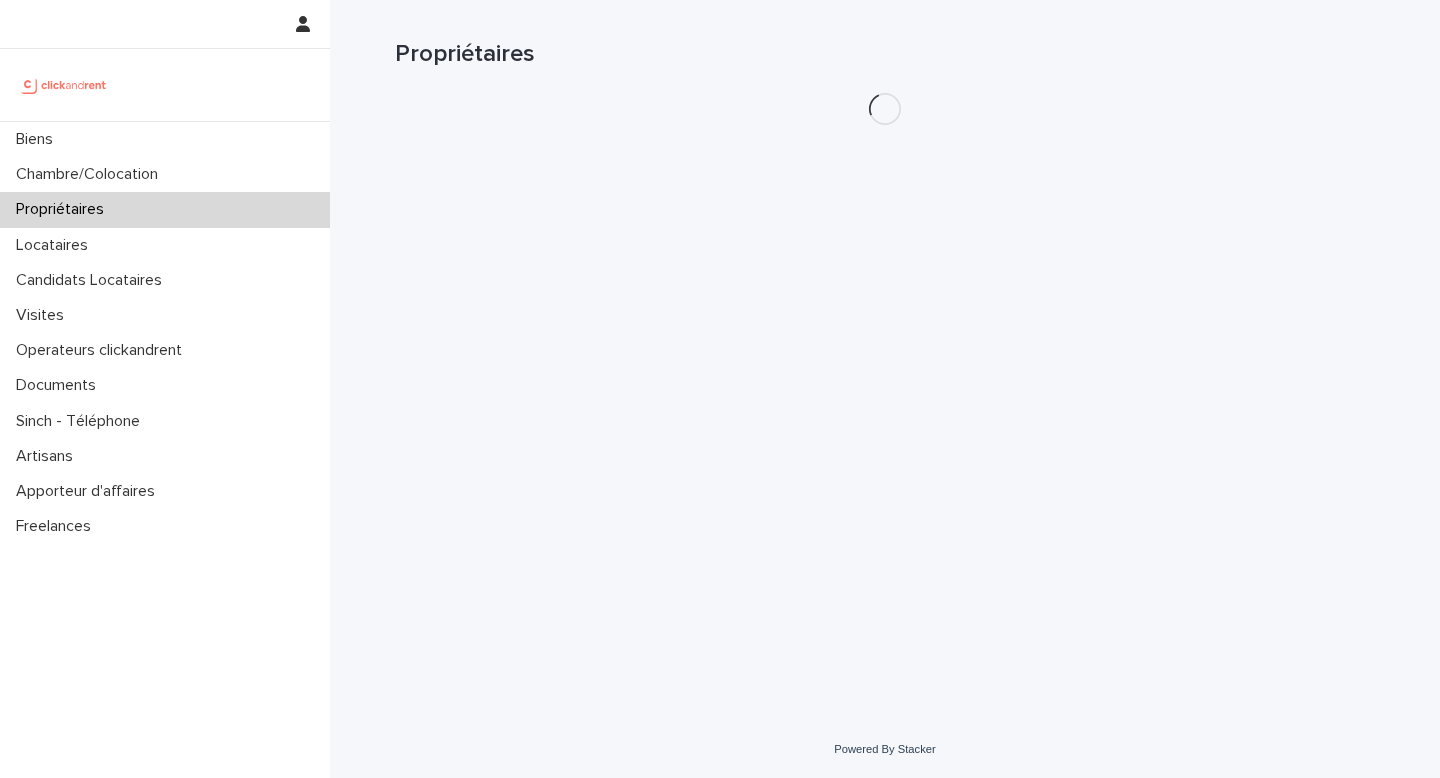 scroll, scrollTop: 0, scrollLeft: 0, axis: both 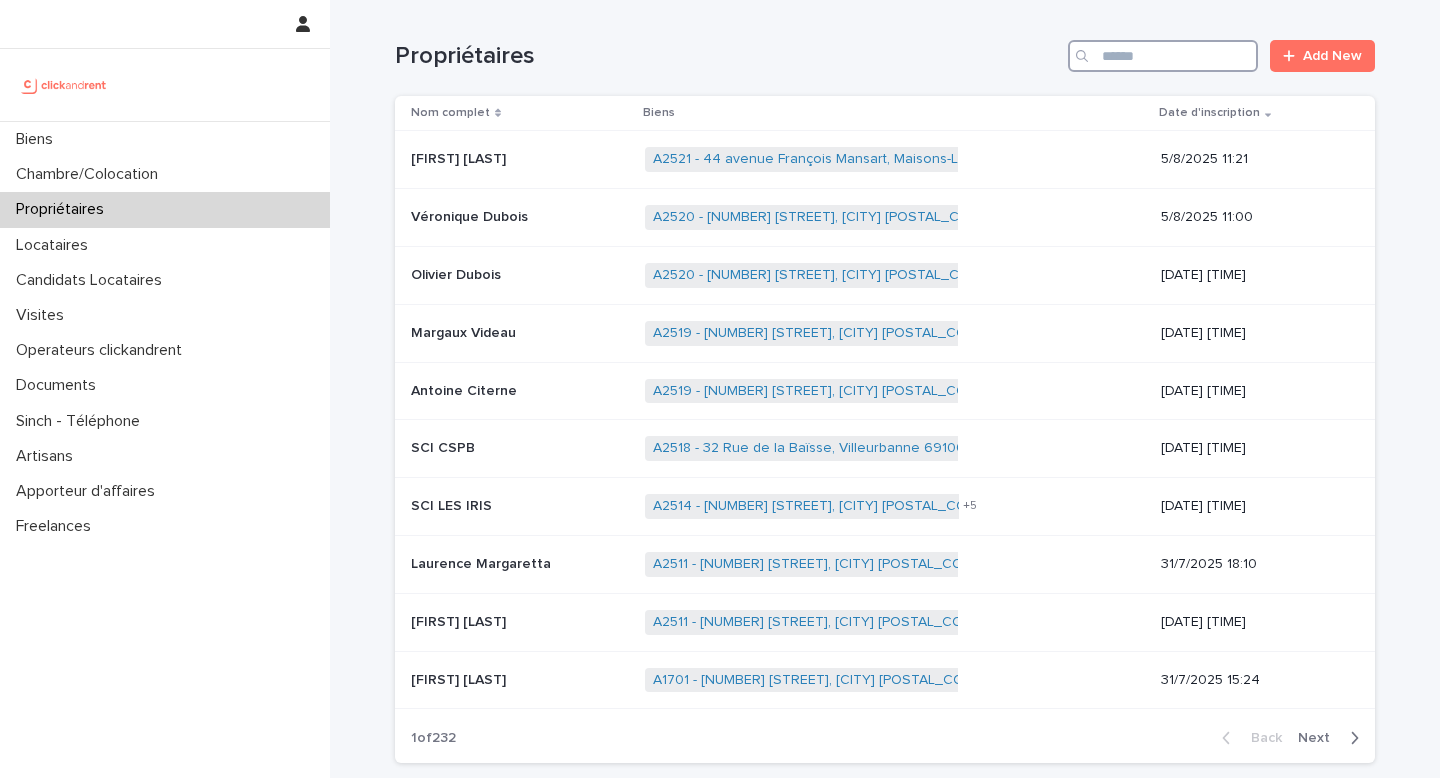 click at bounding box center [1163, 56] 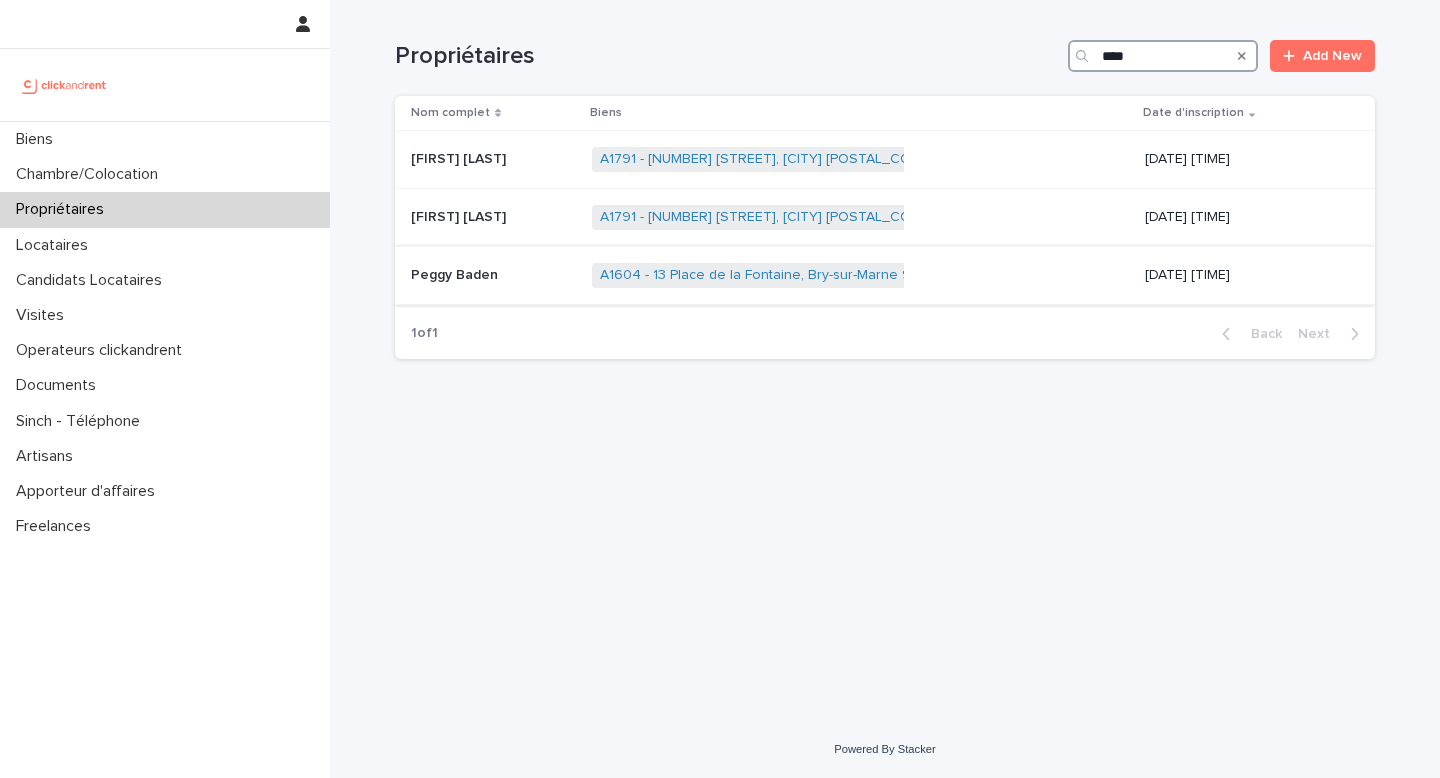 type on "****" 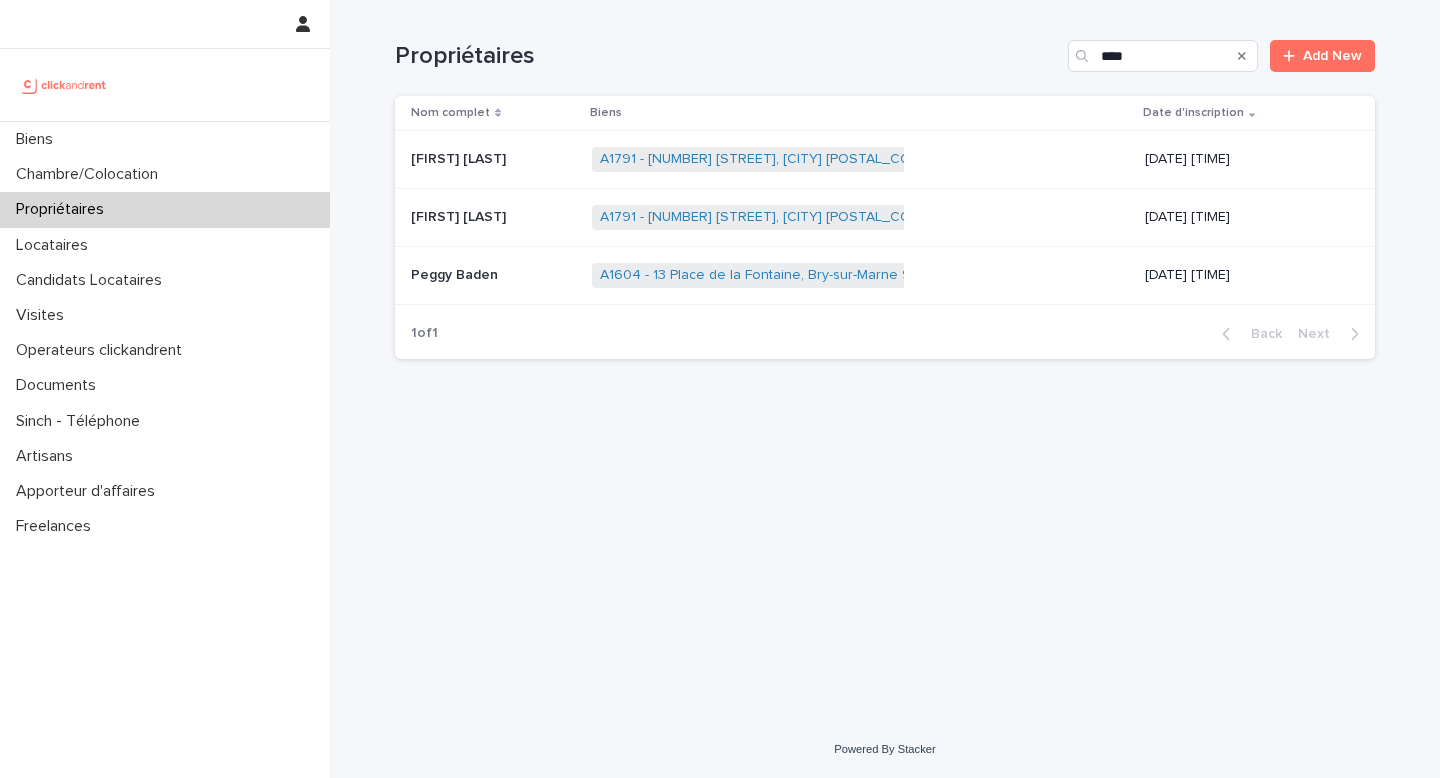 click on "A1604 - [NUMBER] [STREET], [CITY] [POSTAL_CODE]   + [NUMBER]" at bounding box center [860, 275] 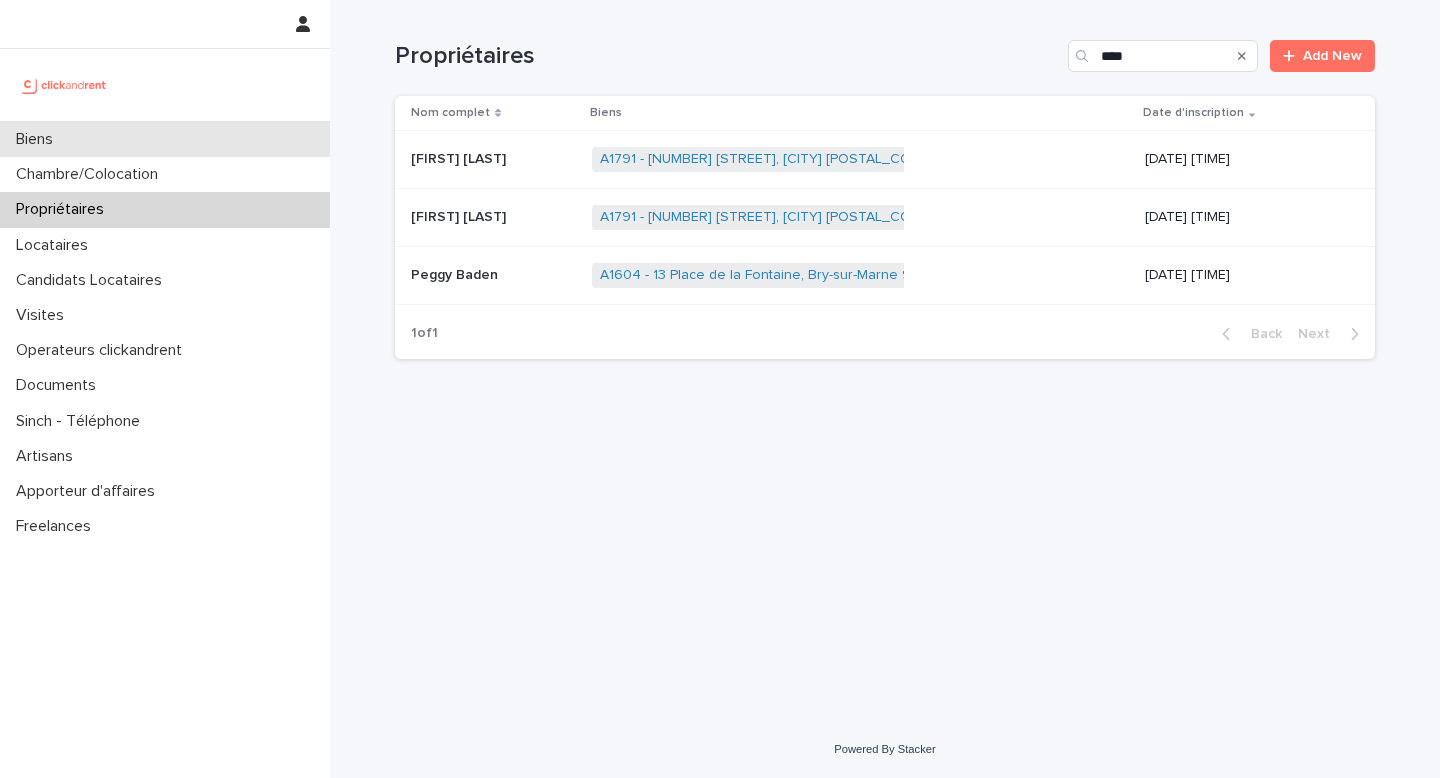 click on "Biens" at bounding box center (165, 139) 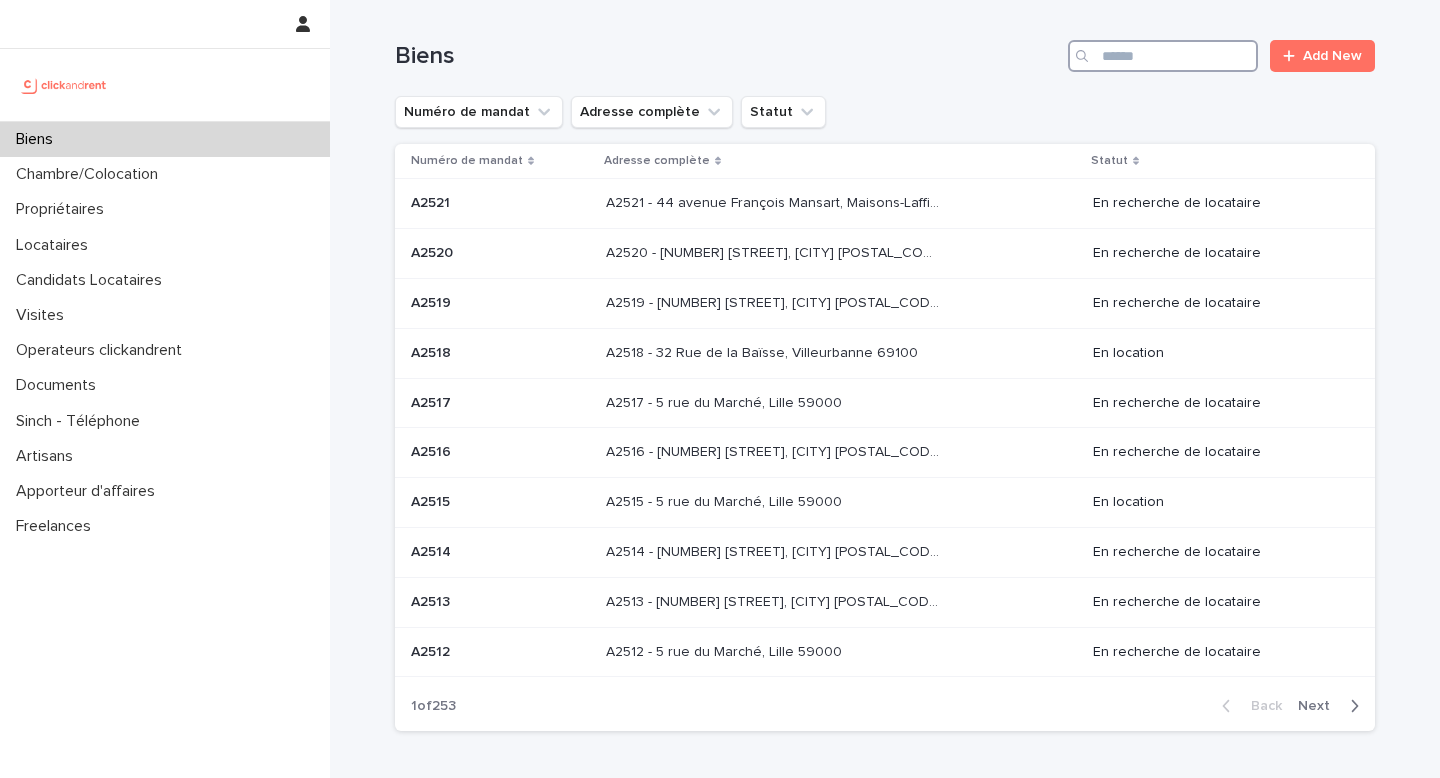 click at bounding box center [1163, 56] 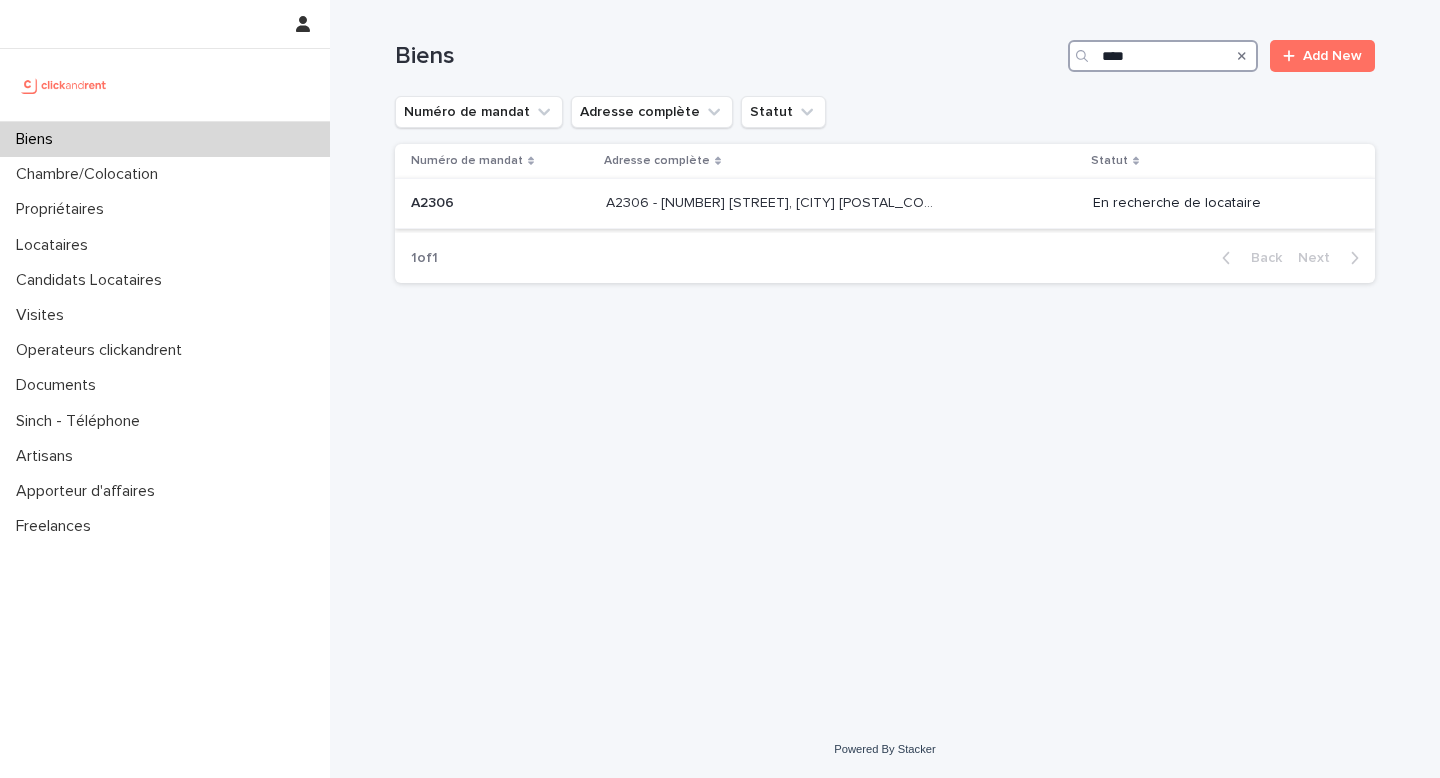 type on "****" 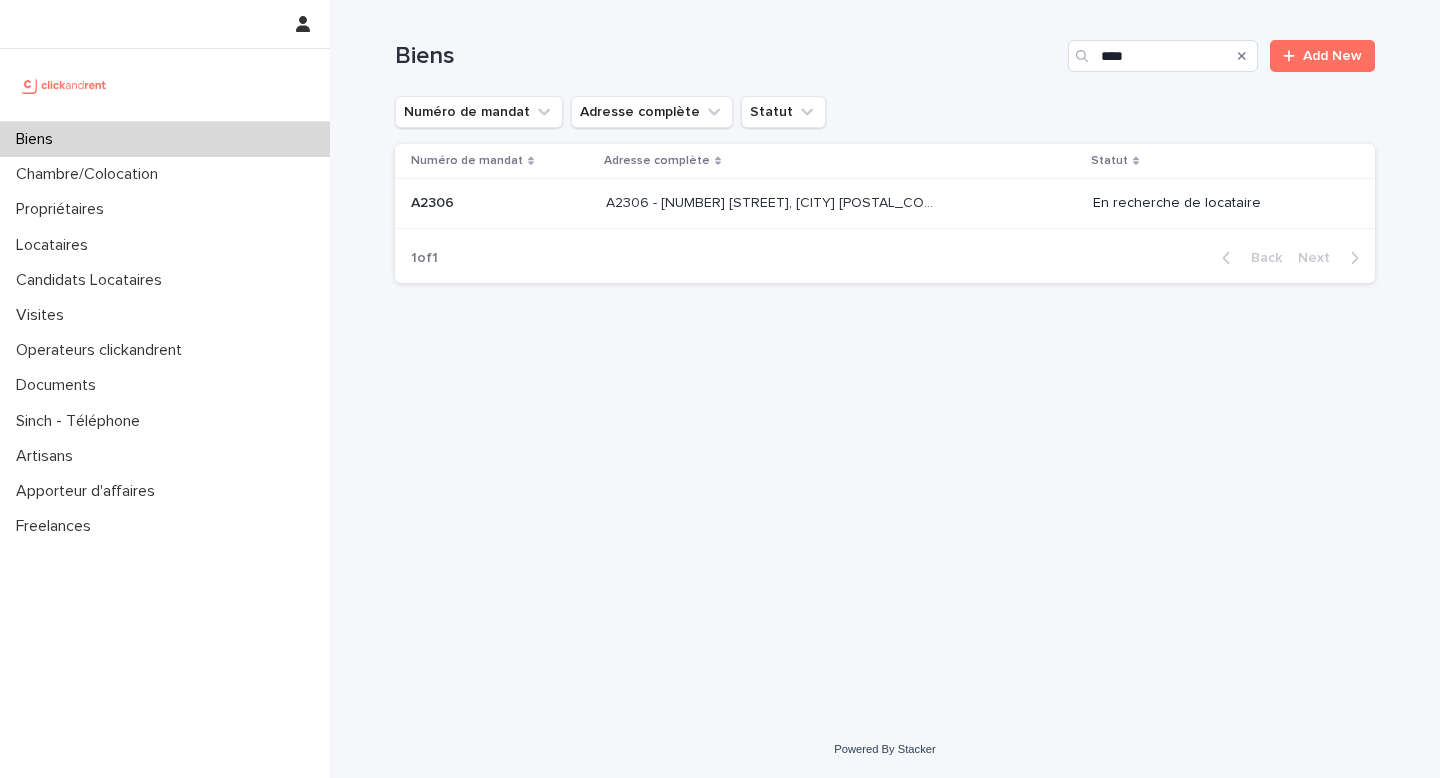 click on "A2306 - [NUMBER] [STREET], [CITY] [POSTAL_CODE] A2306 - [NUMBER] [STREET], [CITY] [POSTAL_CODE]" at bounding box center (841, 203) 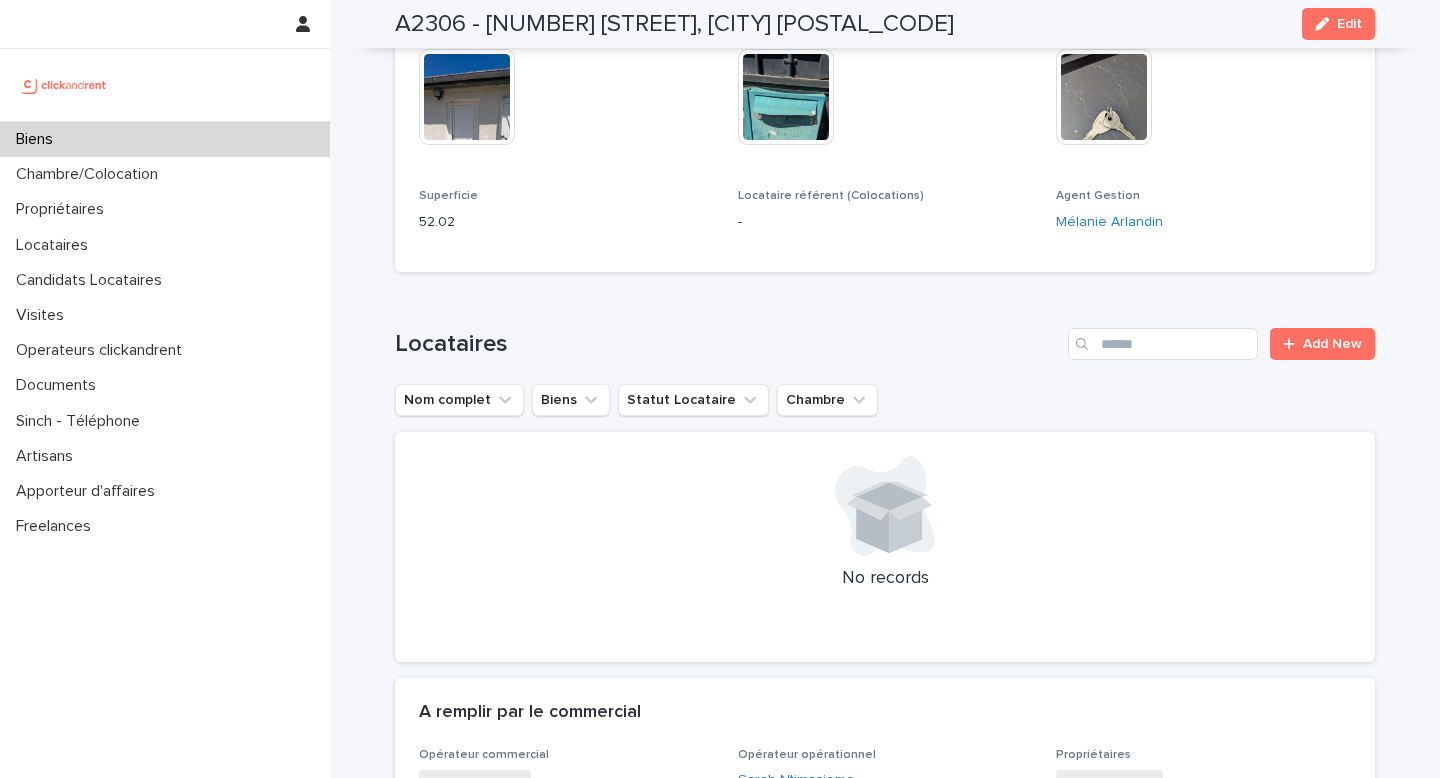 click on "Nom complet Biens Statut Locataire Chambre" at bounding box center (885, 400) 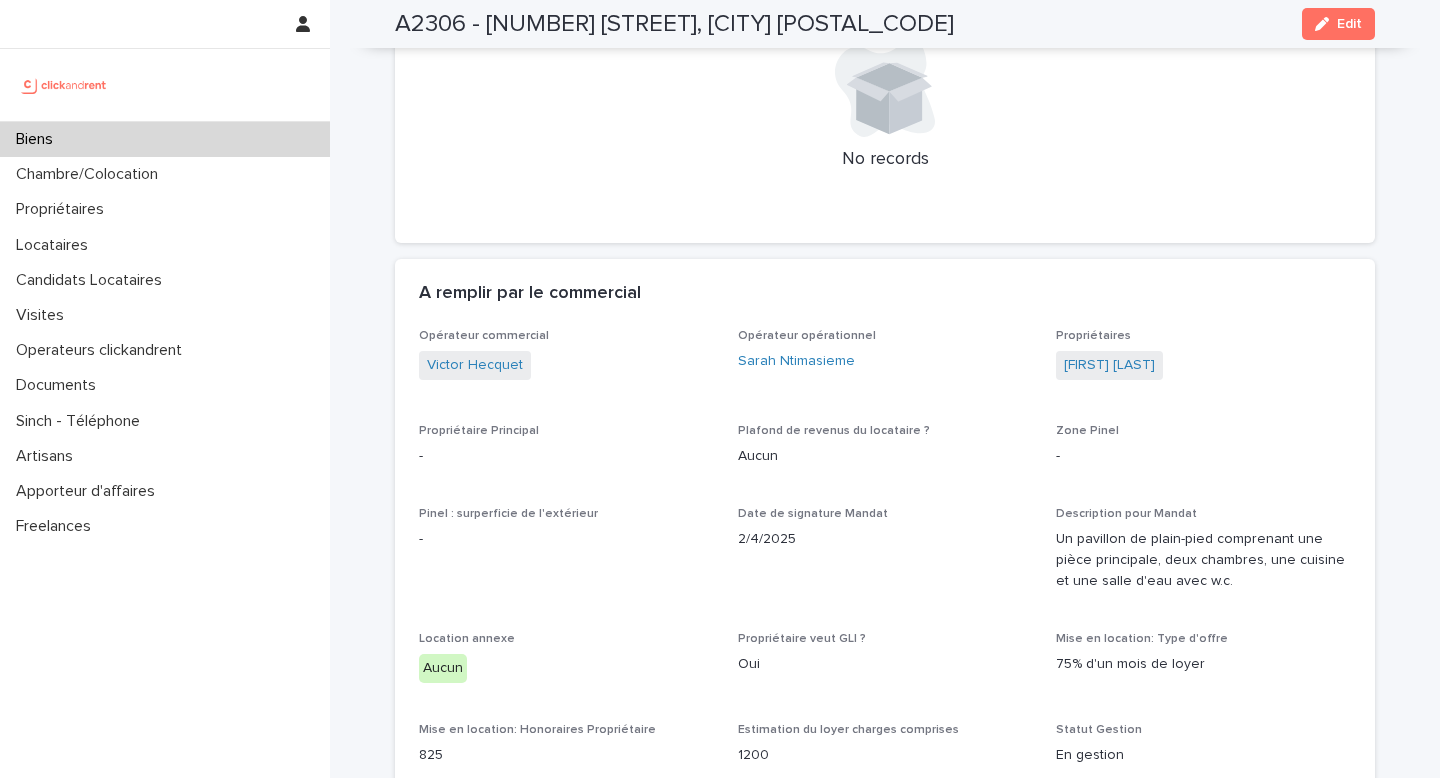 scroll, scrollTop: 1003, scrollLeft: 0, axis: vertical 